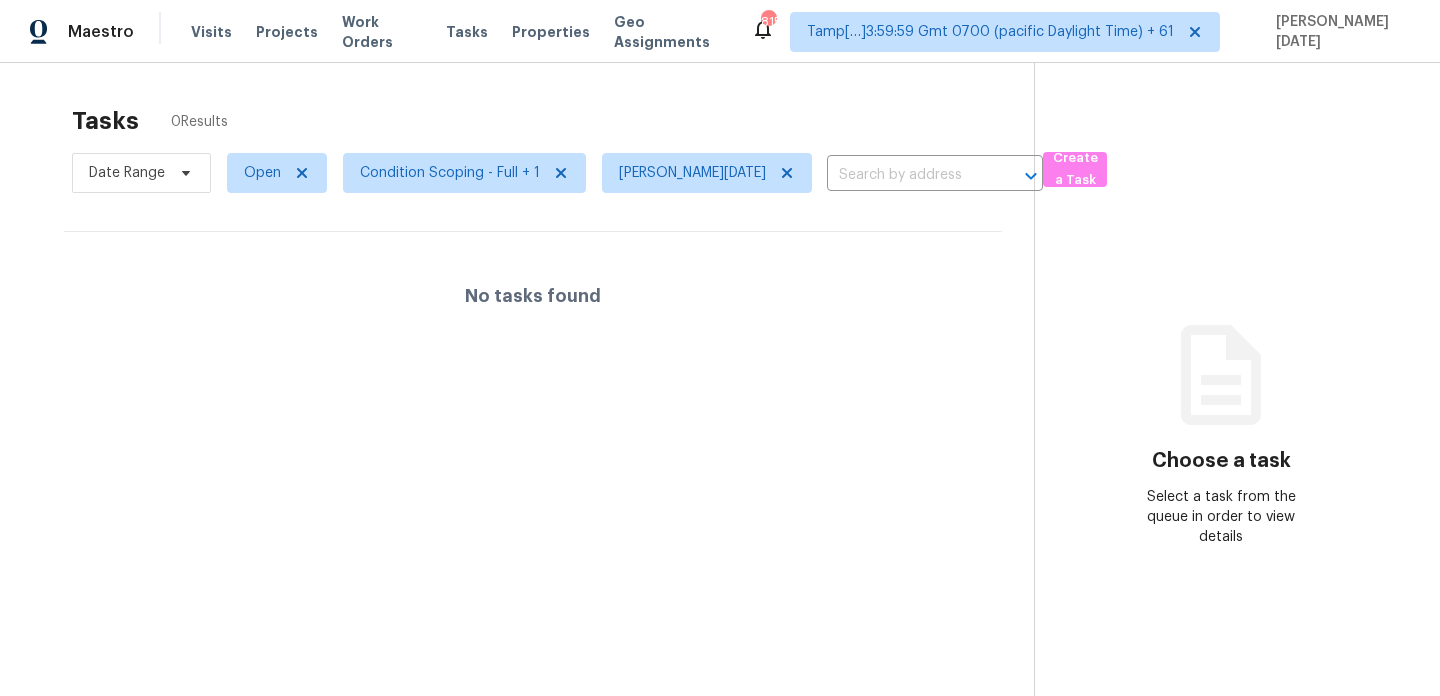 scroll, scrollTop: 0, scrollLeft: 0, axis: both 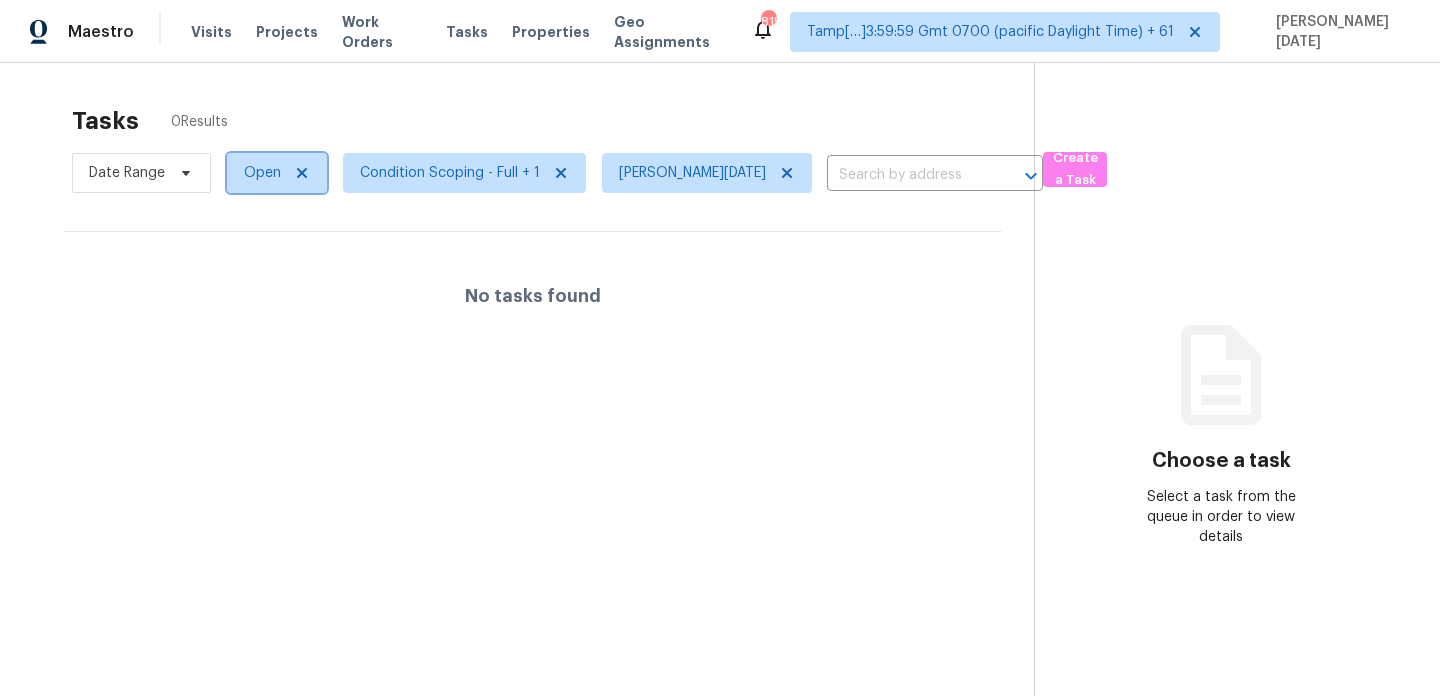 click on "Open" at bounding box center [277, 173] 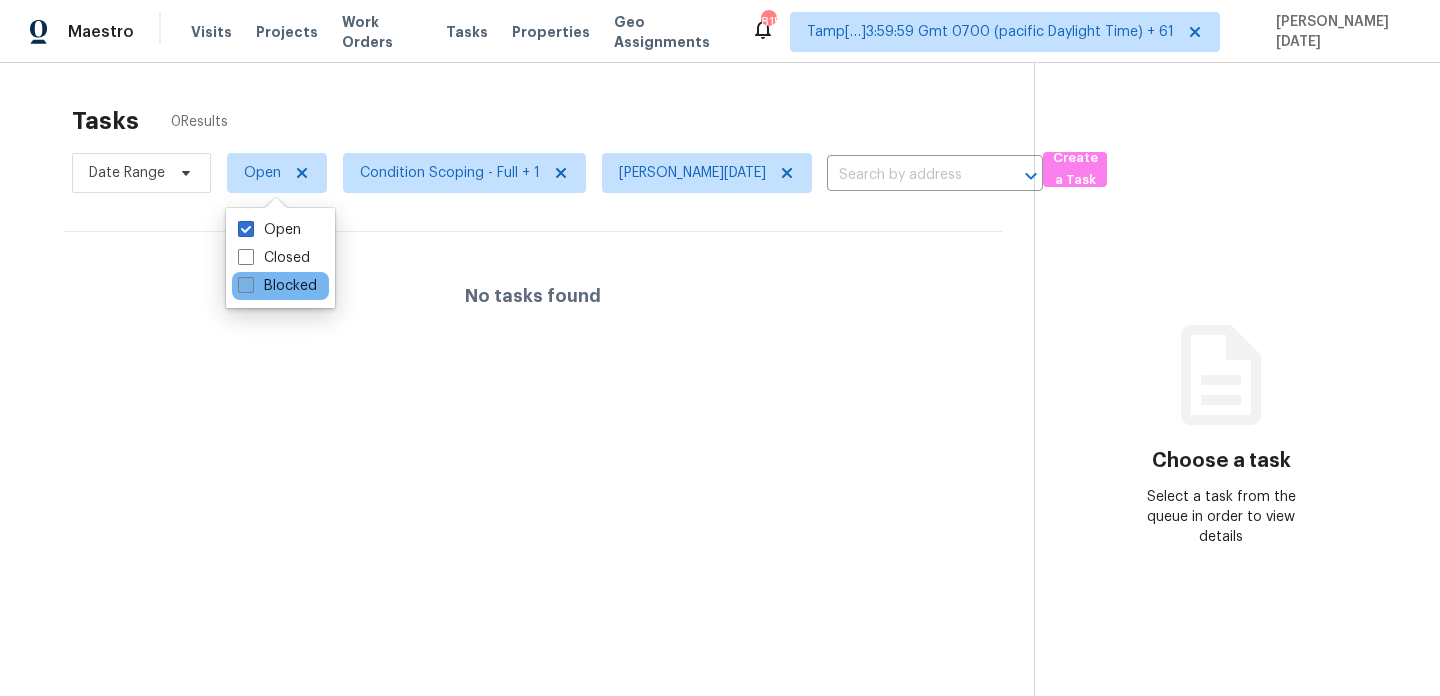 click on "Blocked" at bounding box center [277, 286] 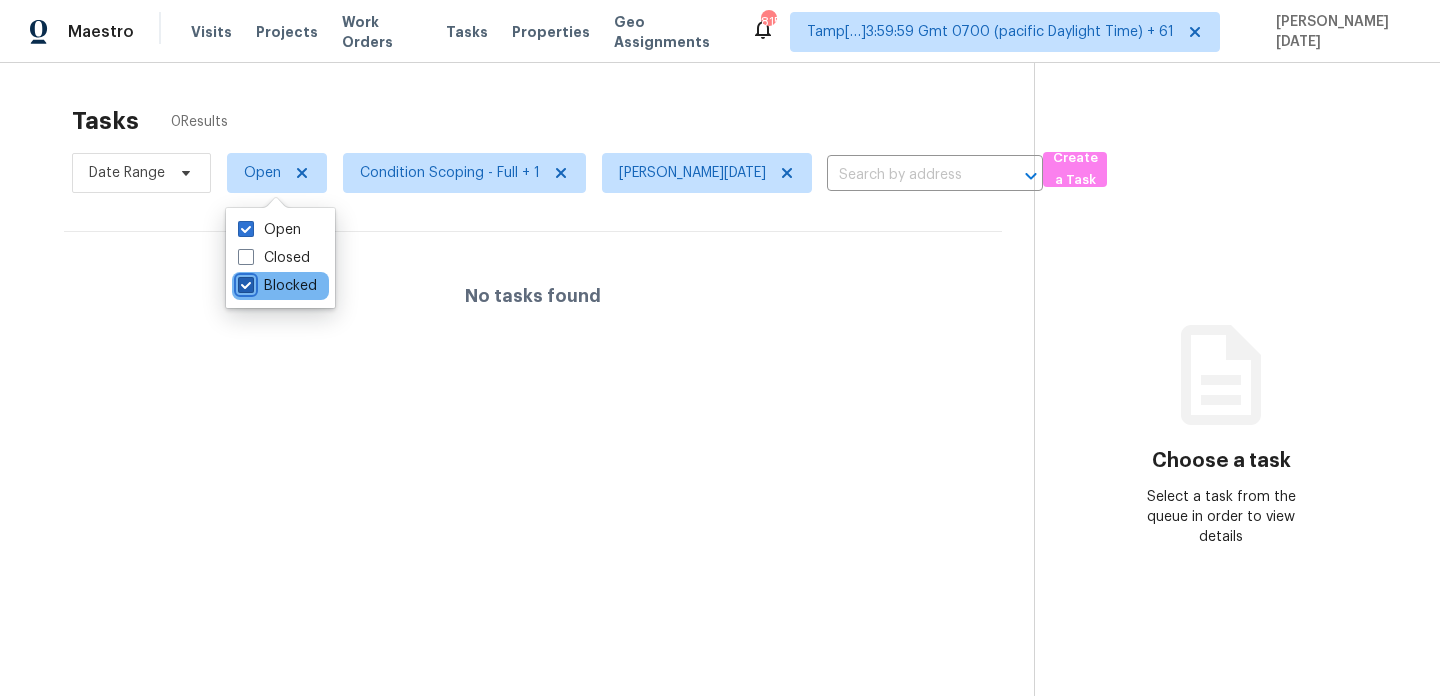 checkbox on "true" 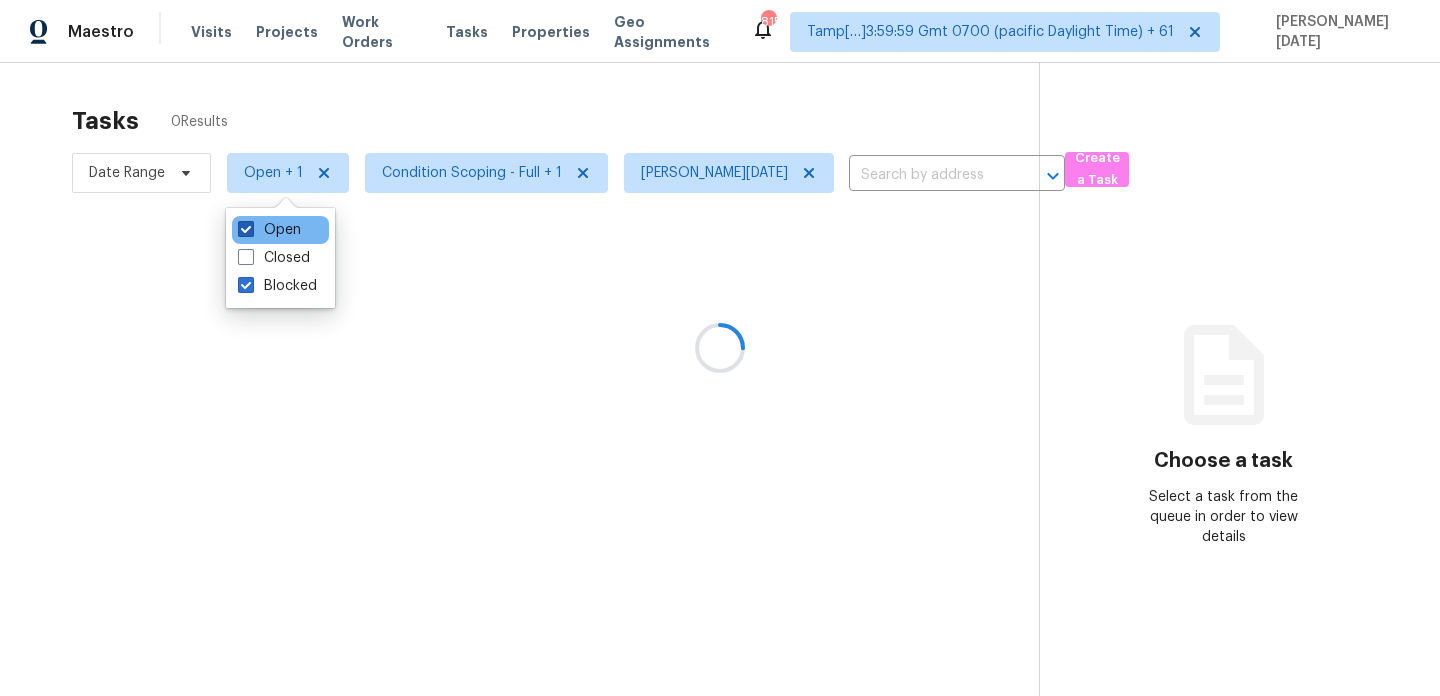 click on "Open" at bounding box center (269, 230) 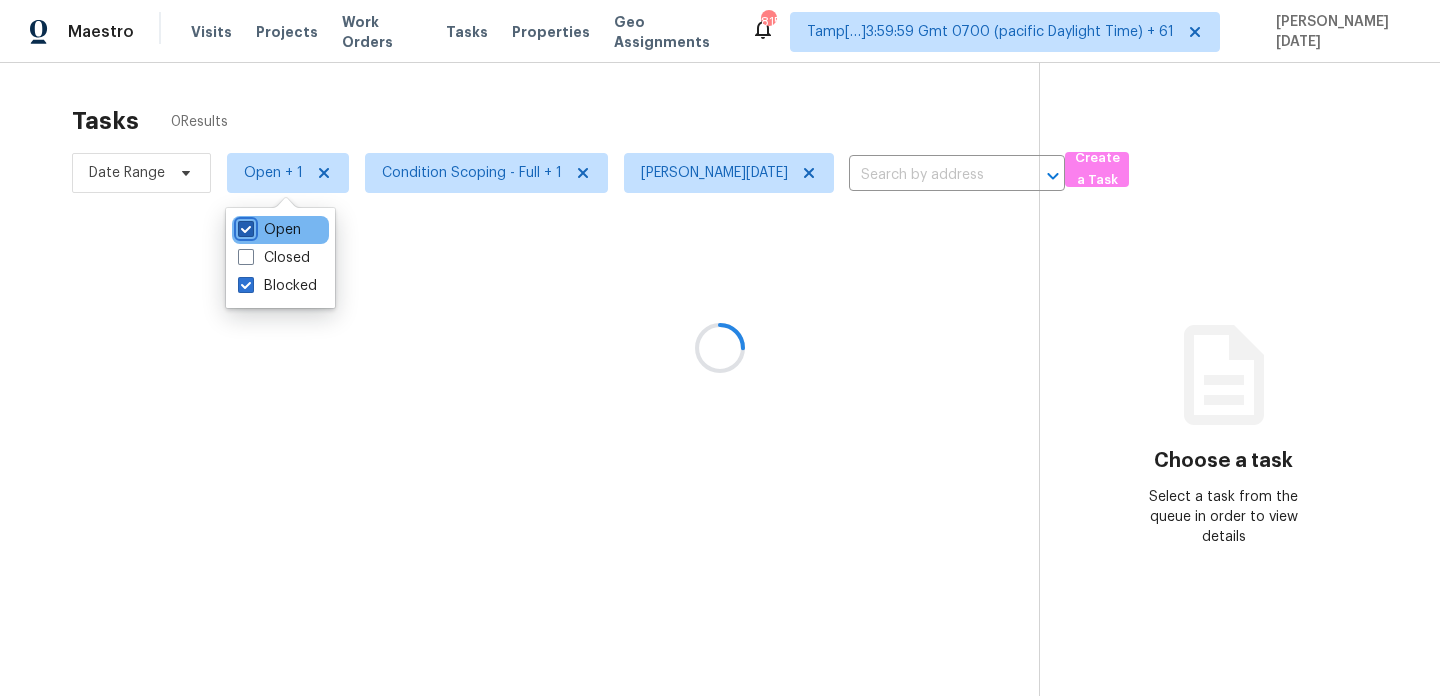 click on "Open" at bounding box center [244, 226] 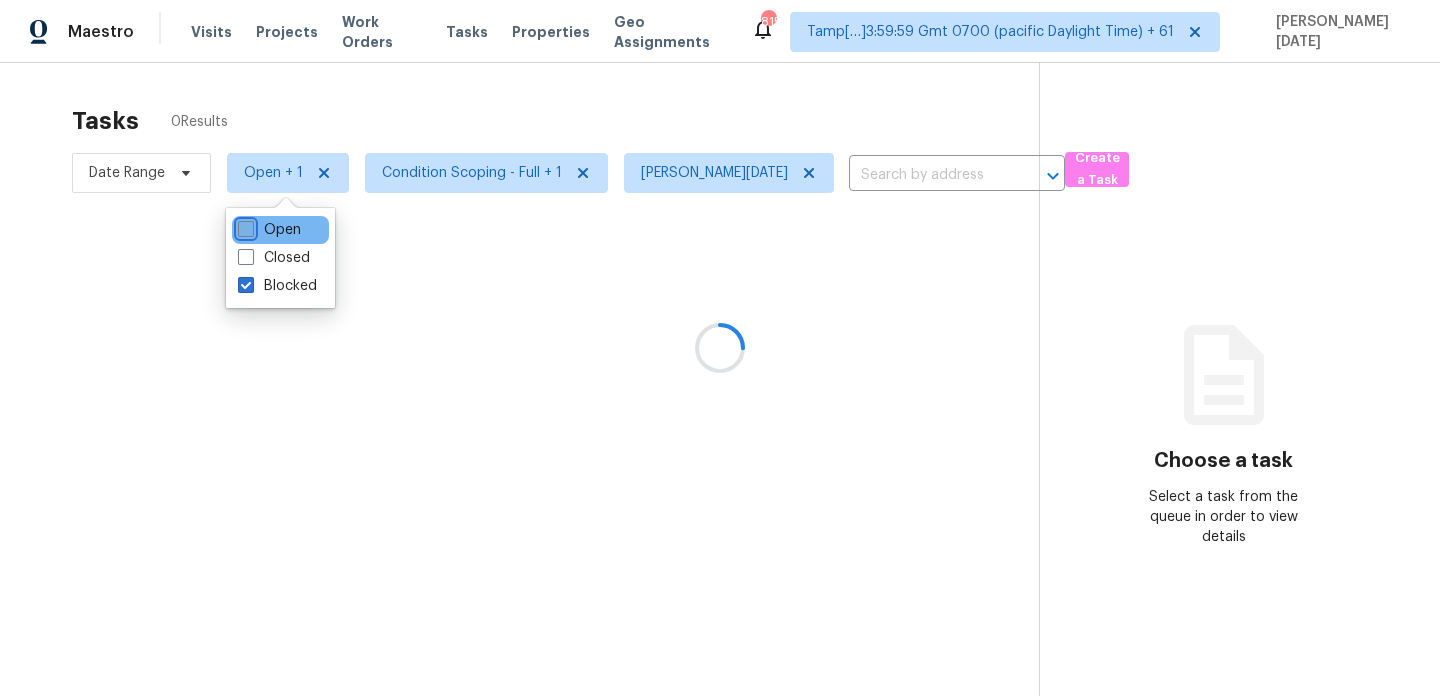 checkbox on "false" 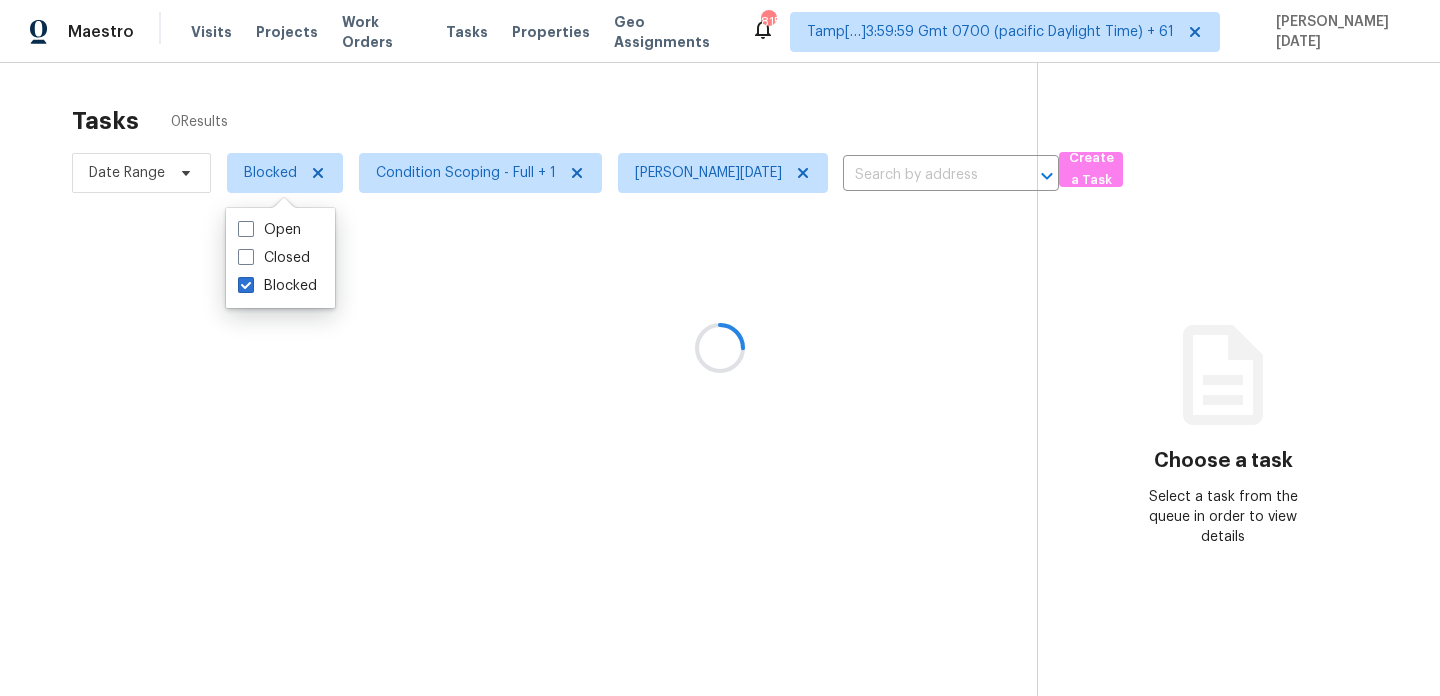 click at bounding box center (720, 348) 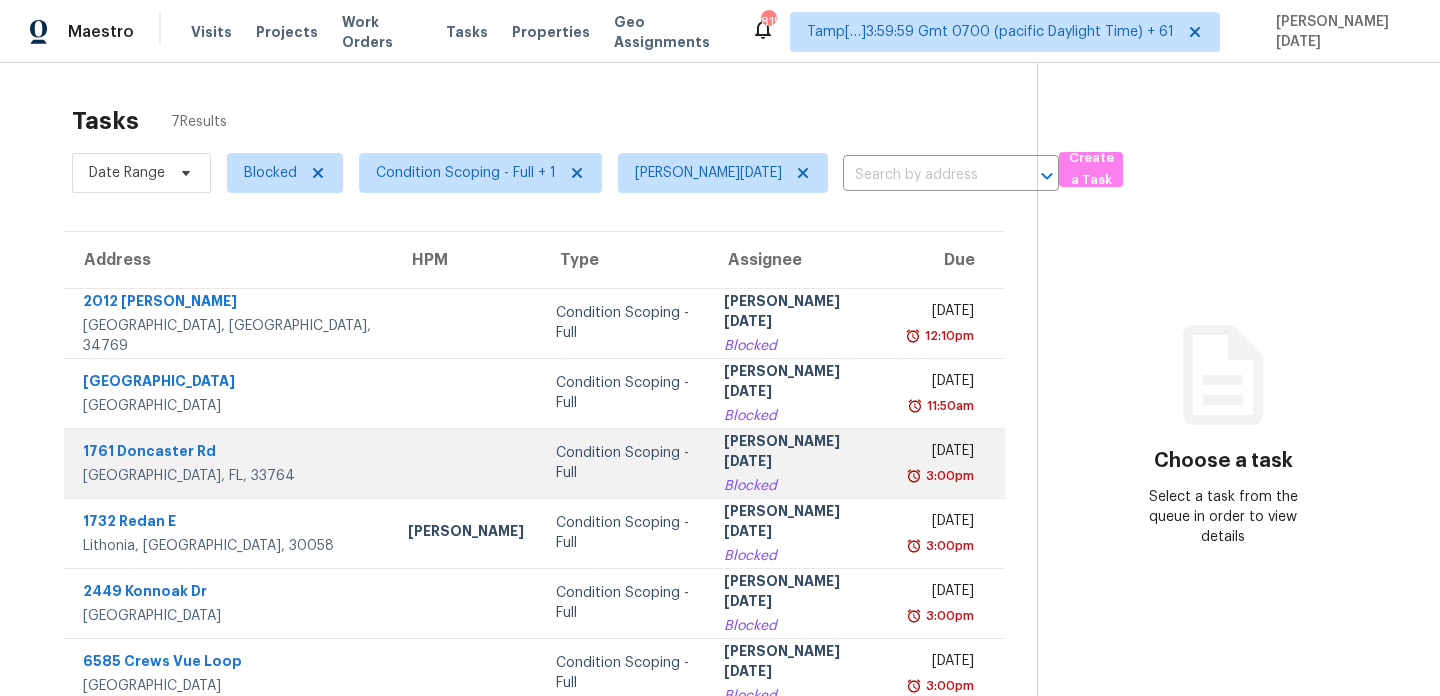 scroll, scrollTop: 98, scrollLeft: 0, axis: vertical 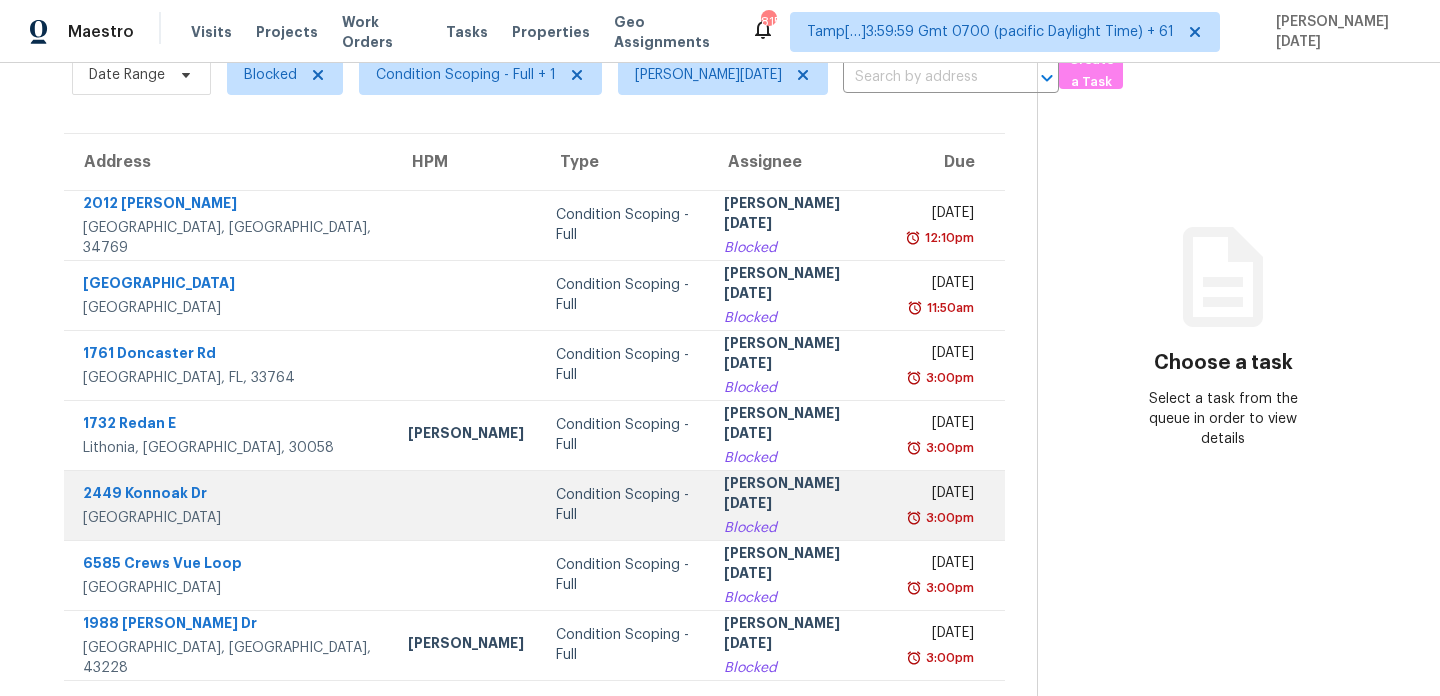 click on "[PERSON_NAME][DATE]" at bounding box center [800, 495] 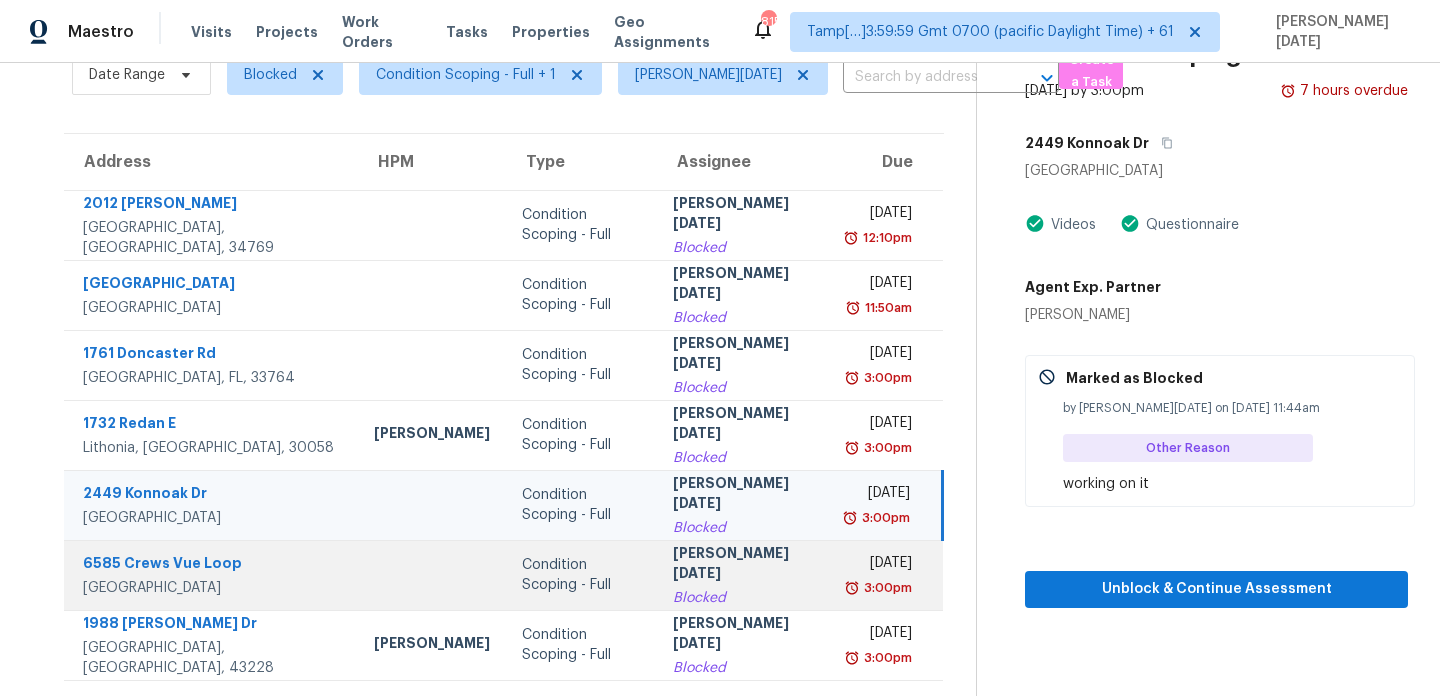 click on "Mon, Jul 21st 2025" at bounding box center [880, 565] 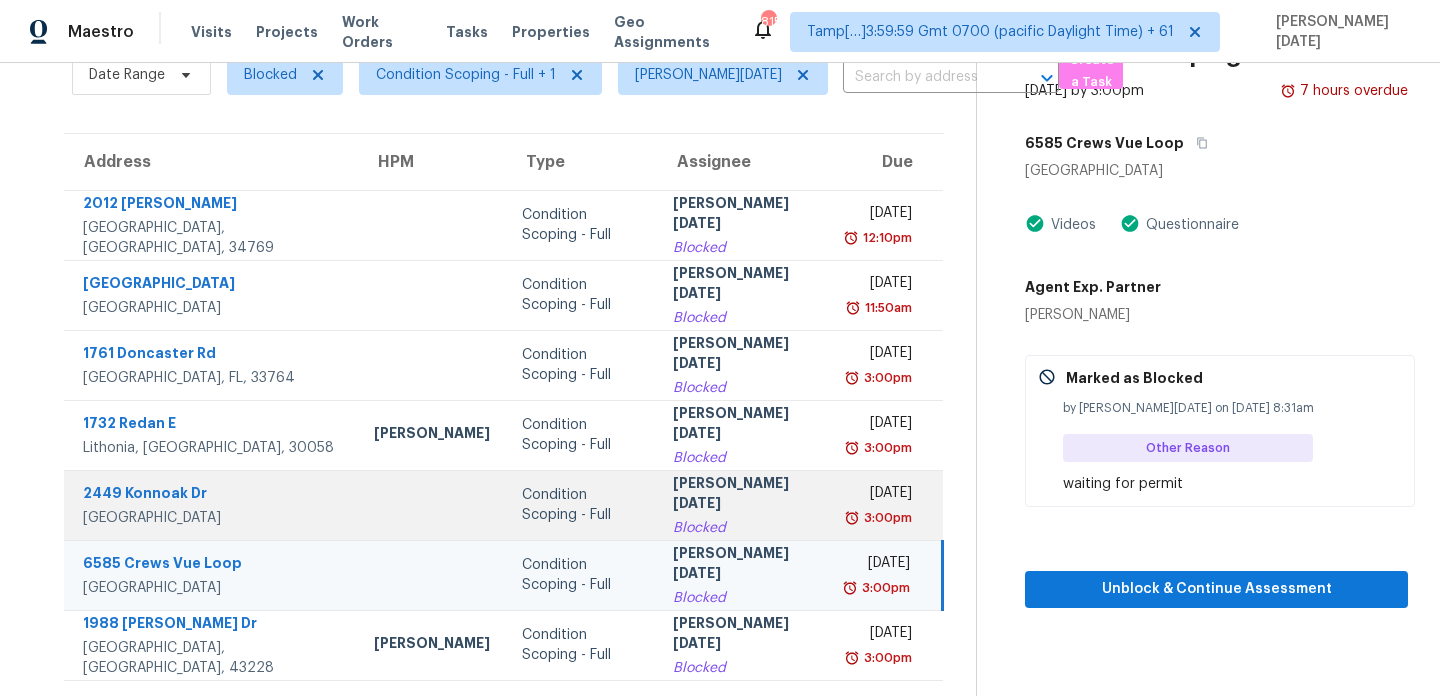 click on "Mon, Jul 21st 2025" at bounding box center (880, 495) 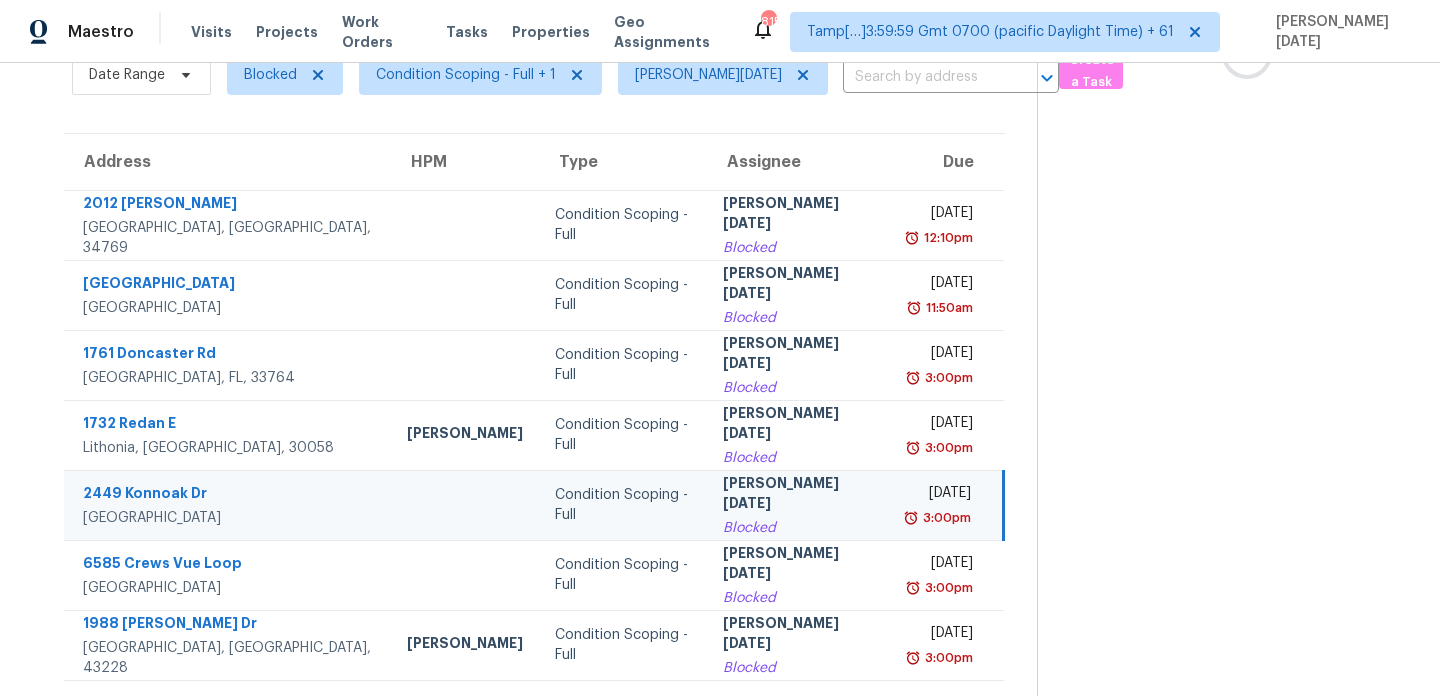 scroll, scrollTop: 0, scrollLeft: 0, axis: both 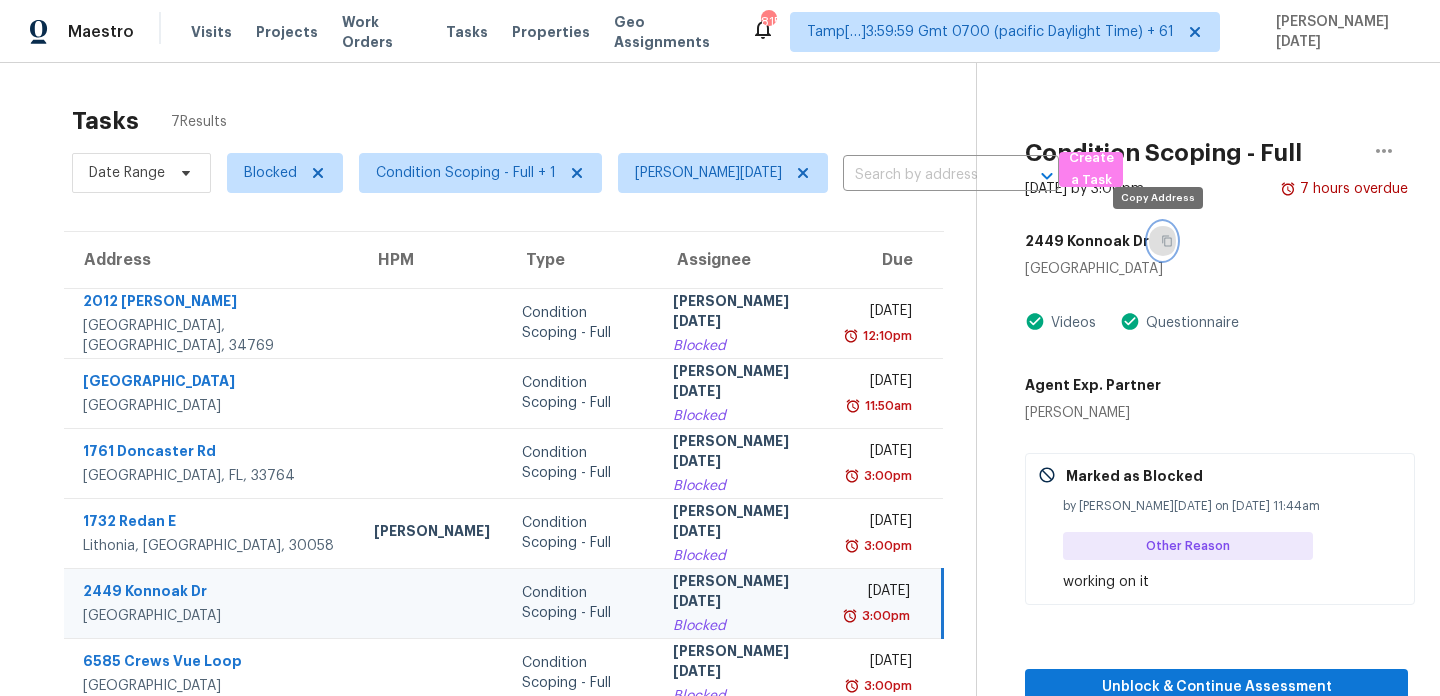 click 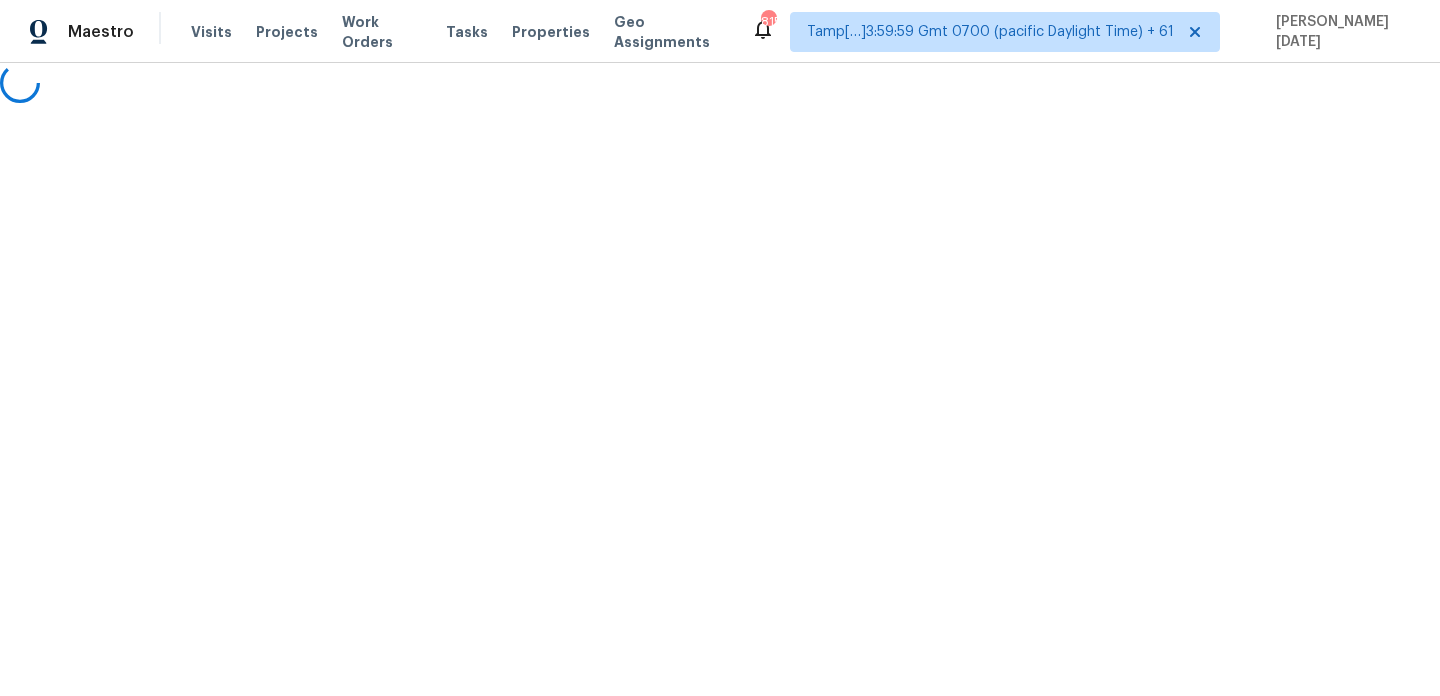 scroll, scrollTop: 0, scrollLeft: 0, axis: both 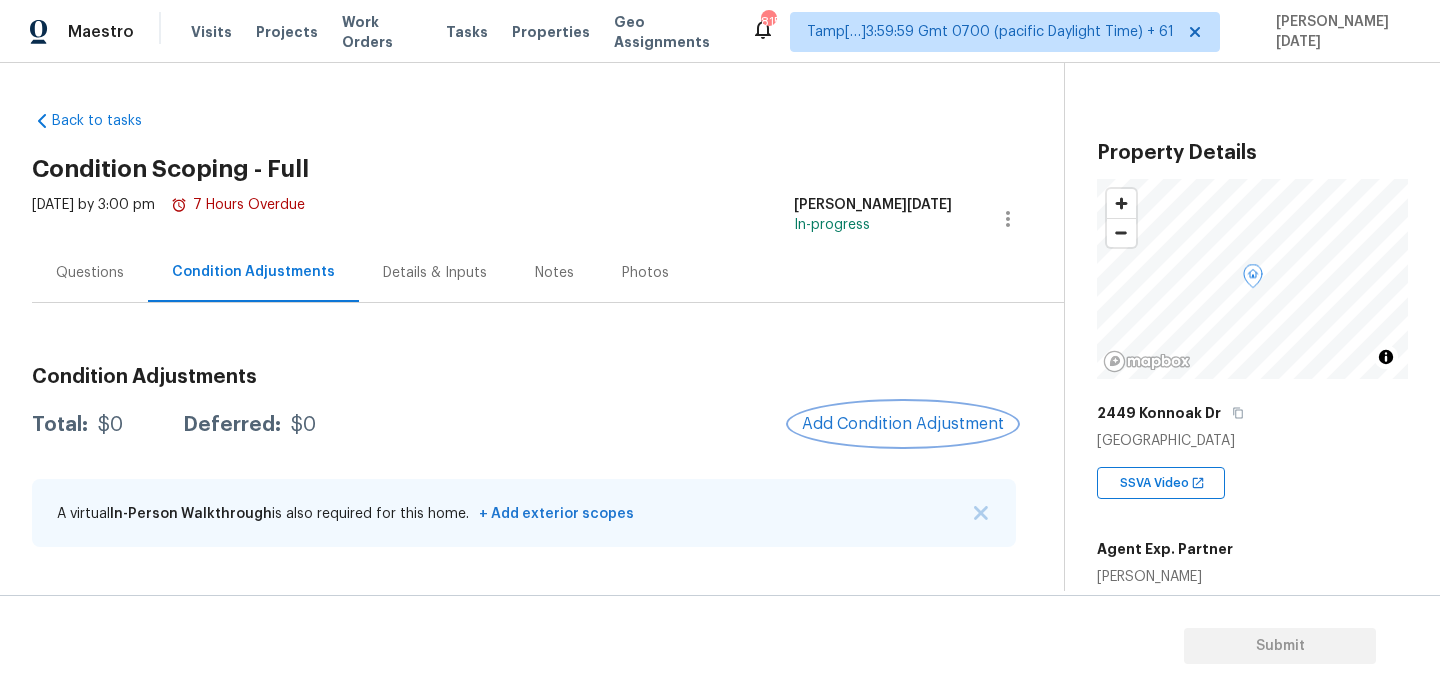 click on "Add Condition Adjustment" at bounding box center [903, 424] 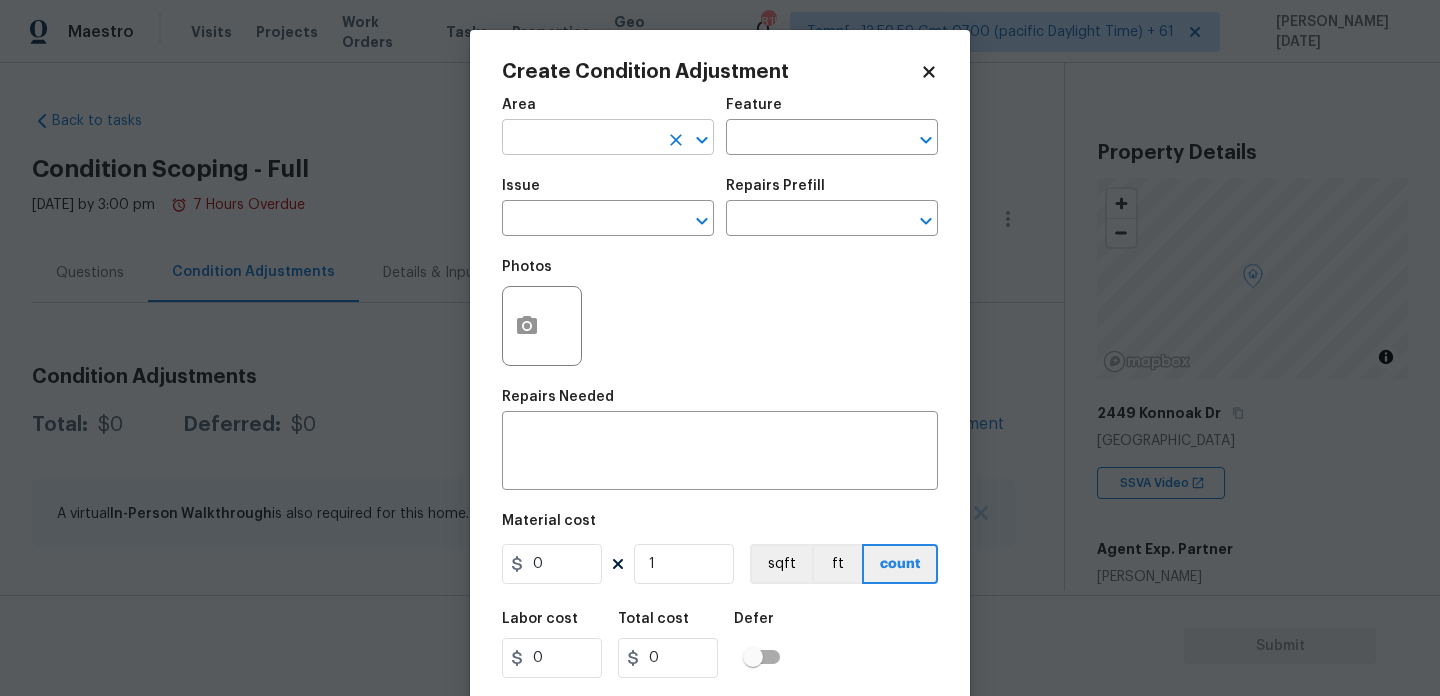 click at bounding box center (580, 139) 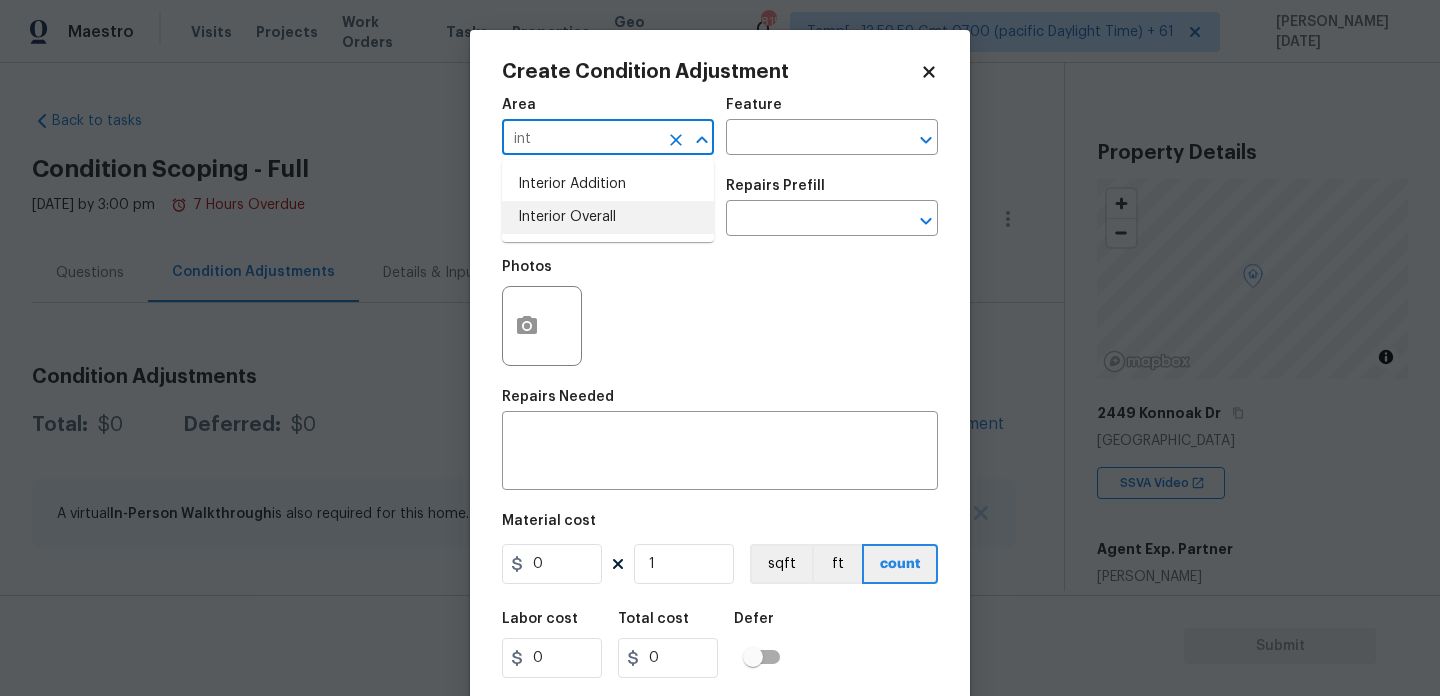 click on "Interior Overall" at bounding box center (608, 217) 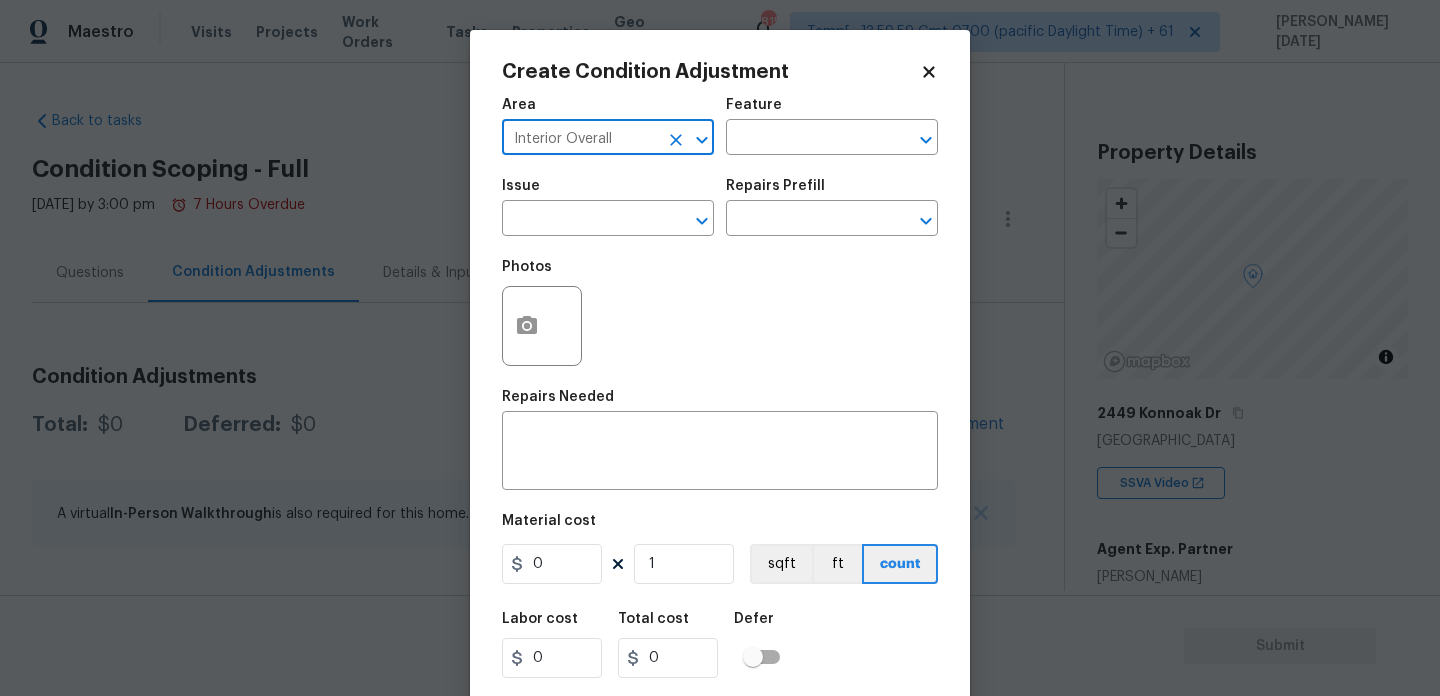 type on "Interior Overall" 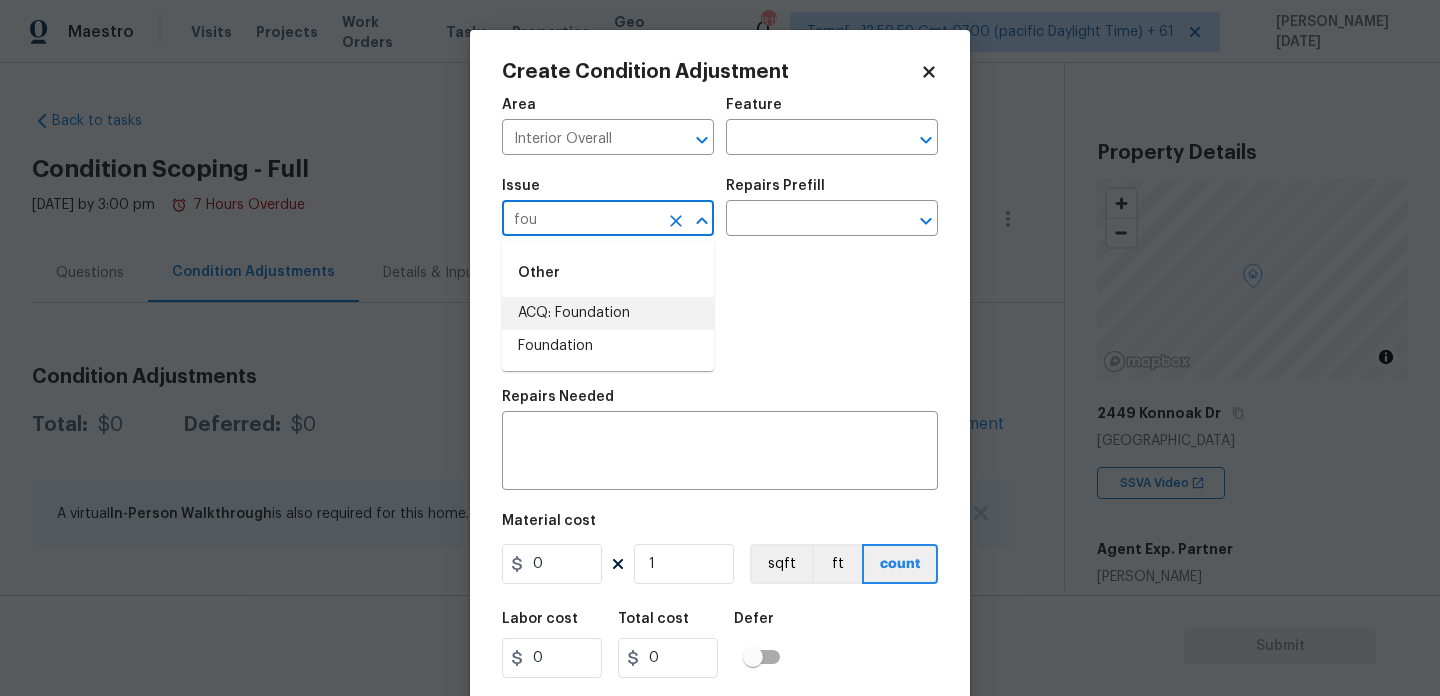 click on "ACQ: Foundation" at bounding box center (608, 313) 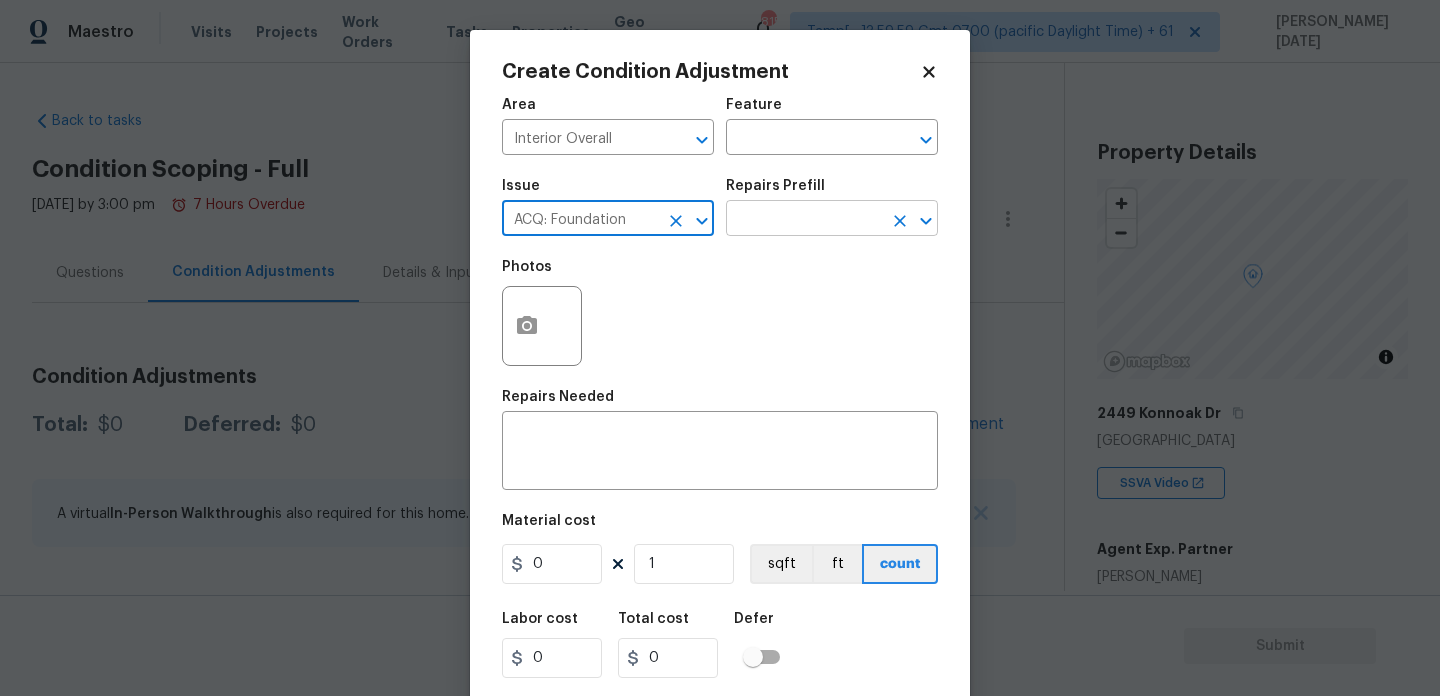 type on "ACQ: Foundation" 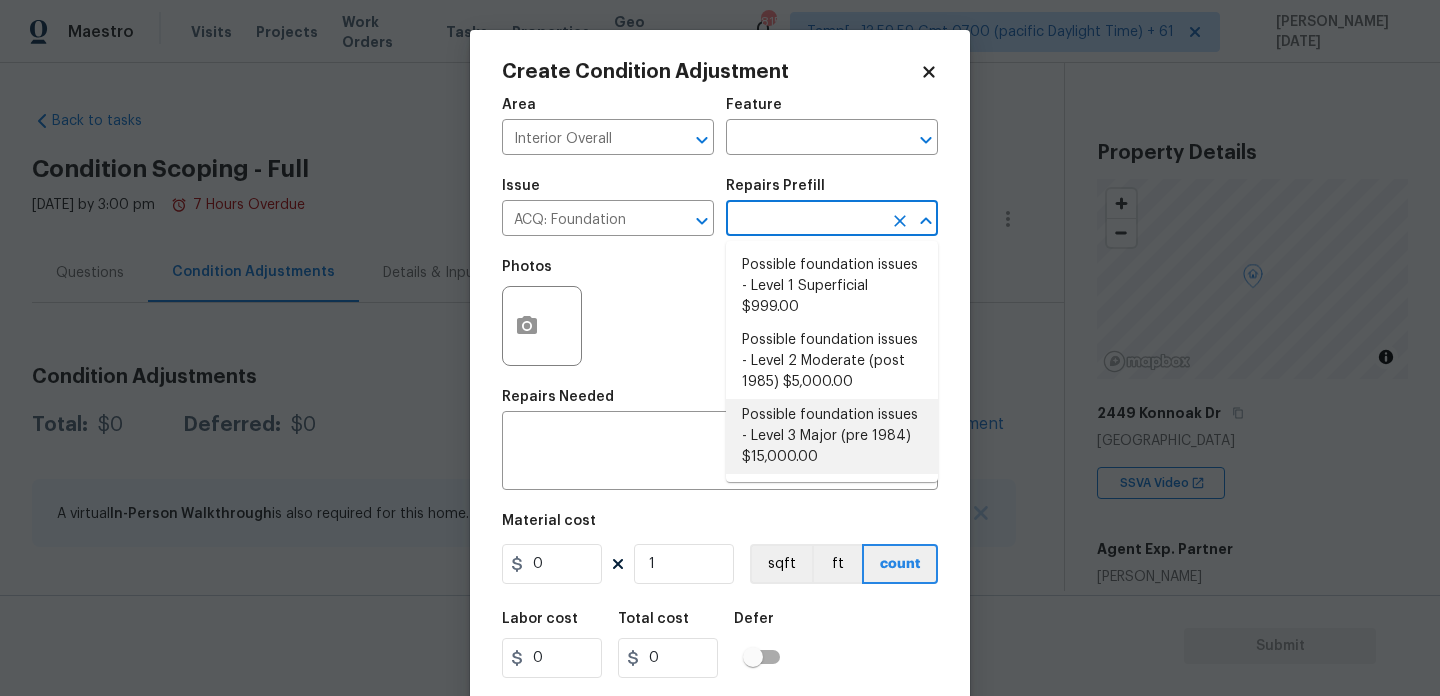 click on "Possible foundation issues - Level 3 Major (pre 1984) $15,000.00" at bounding box center [832, 436] 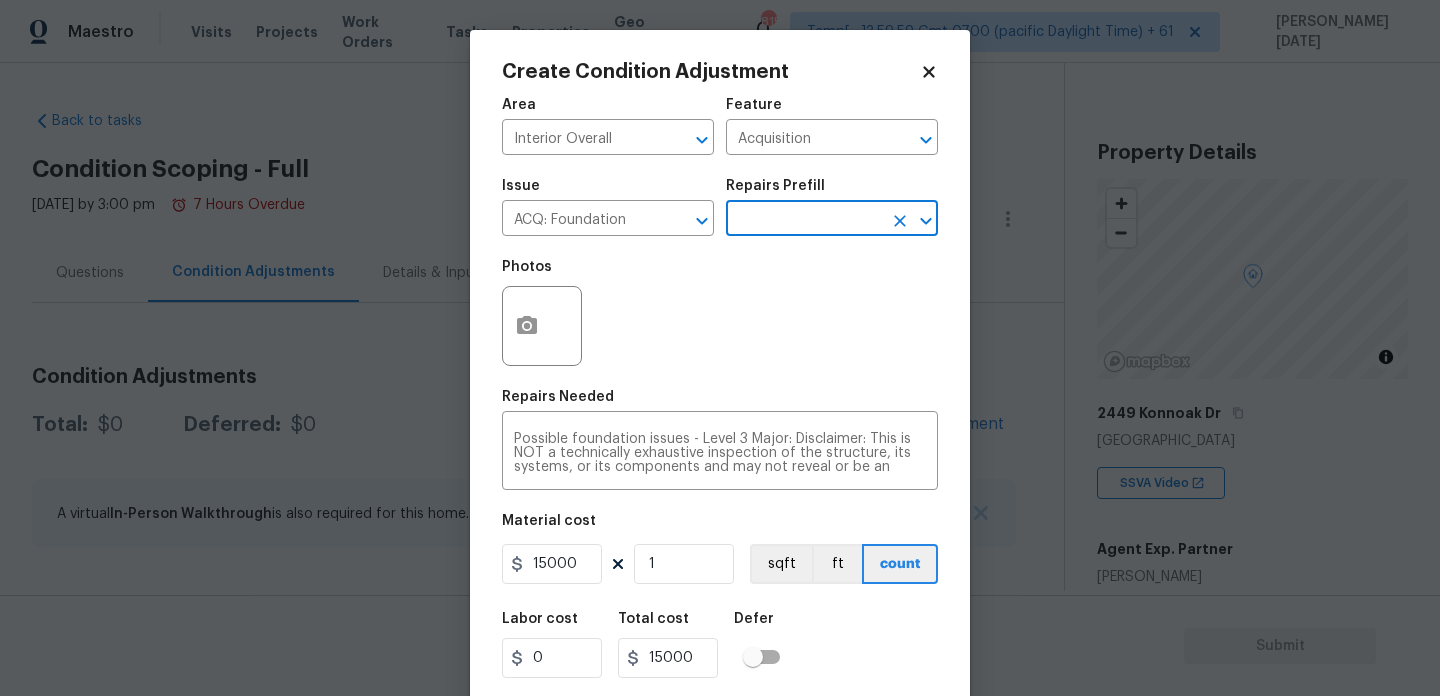 scroll, scrollTop: 70, scrollLeft: 0, axis: vertical 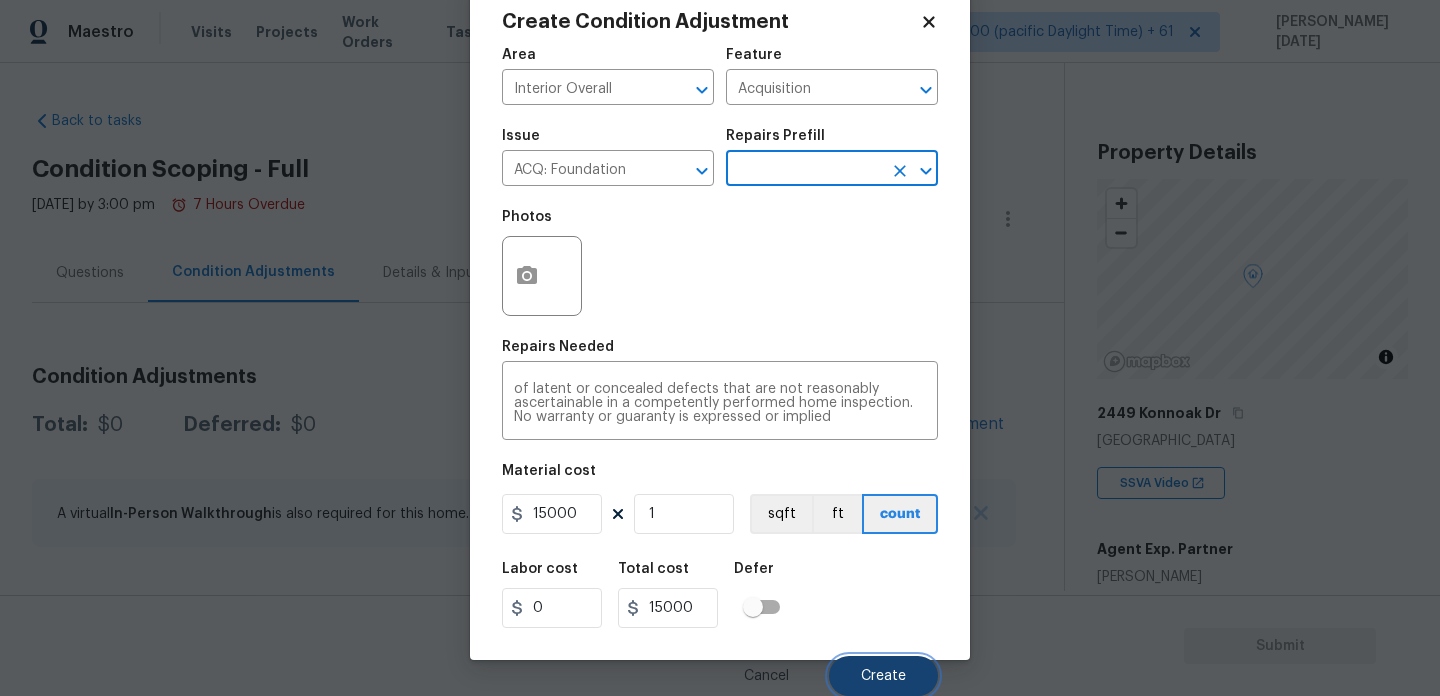 click on "Create" at bounding box center [883, 676] 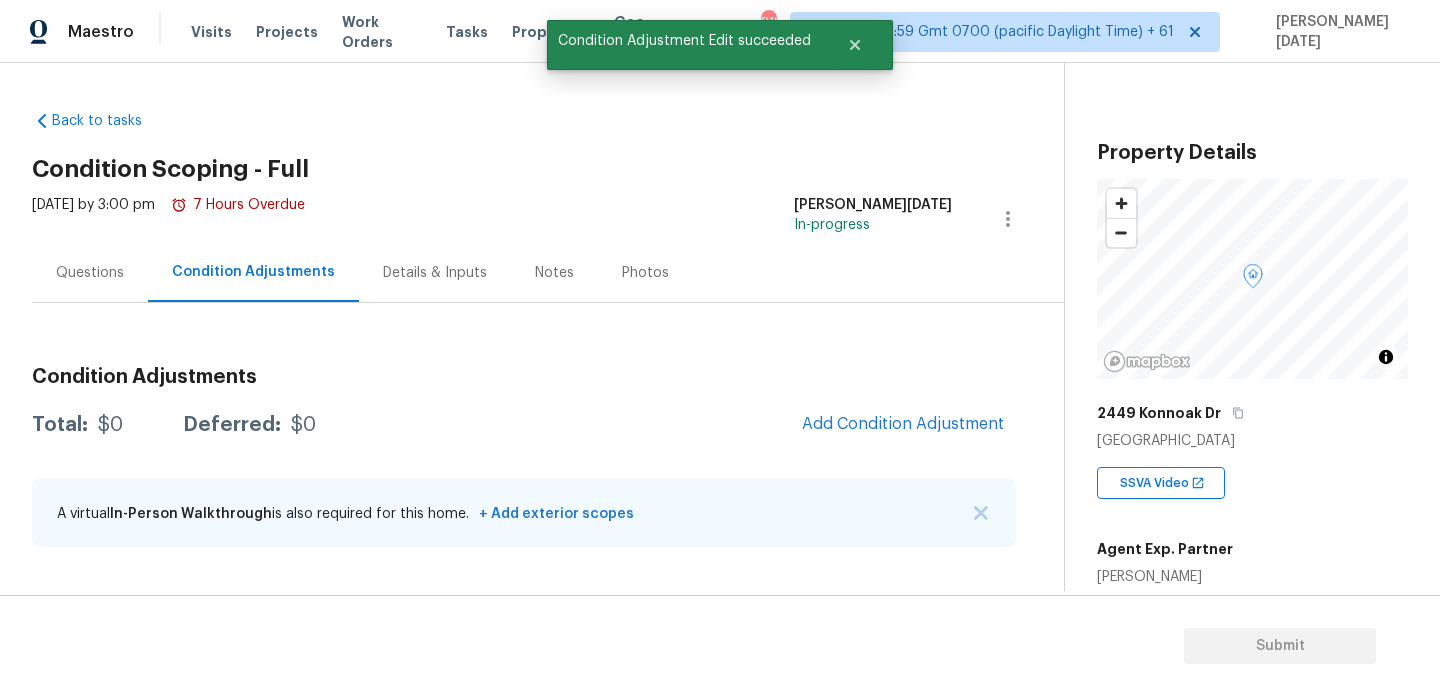 scroll, scrollTop: 44, scrollLeft: 0, axis: vertical 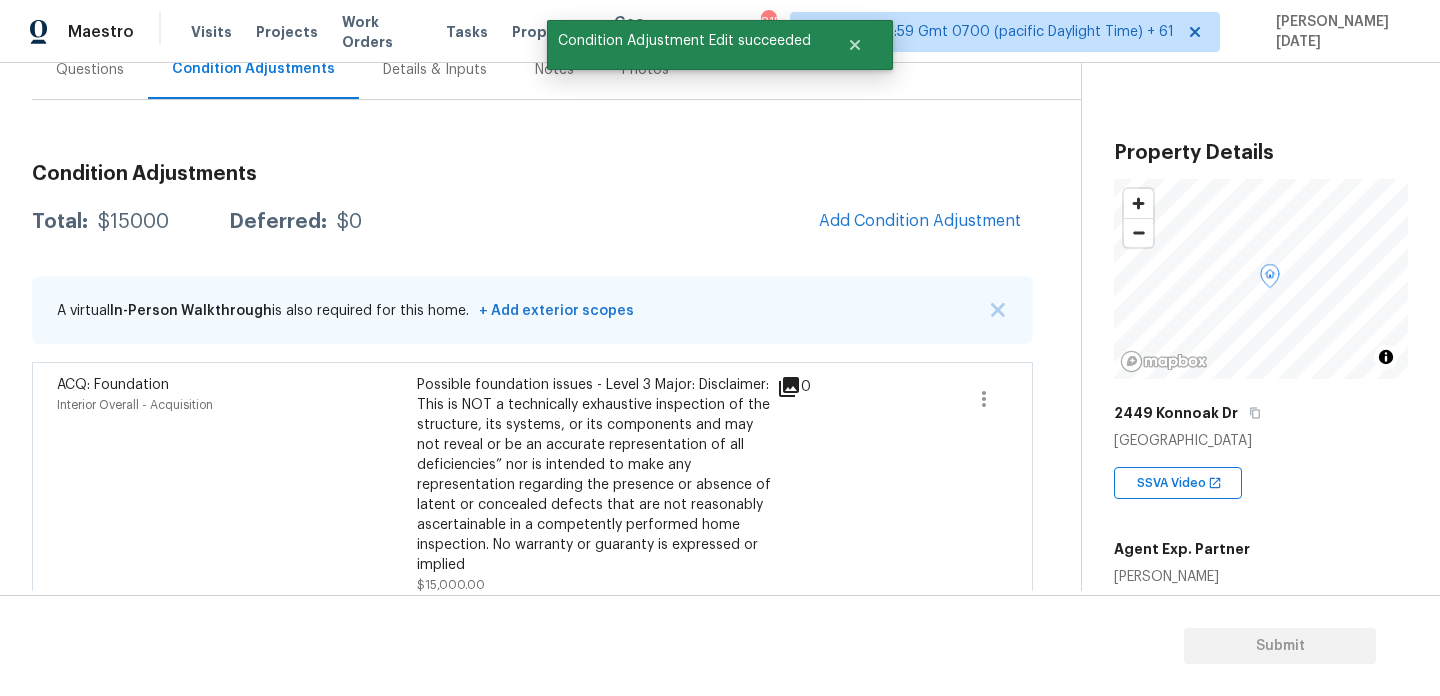 click on "Add Condition Adjustment" at bounding box center (920, 222) 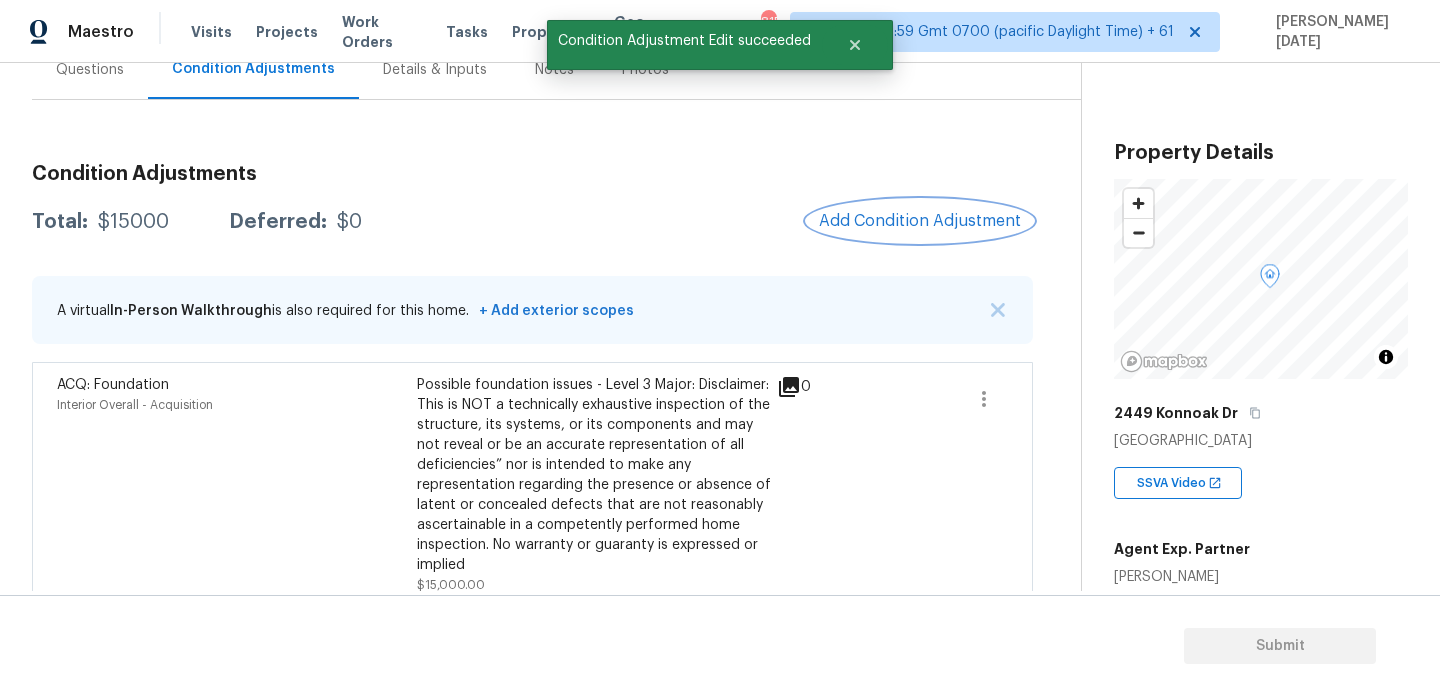 click on "Add Condition Adjustment" at bounding box center (920, 221) 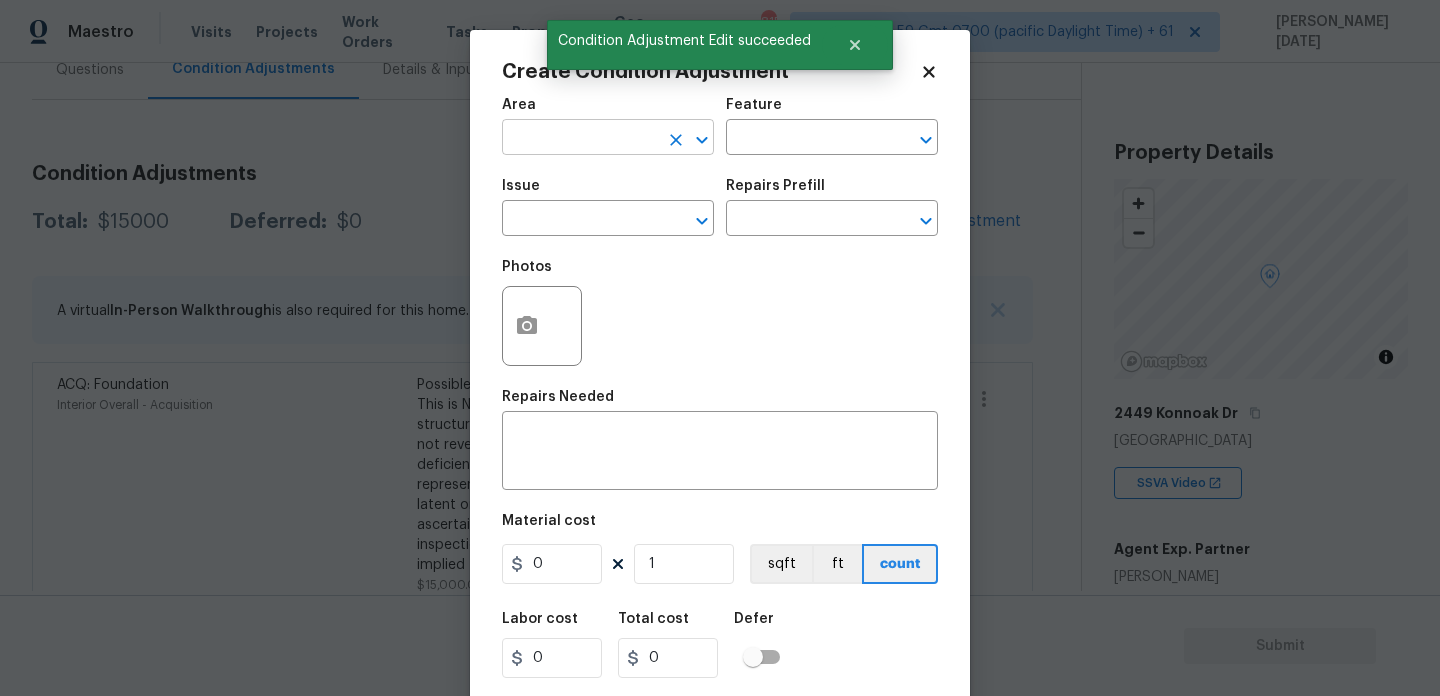 click at bounding box center [580, 139] 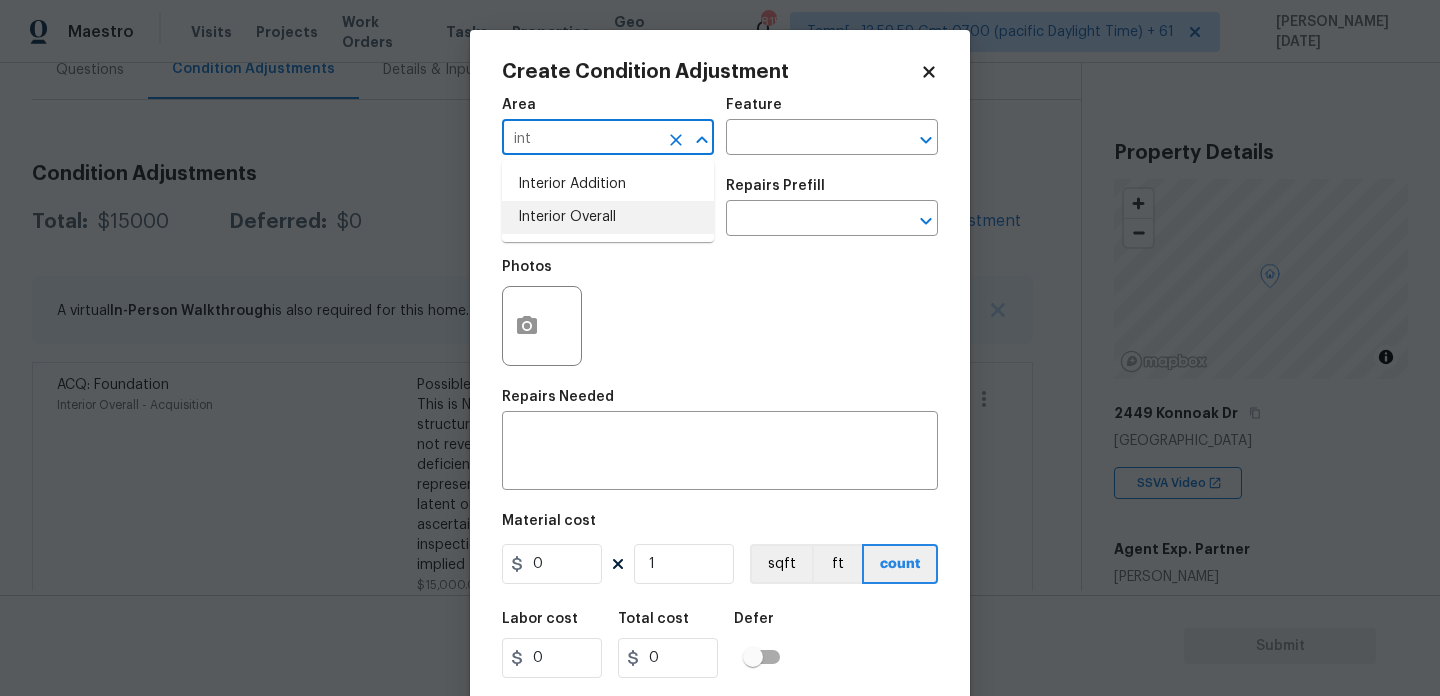 click on "Interior Overall" at bounding box center (608, 217) 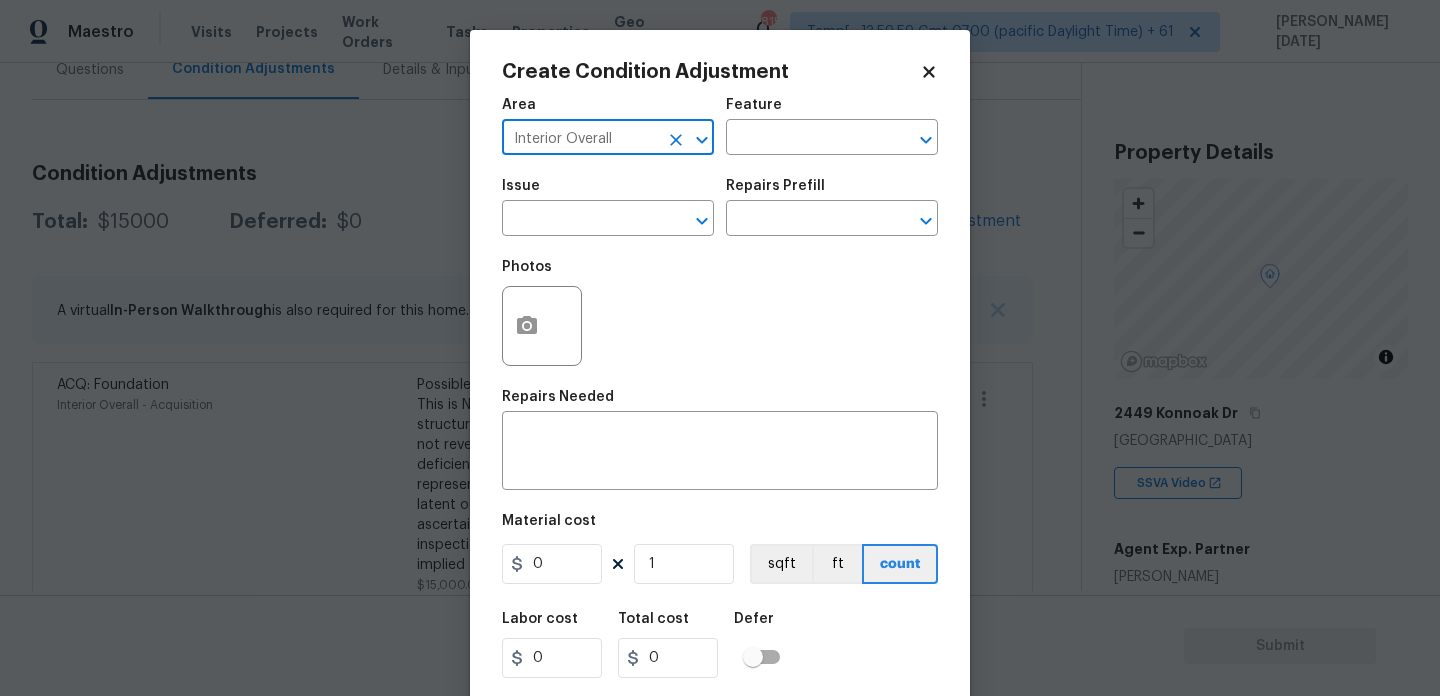 type on "Interior Overall" 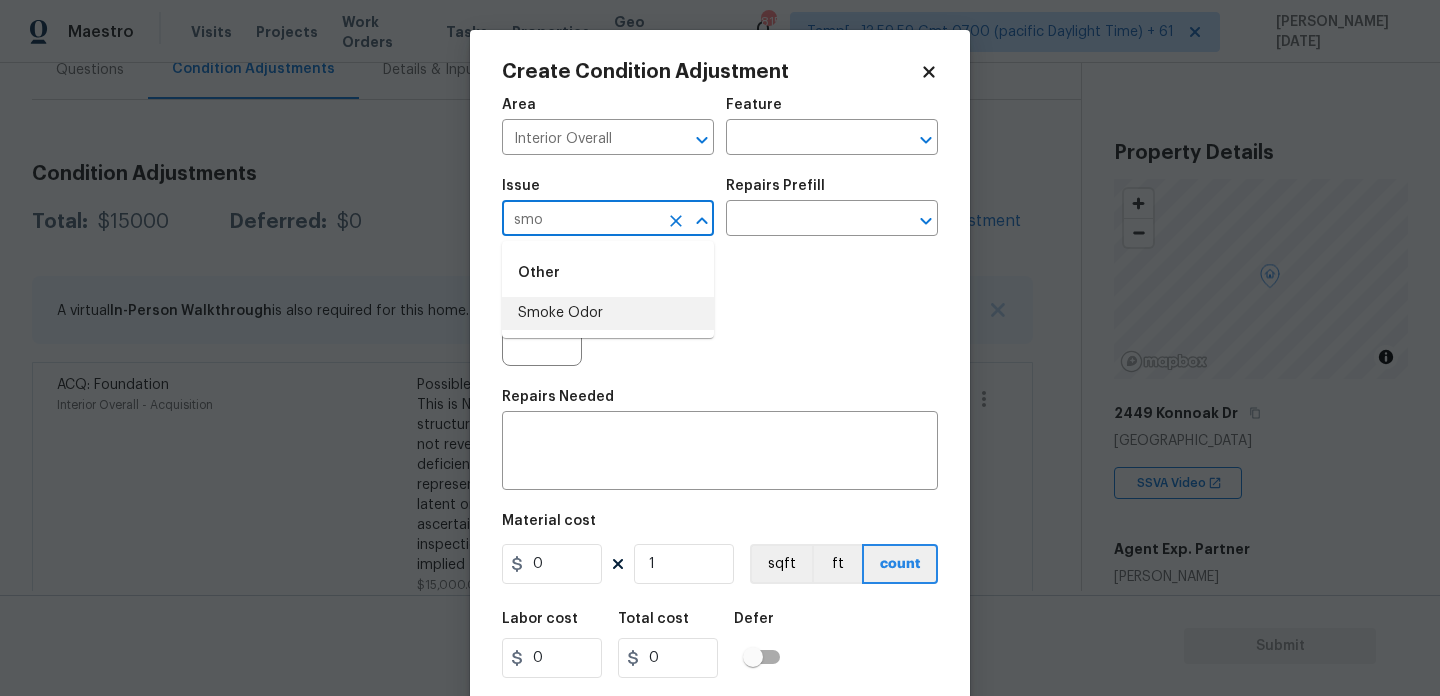 click on "Smoke Odor" at bounding box center (608, 313) 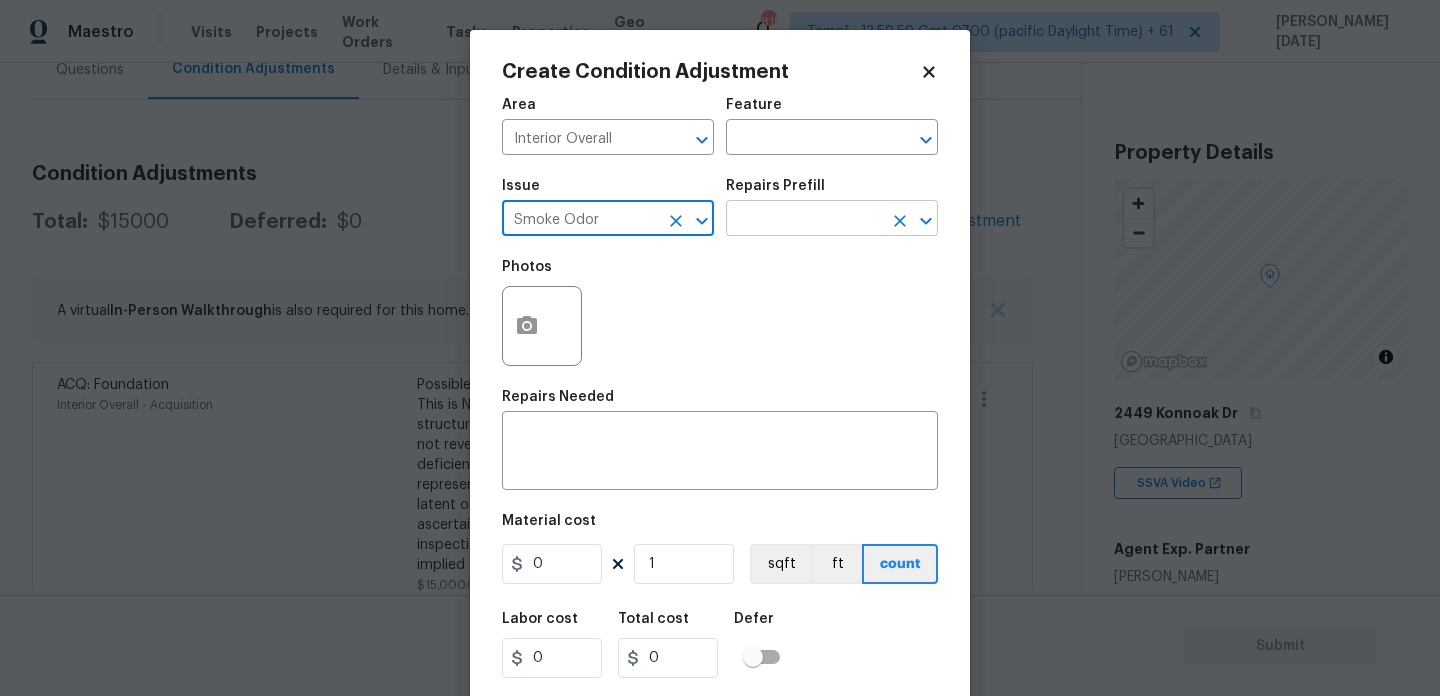 type on "Smoke Odor" 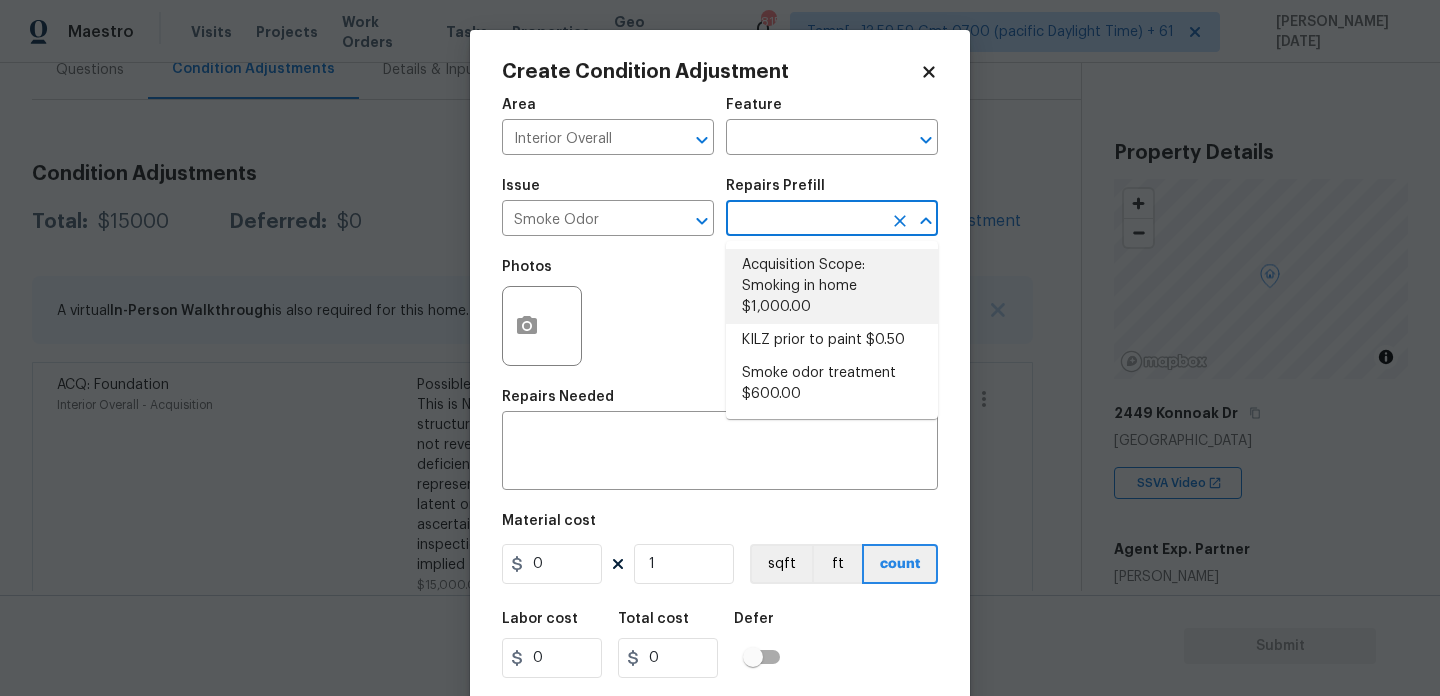 click on "Acquisition Scope: Smoking in home $1,000.00" at bounding box center (832, 286) 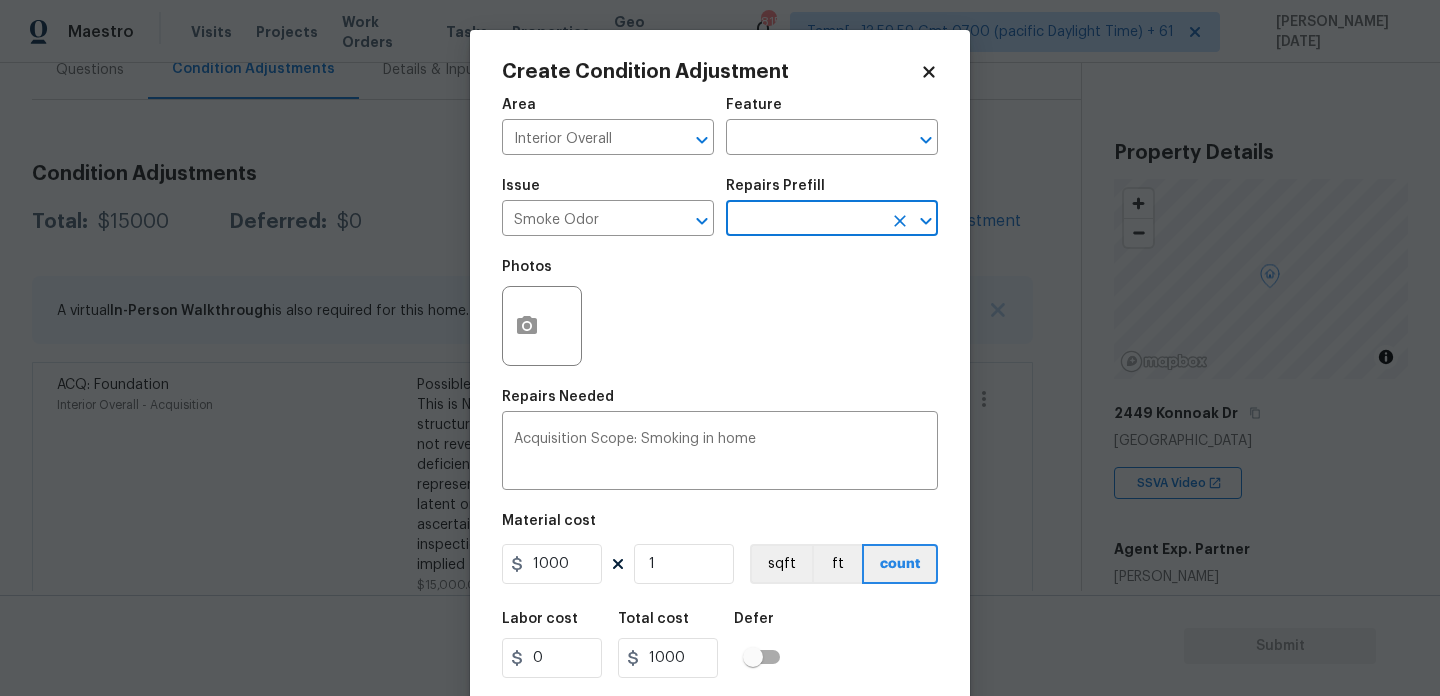 scroll, scrollTop: 51, scrollLeft: 0, axis: vertical 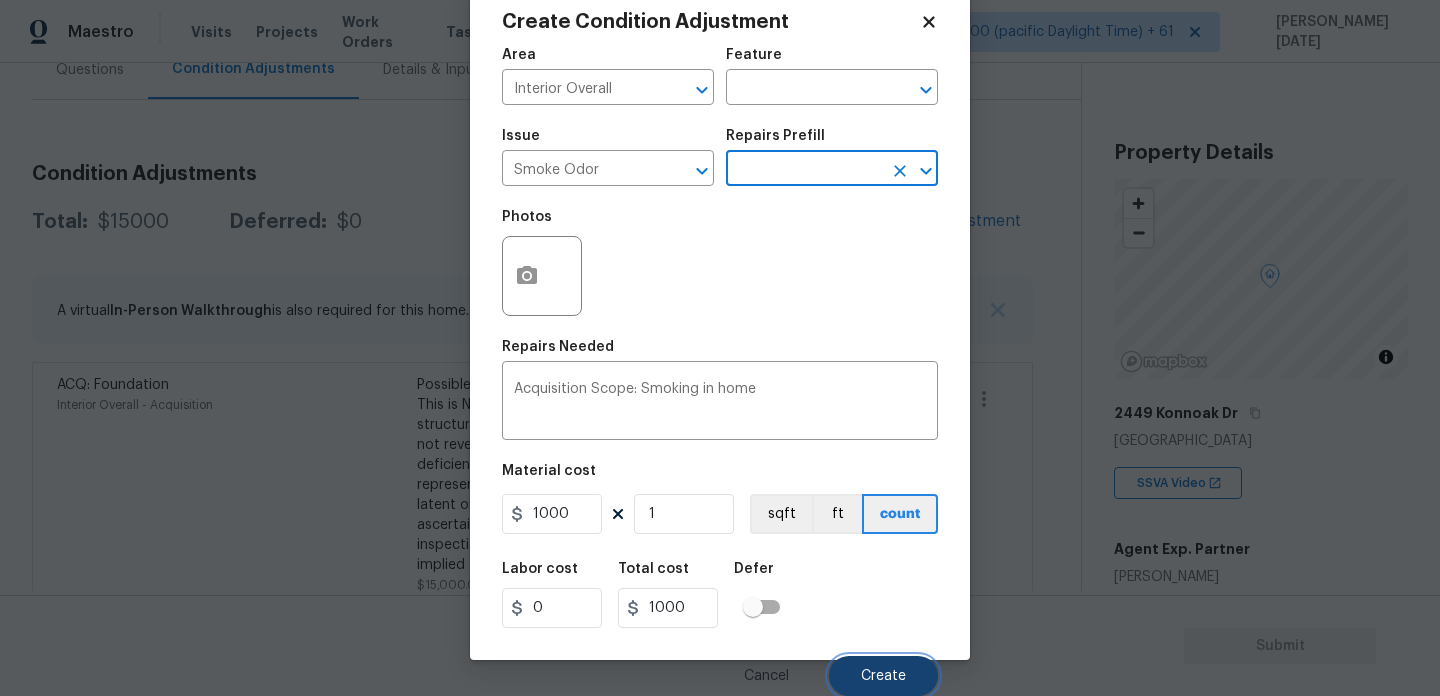 click on "Create" at bounding box center (883, 676) 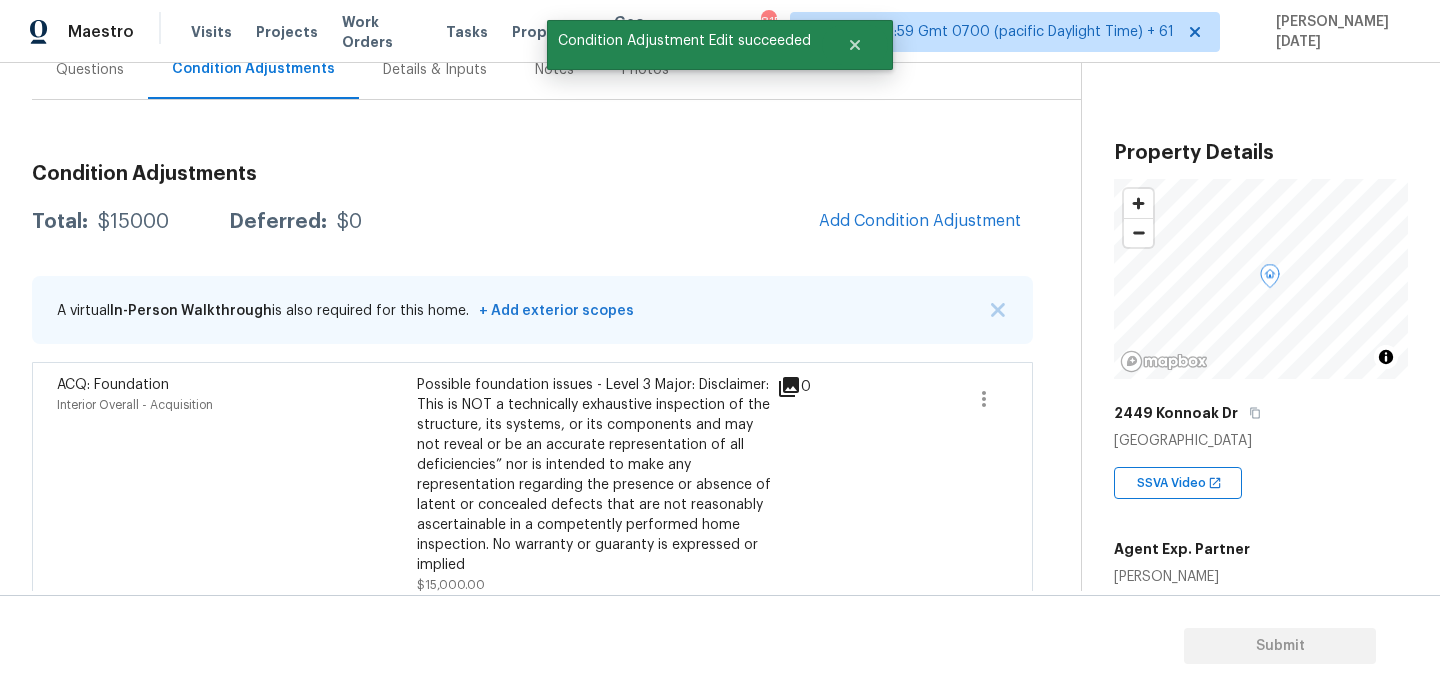 scroll, scrollTop: 44, scrollLeft: 0, axis: vertical 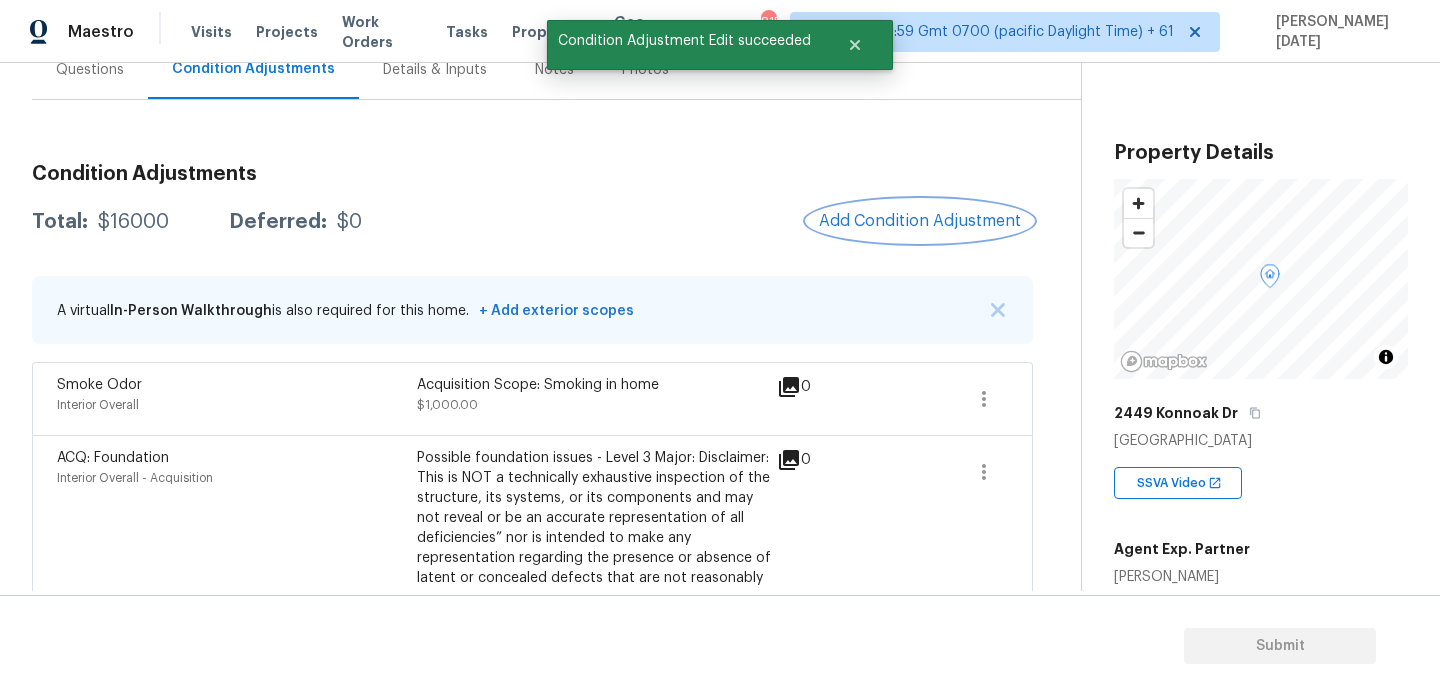click on "Add Condition Adjustment" at bounding box center [920, 221] 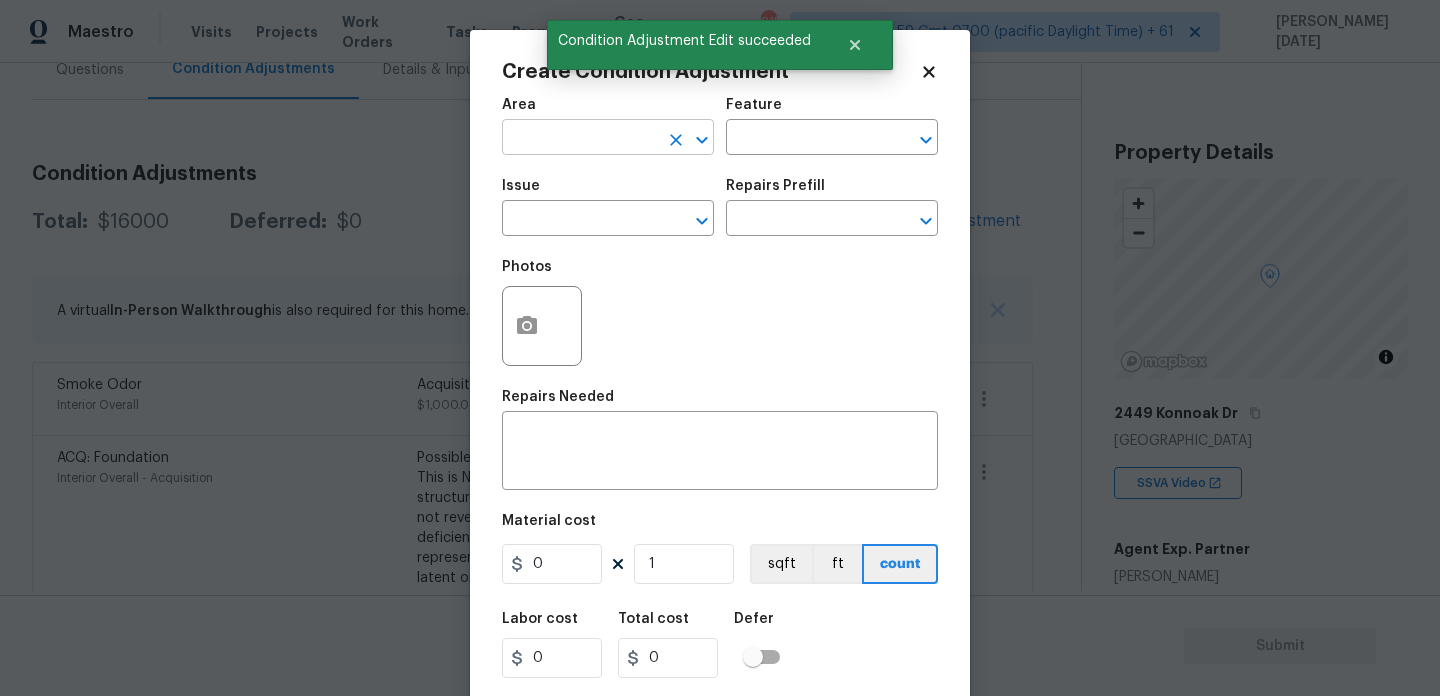 click at bounding box center (580, 139) 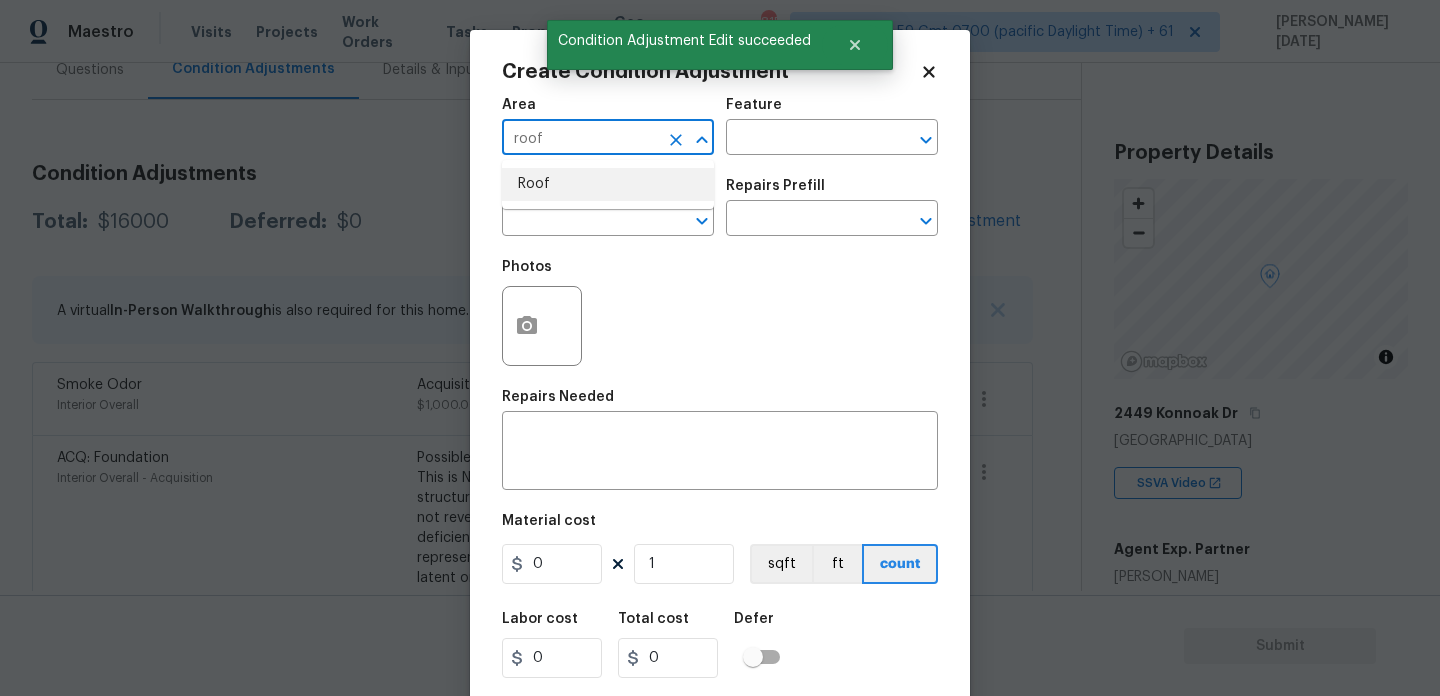 click on "Roof" at bounding box center (608, 184) 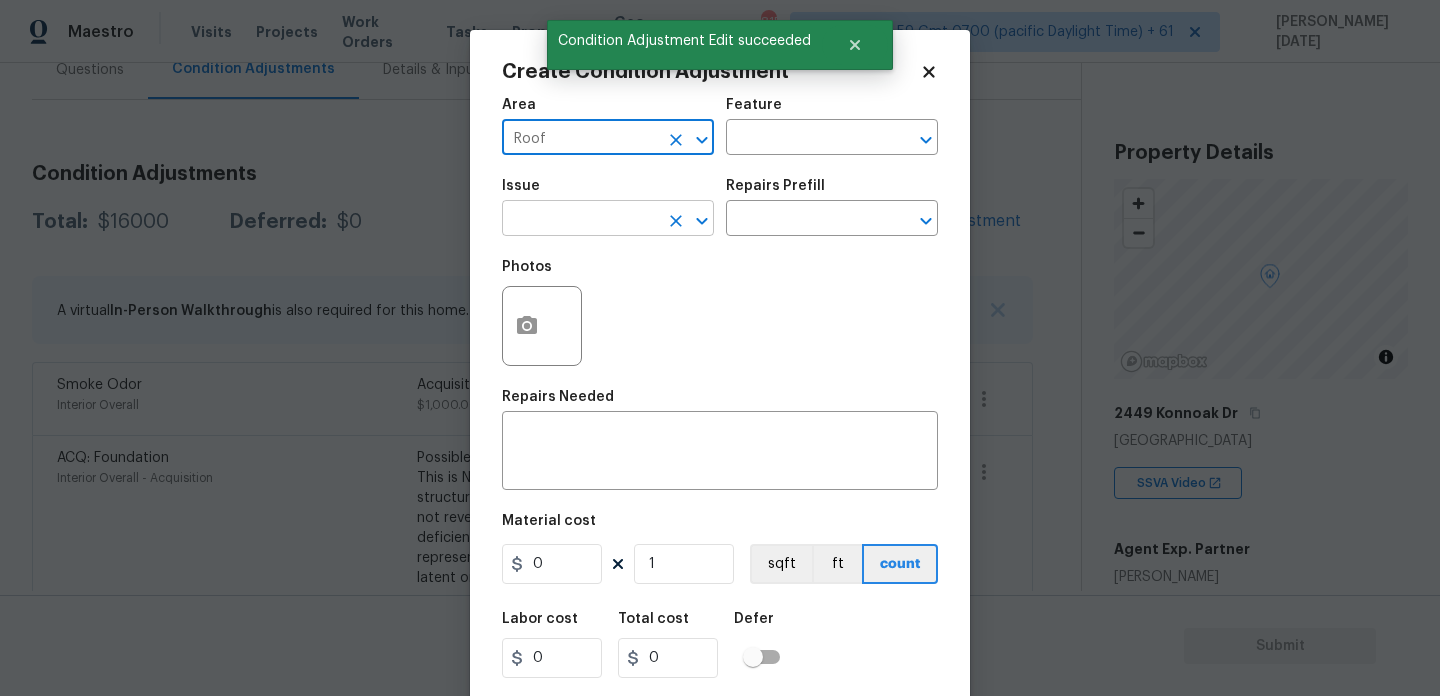 type on "Roof" 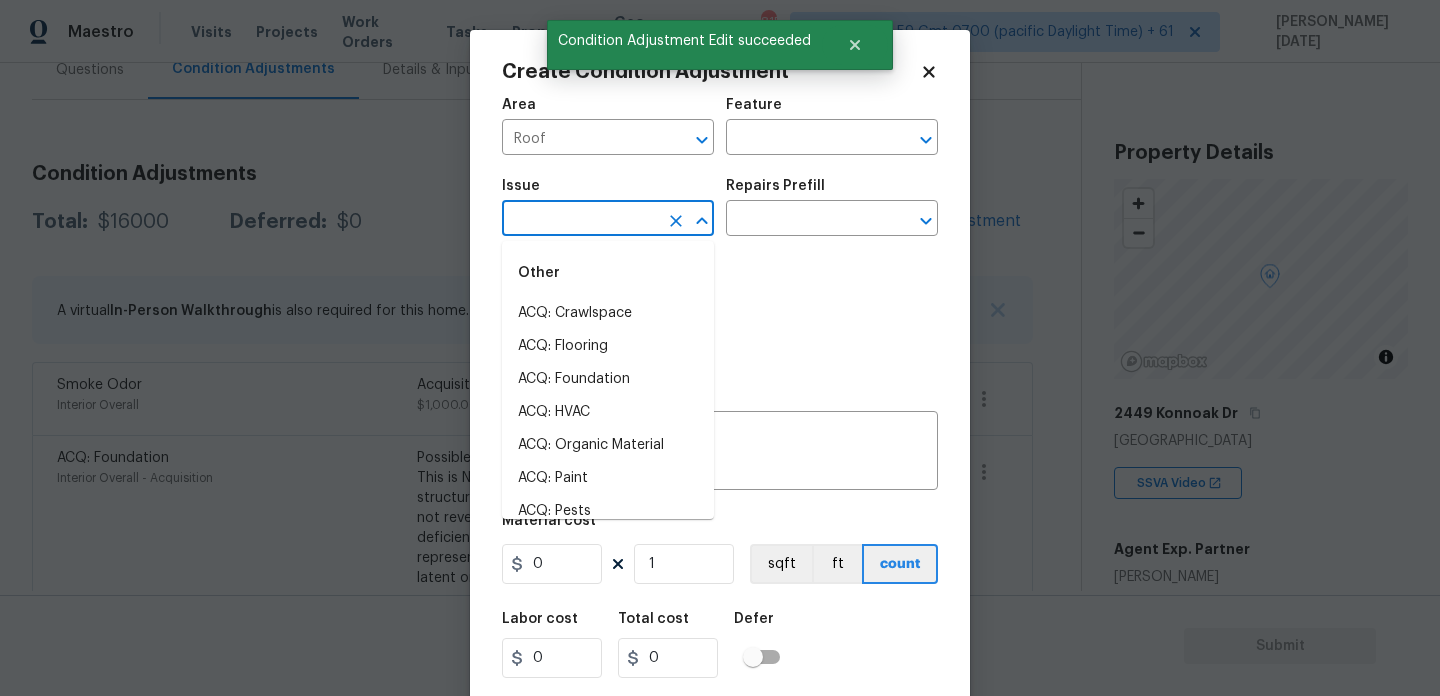 click at bounding box center [580, 220] 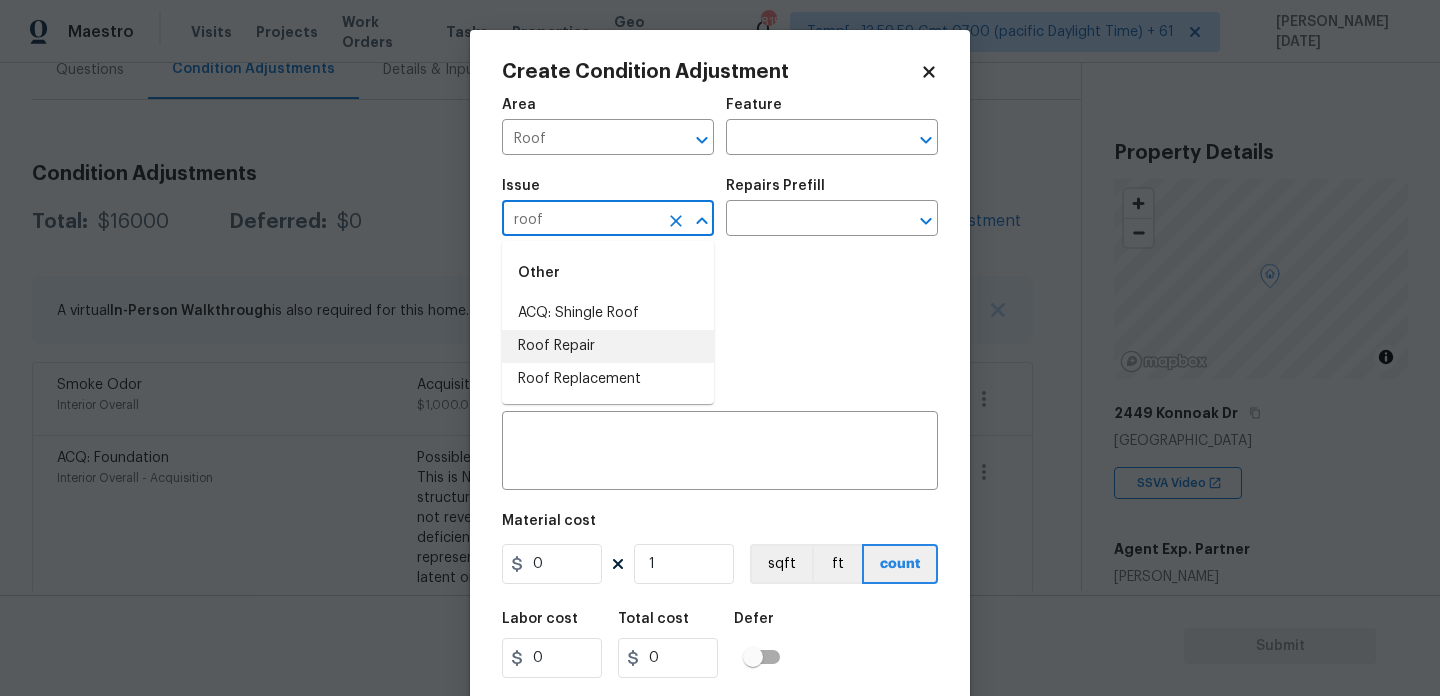 click on "Roof Repair" at bounding box center (608, 346) 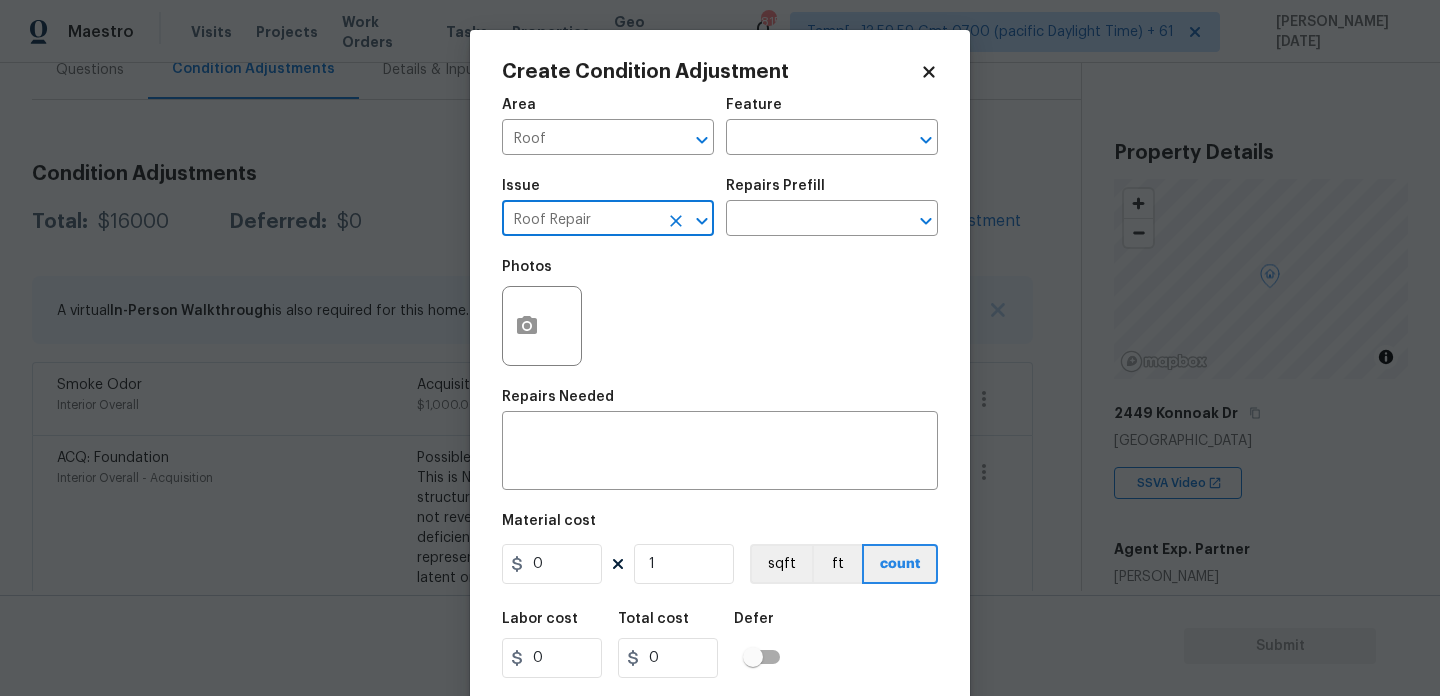 click 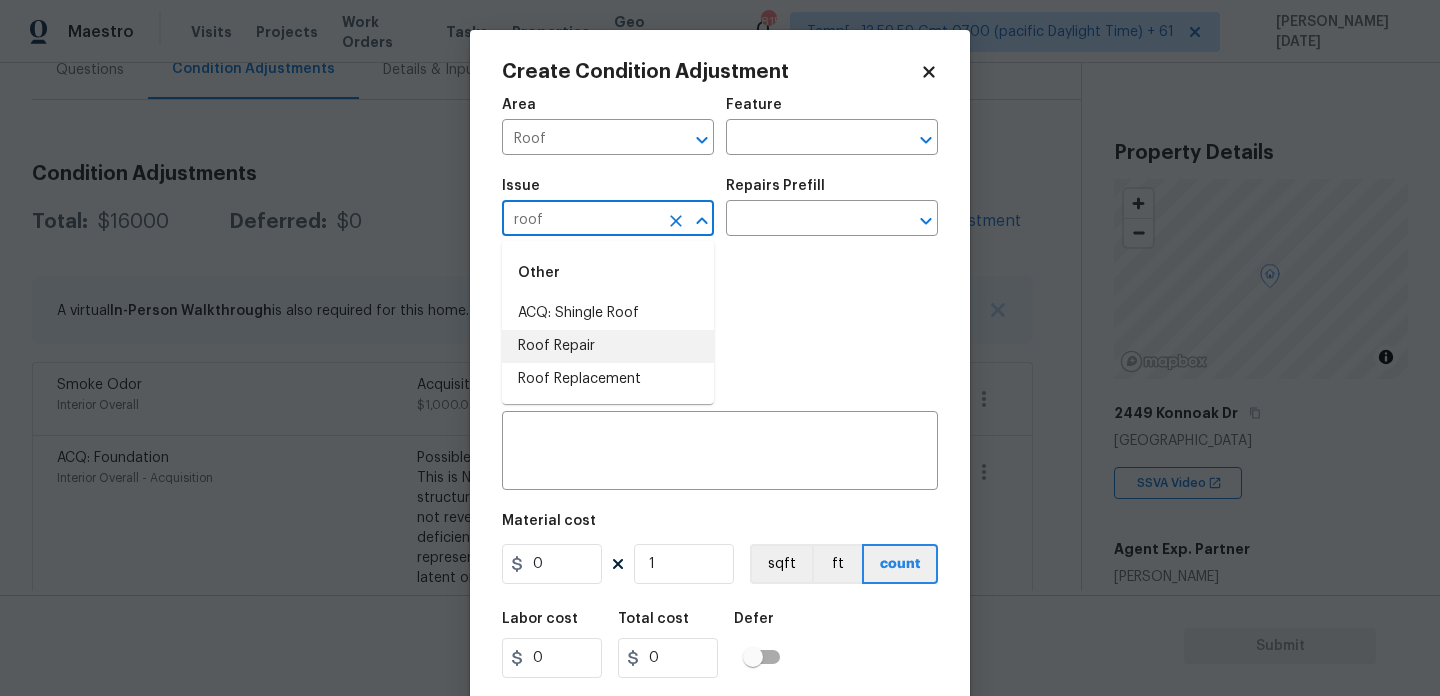 click on "Roof Repair" at bounding box center (608, 346) 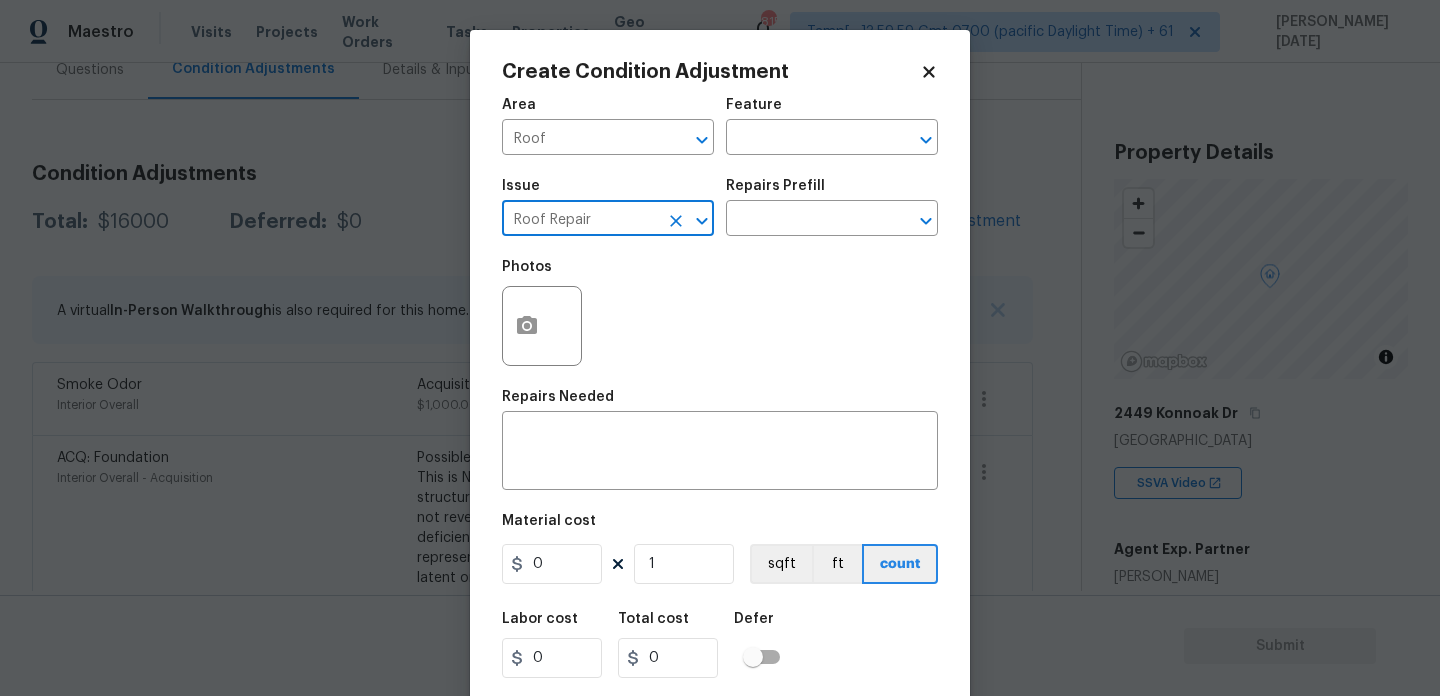 click 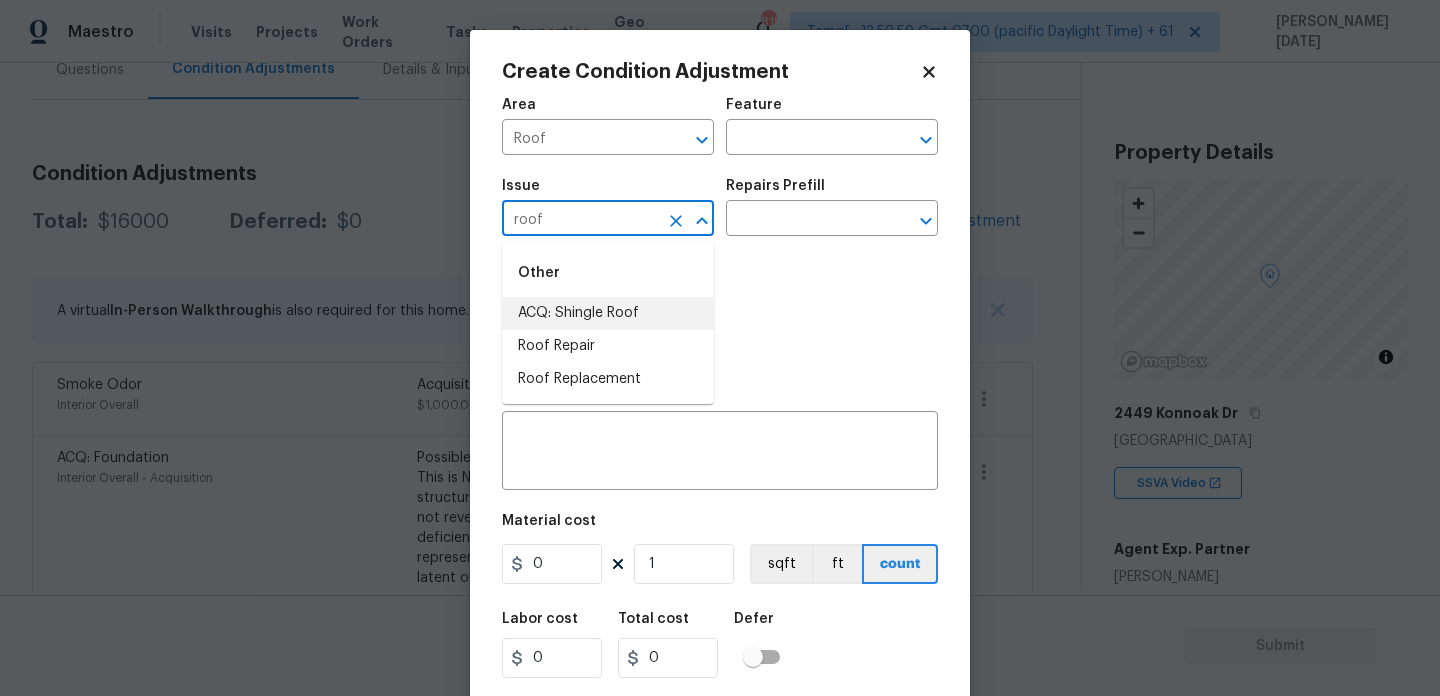 click on "ACQ: Shingle Roof" at bounding box center [608, 313] 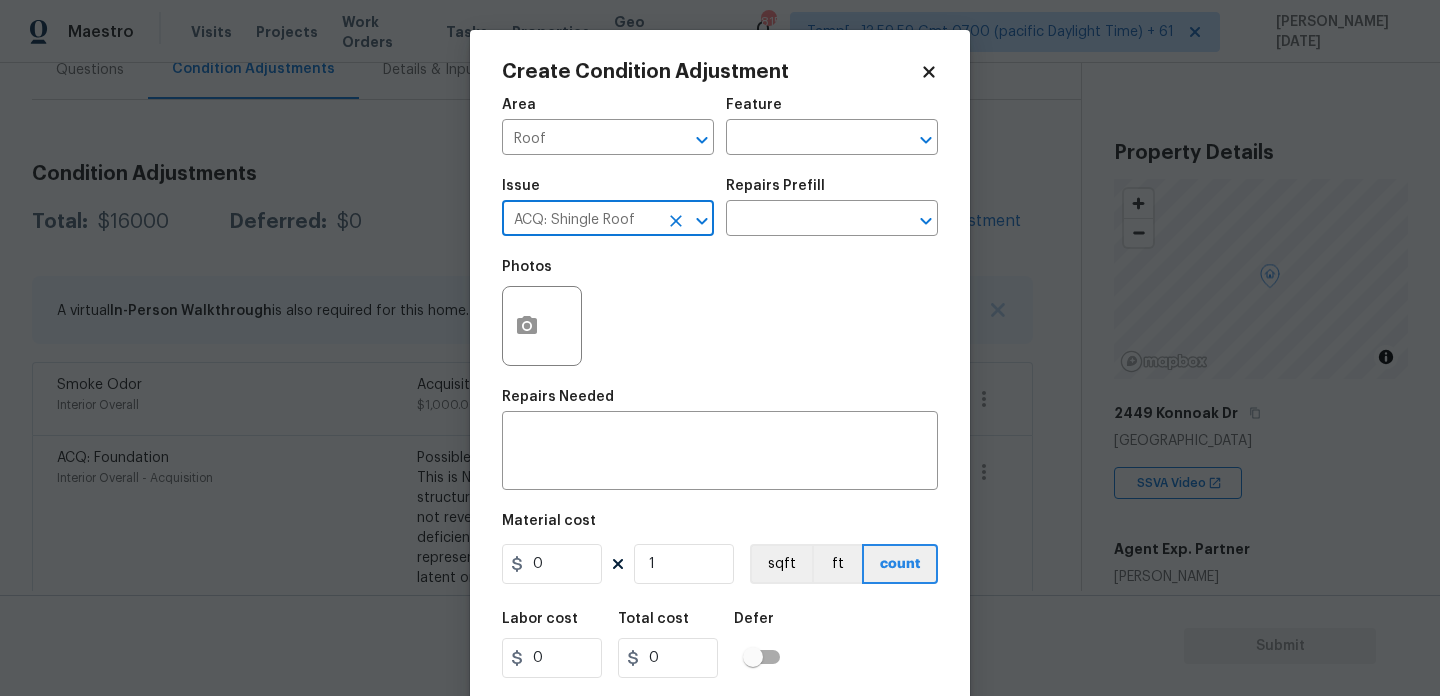 type on "ACQ: Shingle Roof" 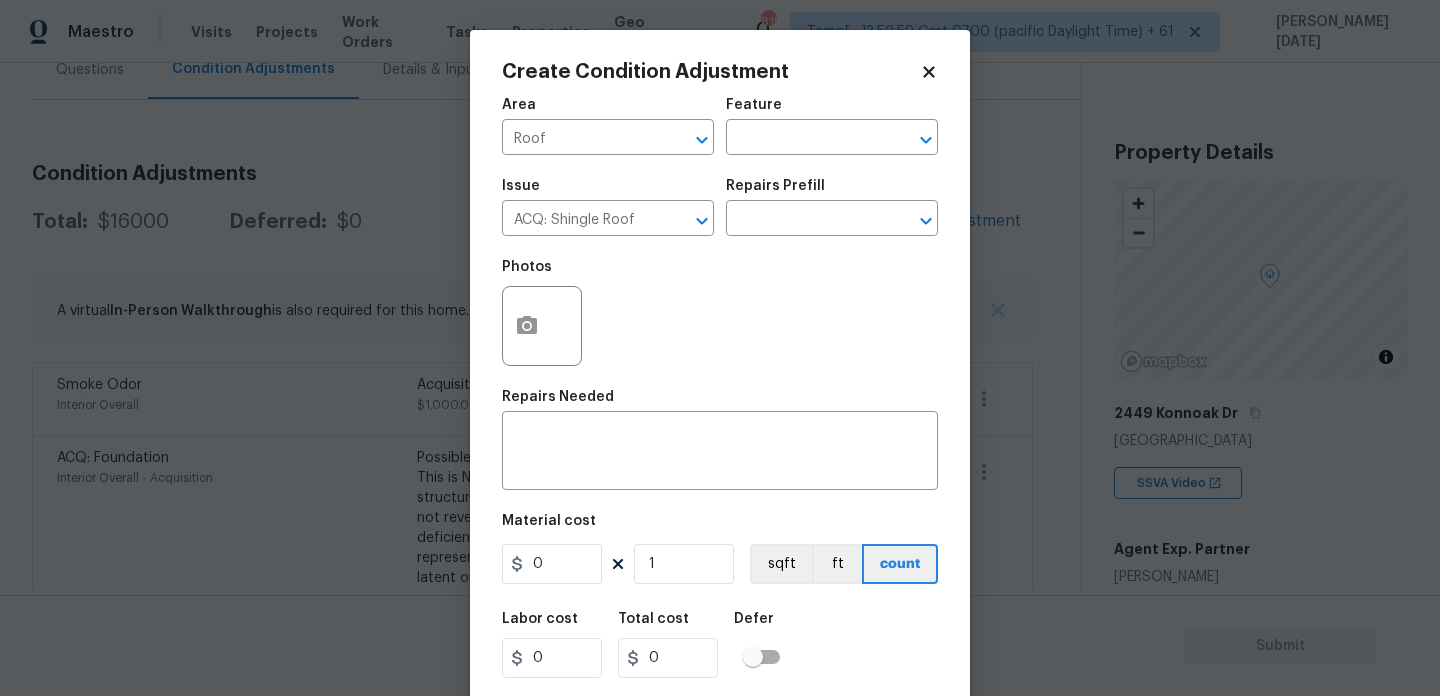 click on "Photos" at bounding box center (720, 313) 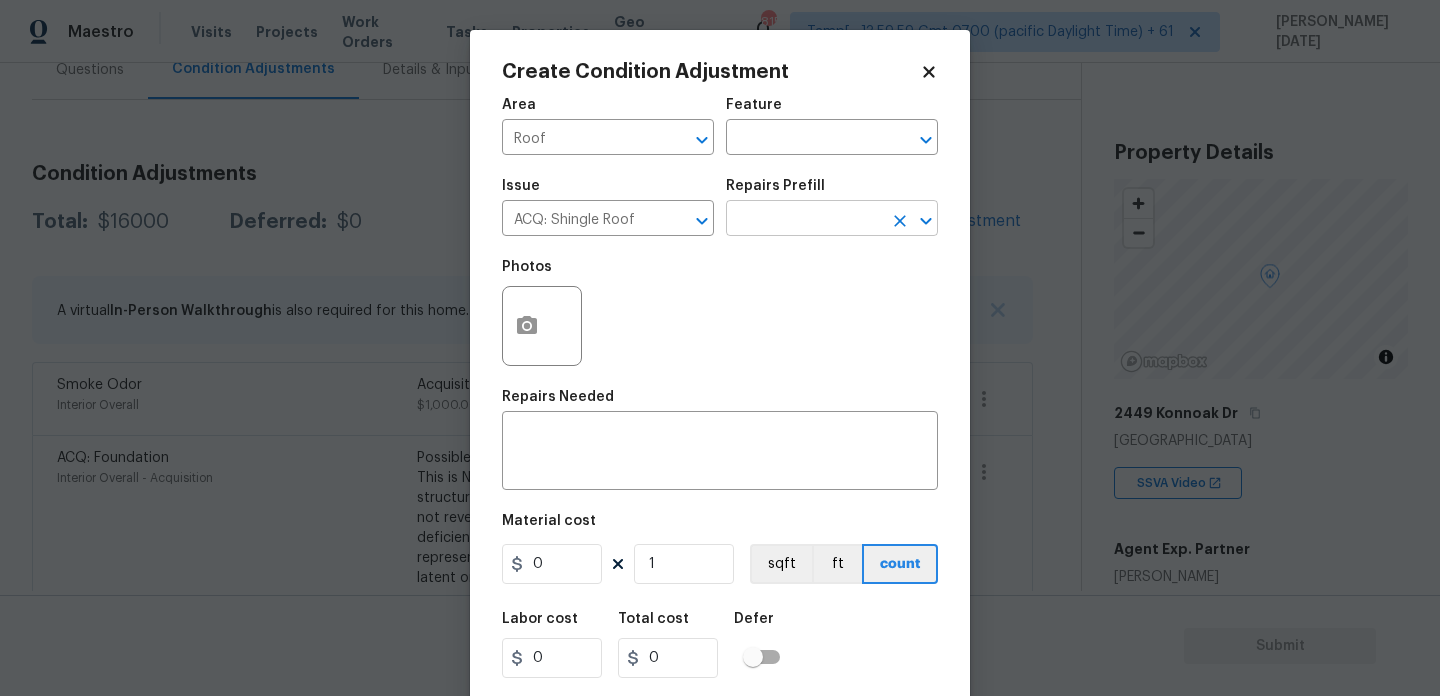 click at bounding box center (804, 220) 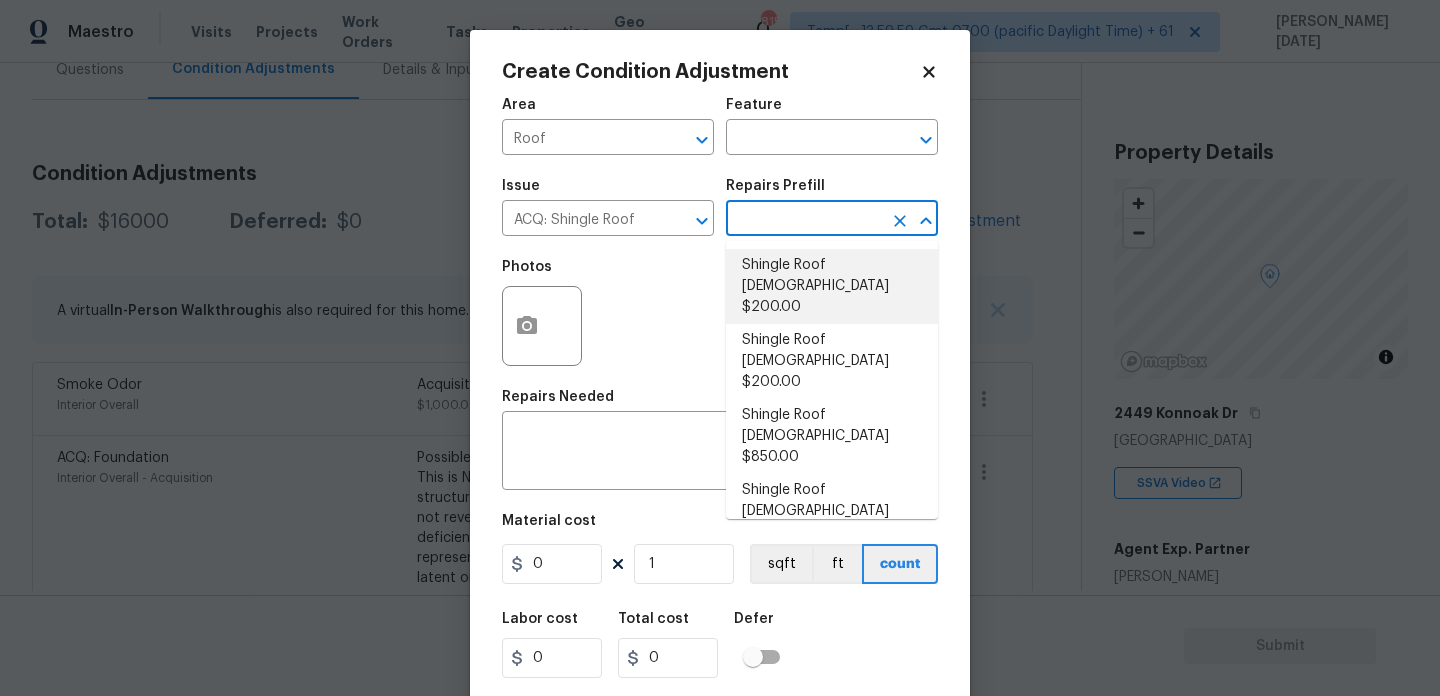 click on "Shingle Roof 0-10 Years Old $200.00" at bounding box center [832, 286] 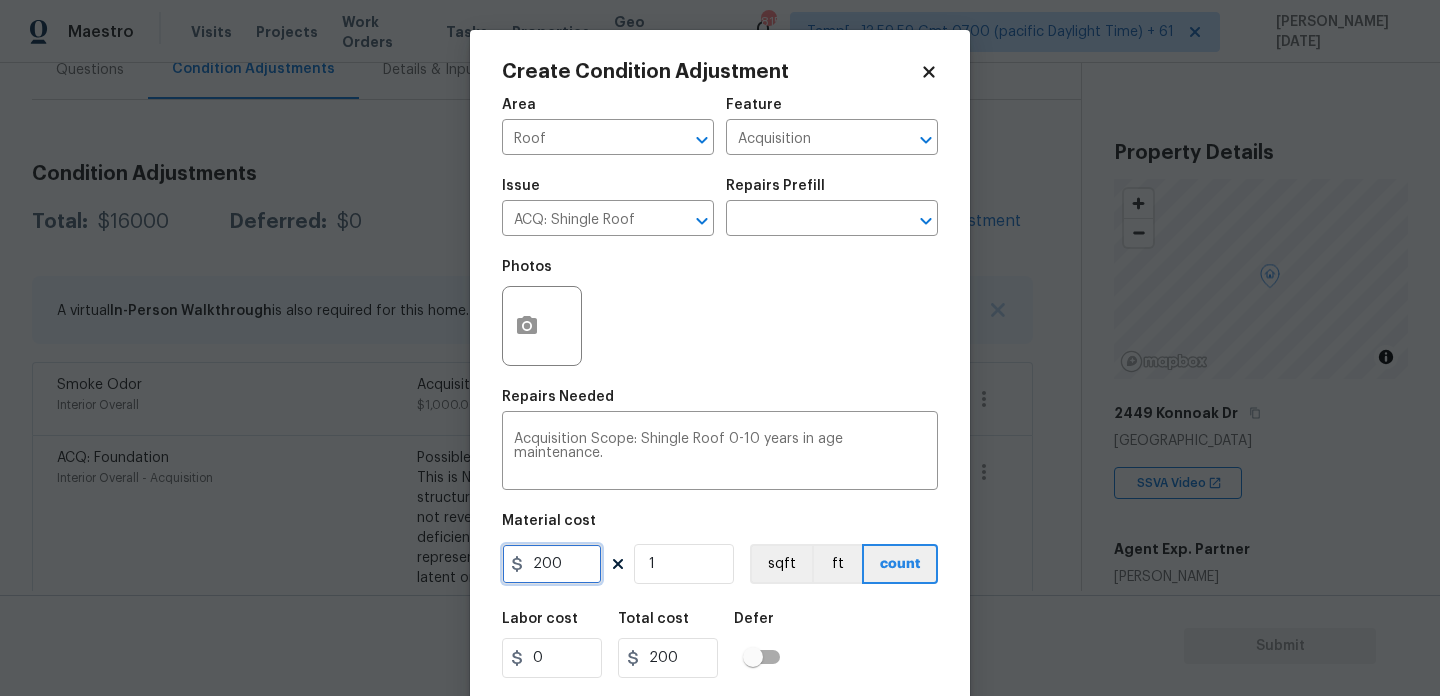 drag, startPoint x: 572, startPoint y: 546, endPoint x: 522, endPoint y: 547, distance: 50.01 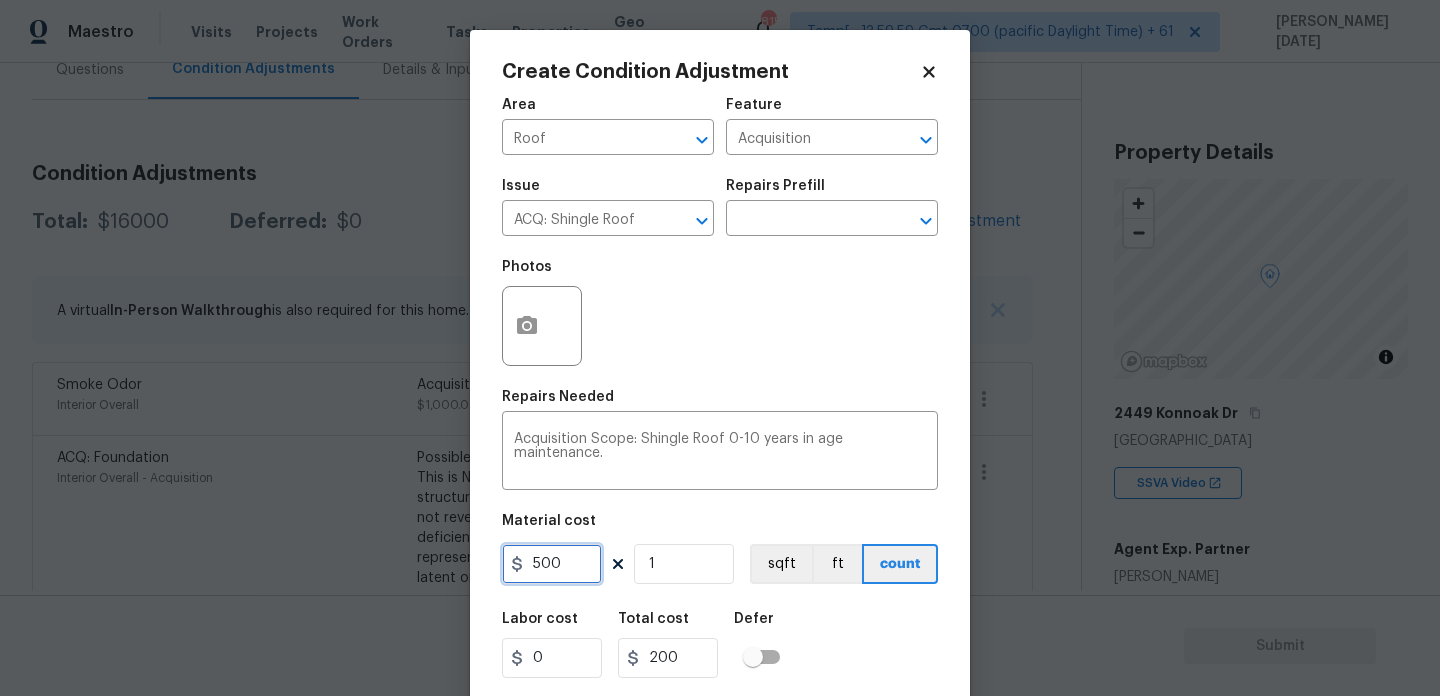 type on "500" 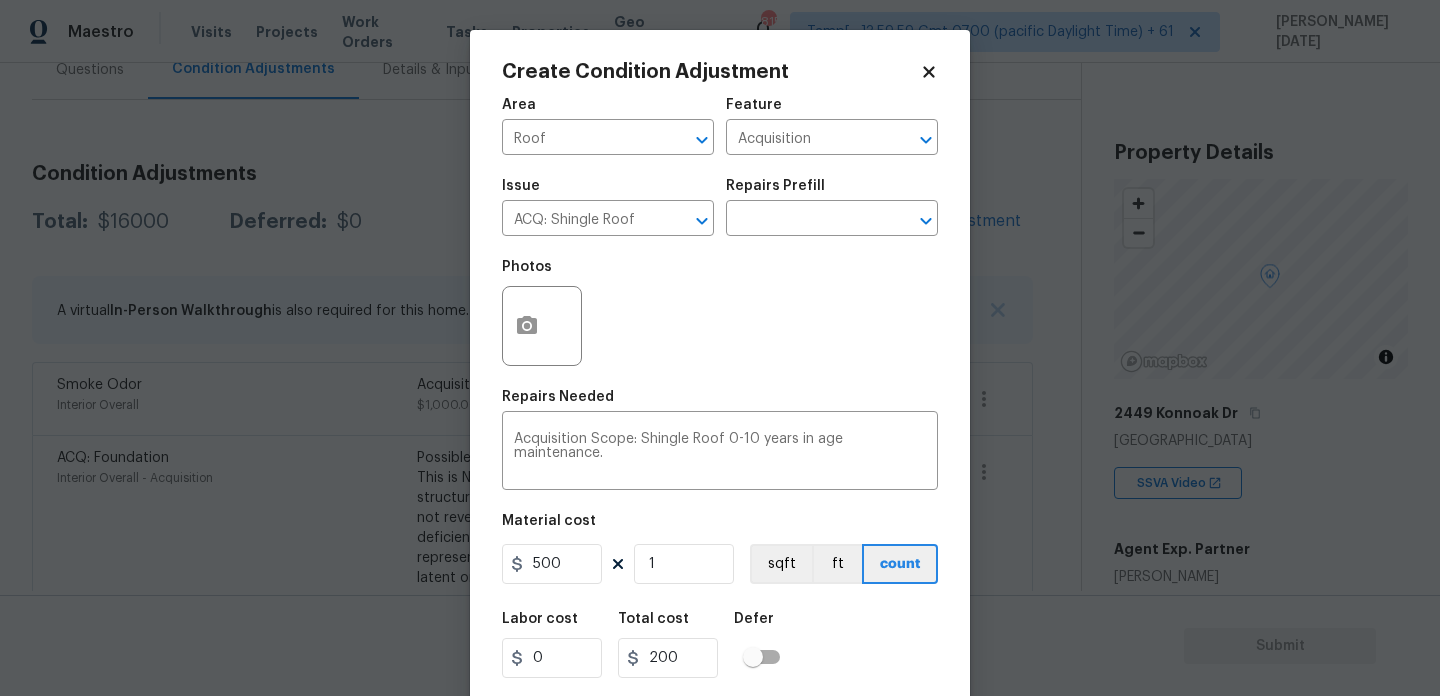 type on "500" 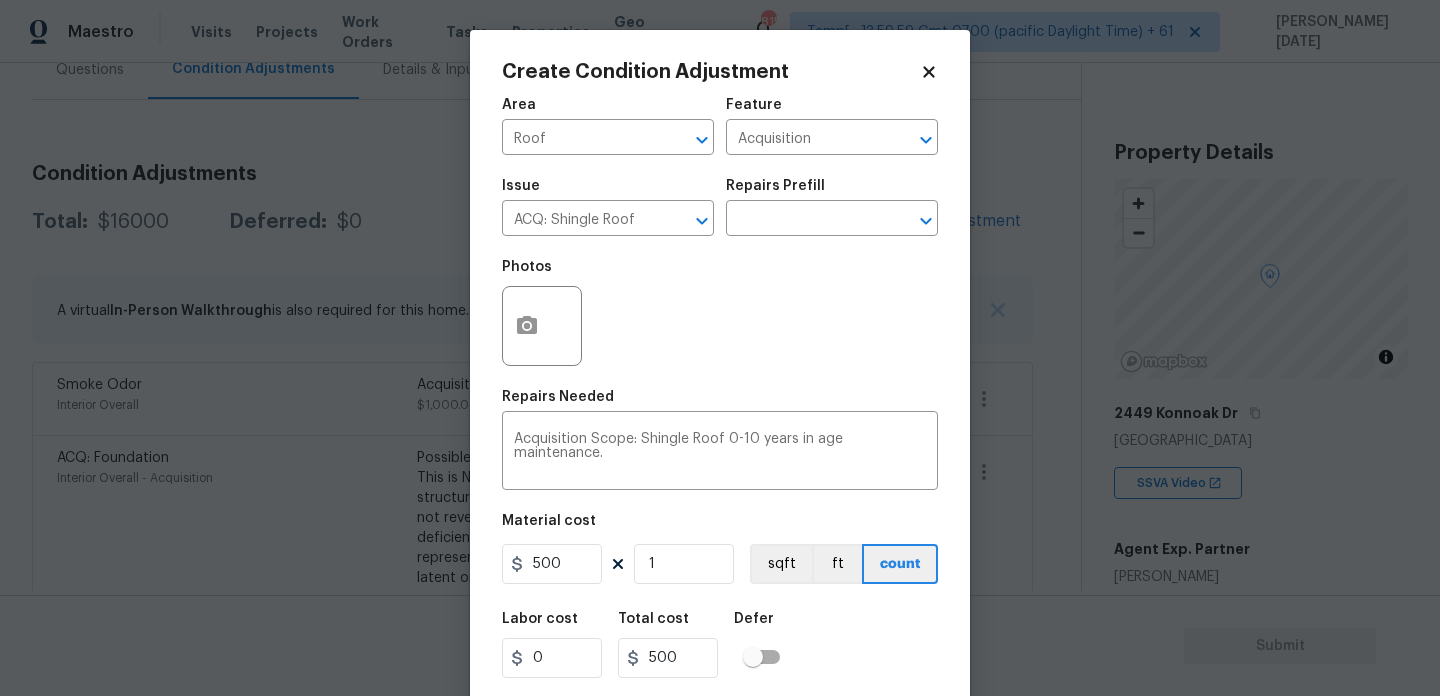 click on "Photos" at bounding box center (720, 313) 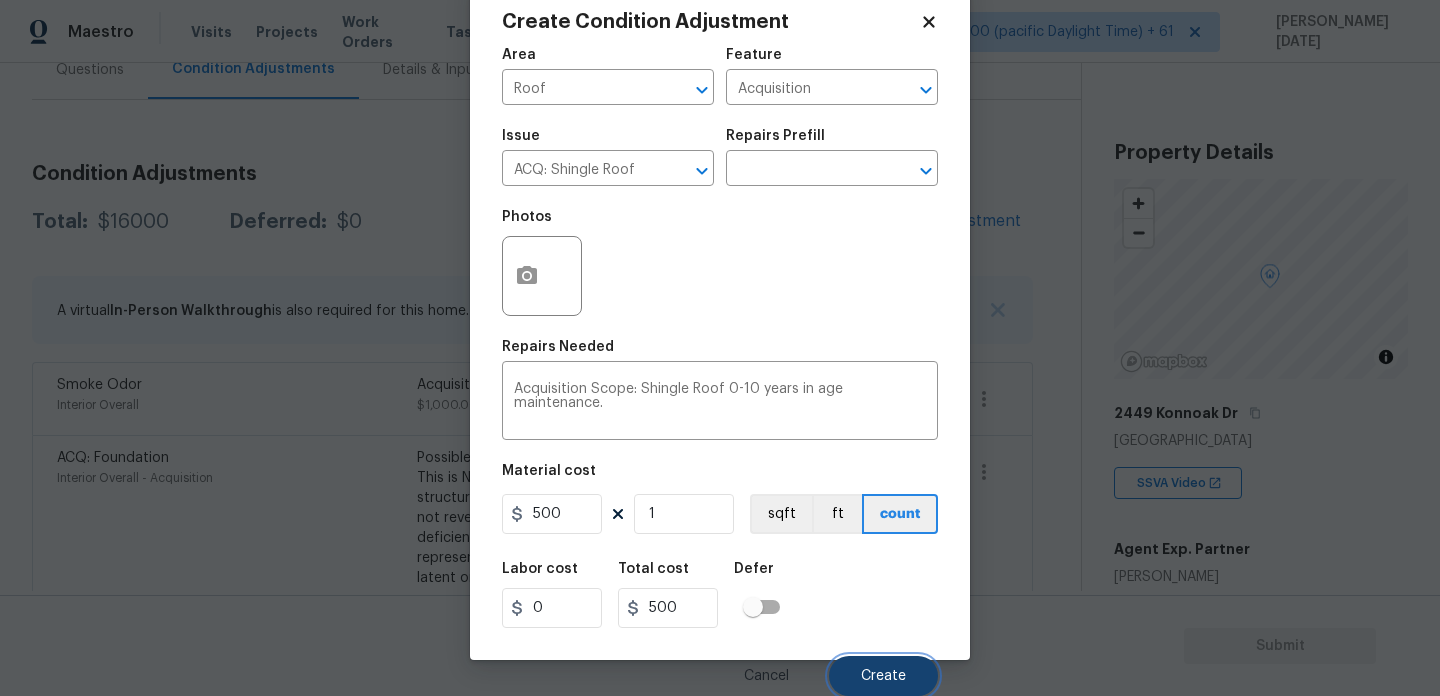 click on "Create" at bounding box center (883, 676) 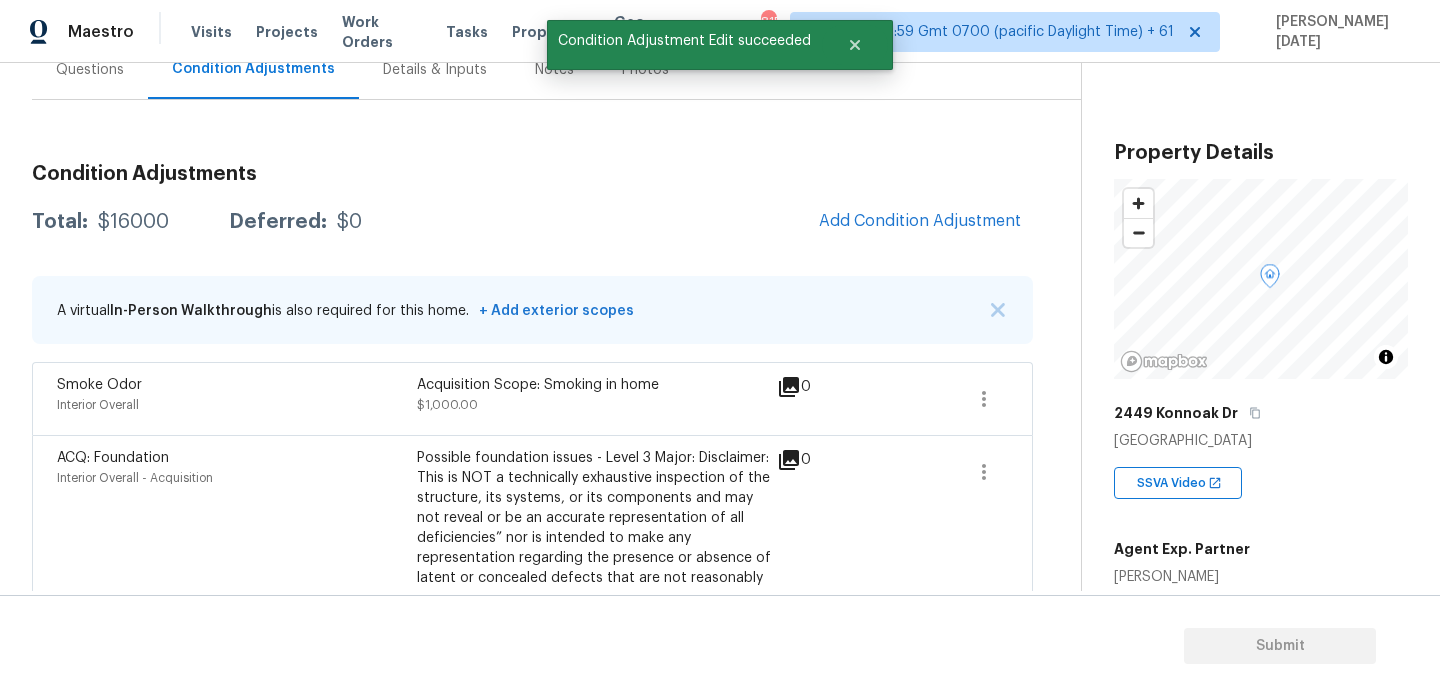 scroll, scrollTop: 44, scrollLeft: 0, axis: vertical 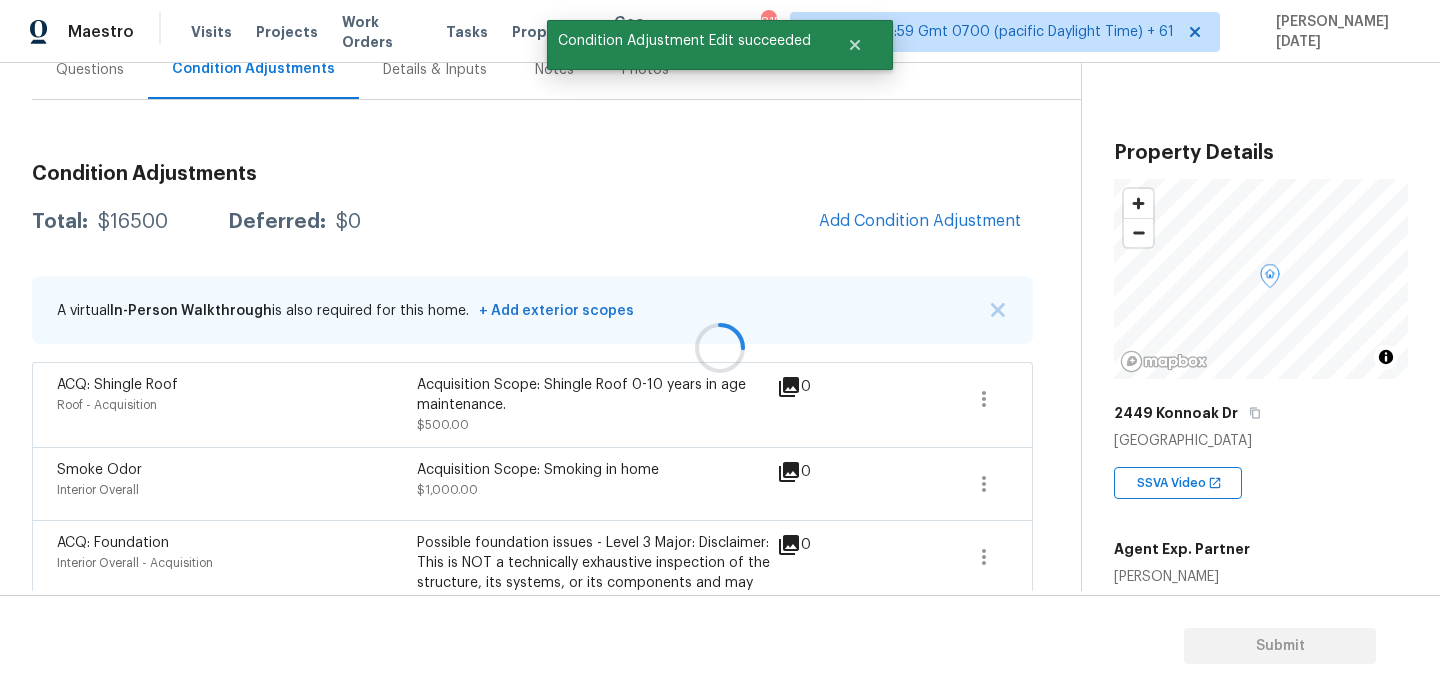 click at bounding box center [720, 348] 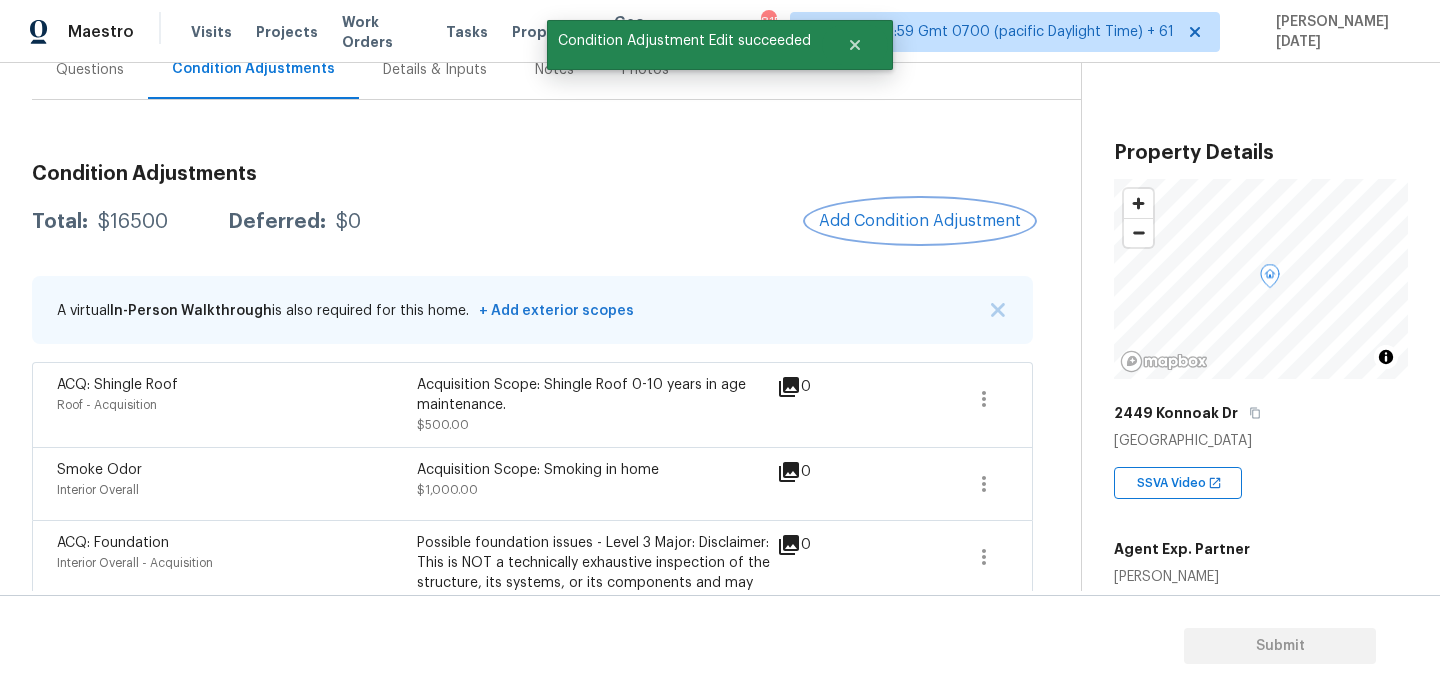 click on "Add Condition Adjustment" at bounding box center (920, 221) 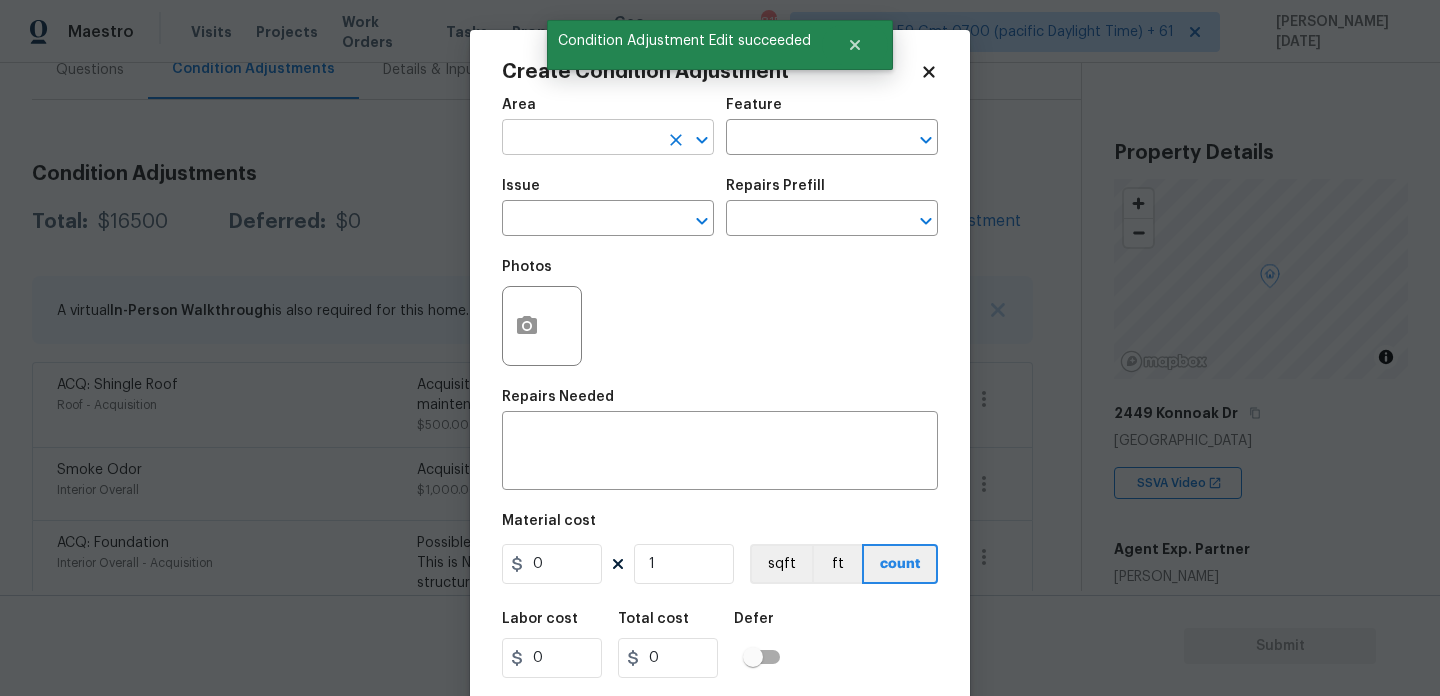 click at bounding box center [580, 139] 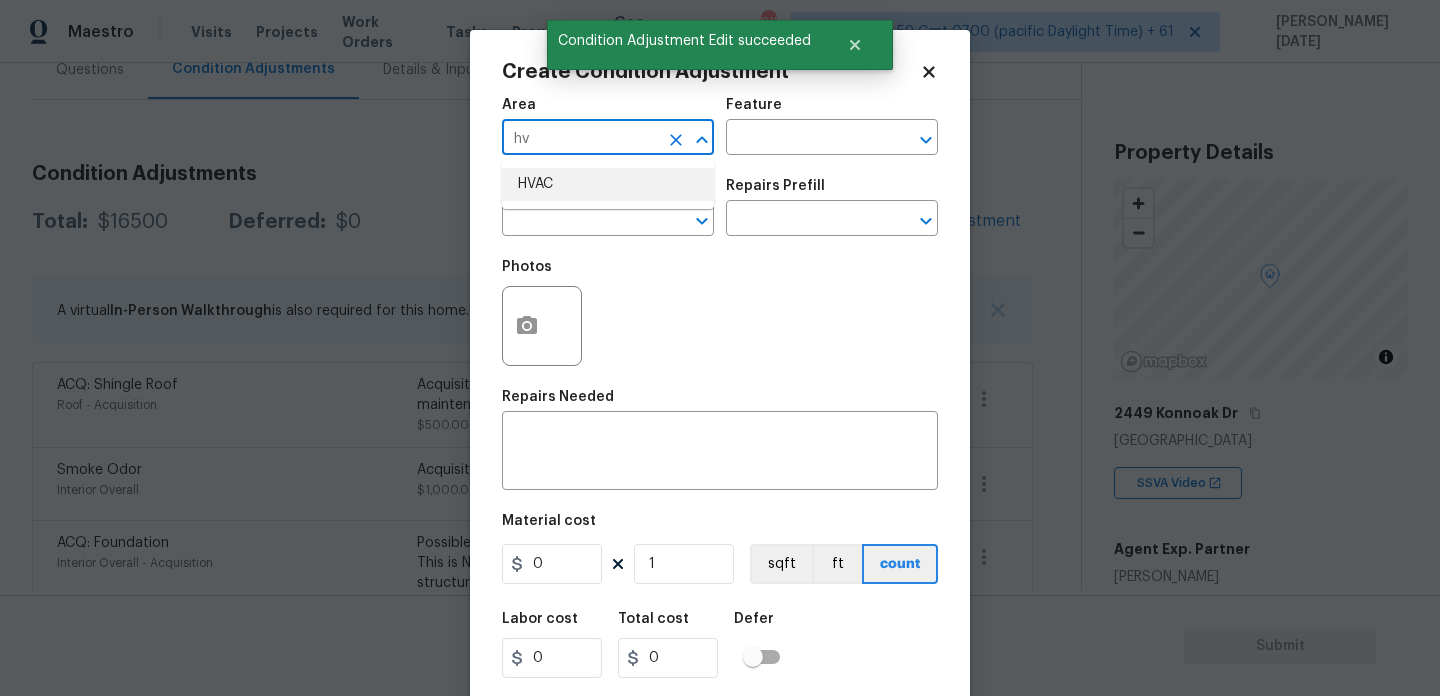 click on "HVAC" at bounding box center [608, 184] 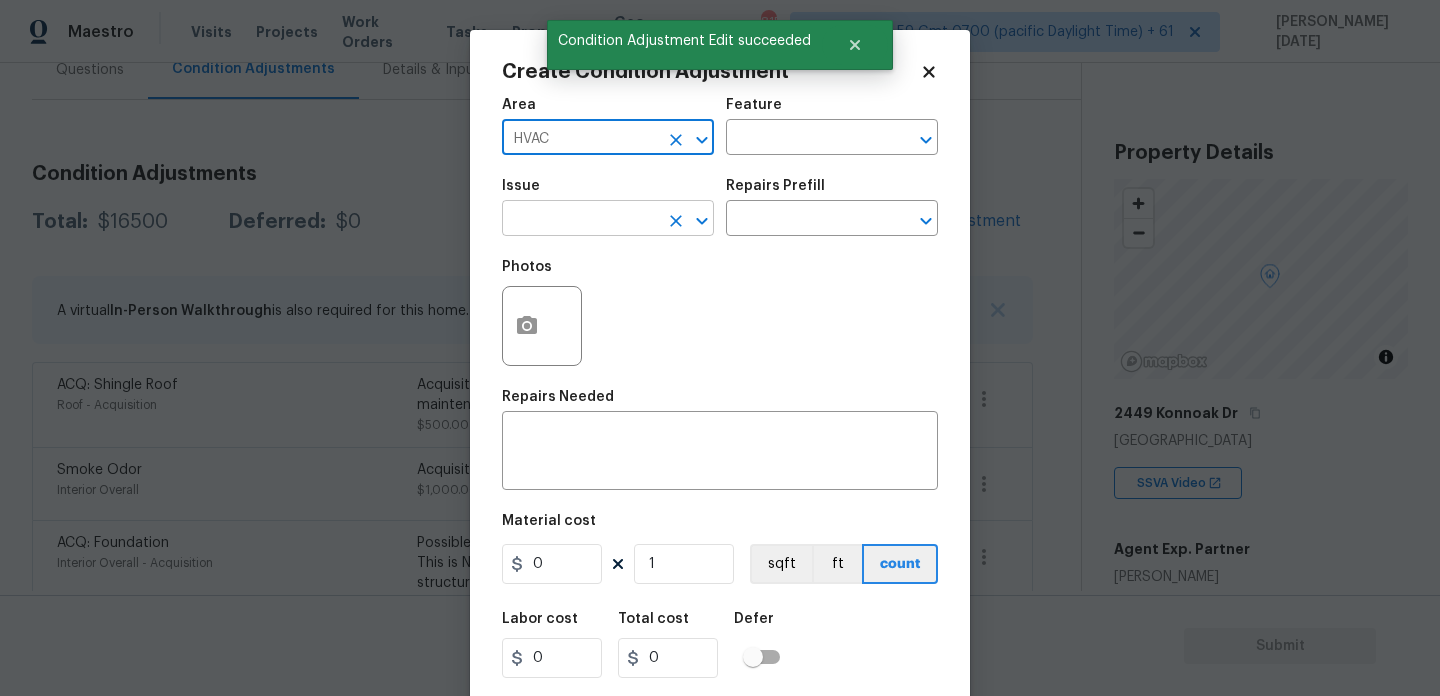 type on "HVAC" 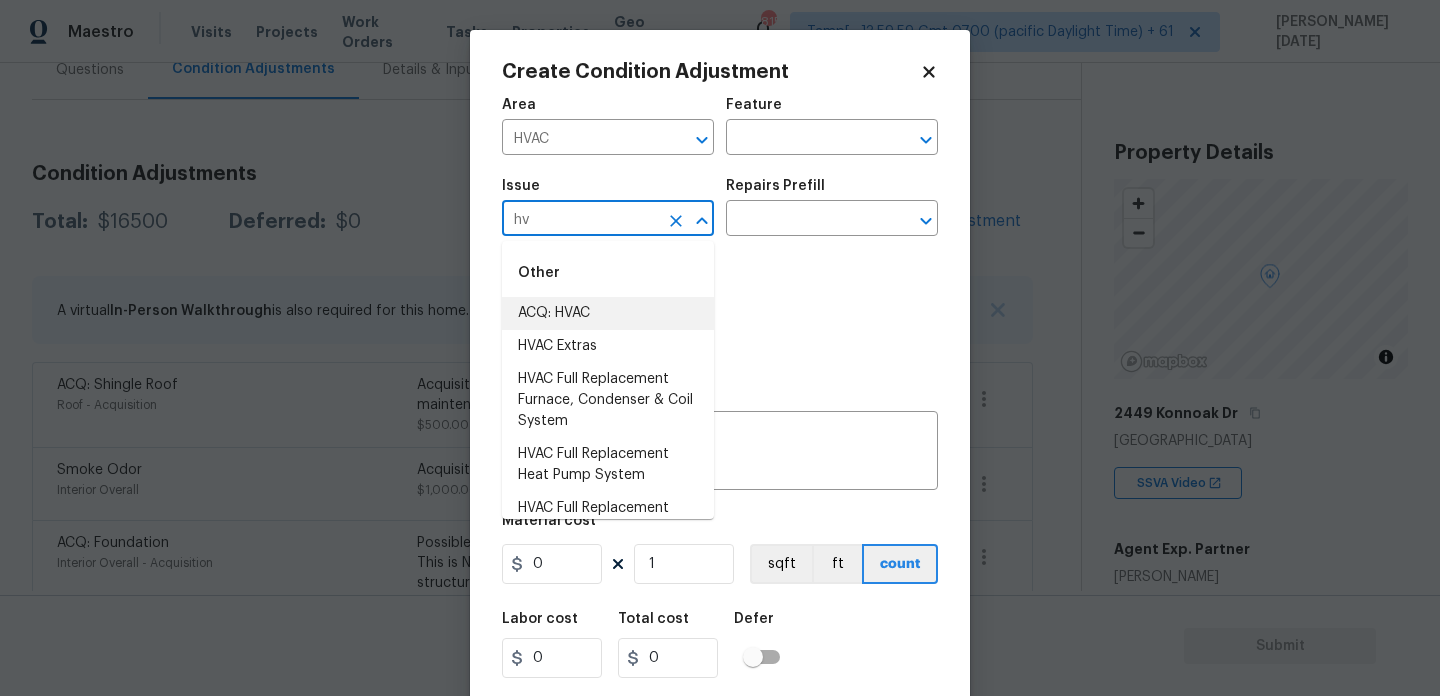 click on "ACQ: HVAC" at bounding box center (608, 313) 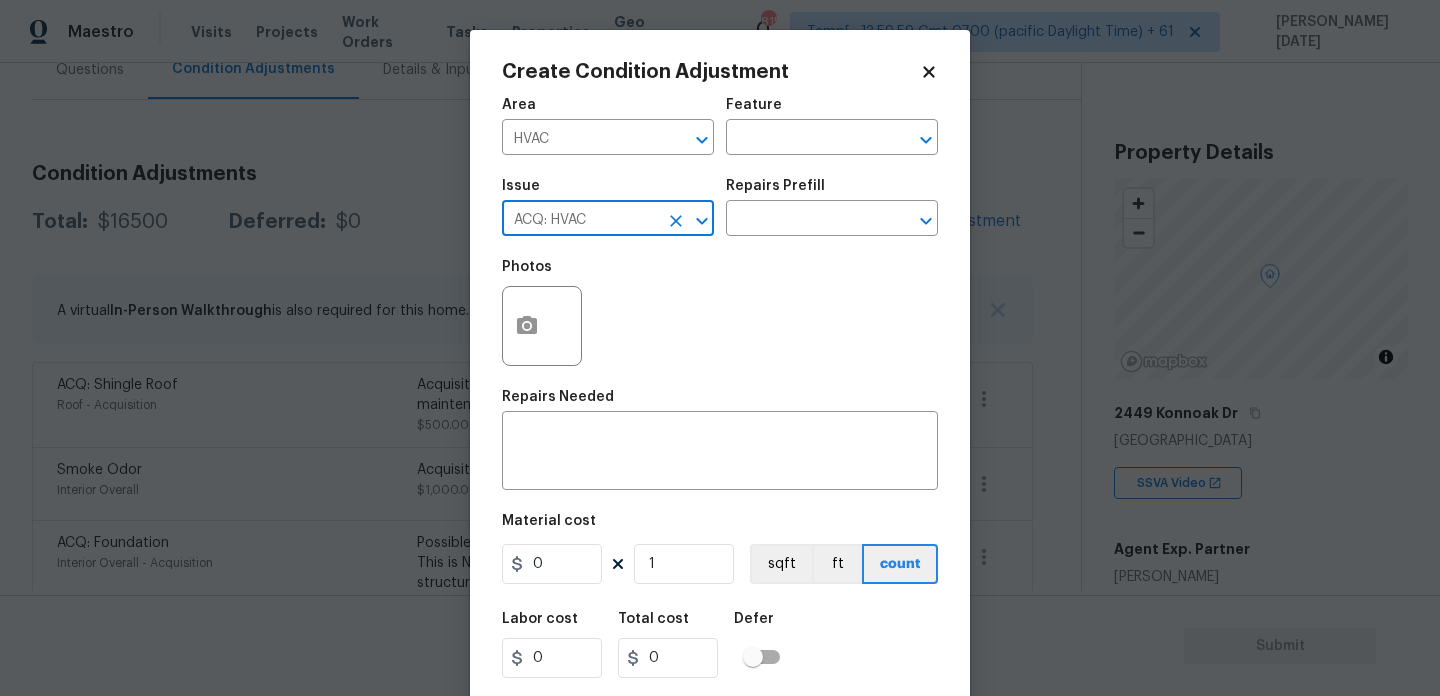 type on "ACQ: HVAC" 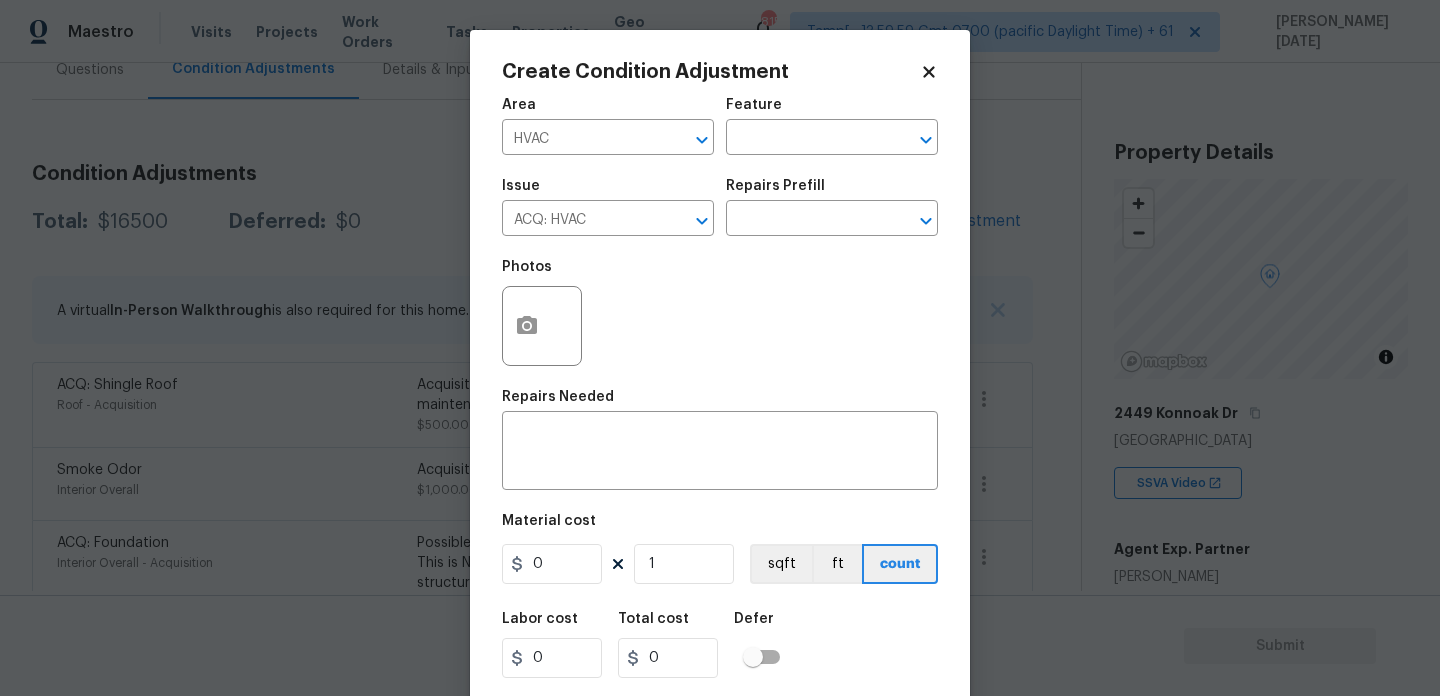 click on "Issue ACQ: HVAC ​ Repairs Prefill ​" at bounding box center [720, 207] 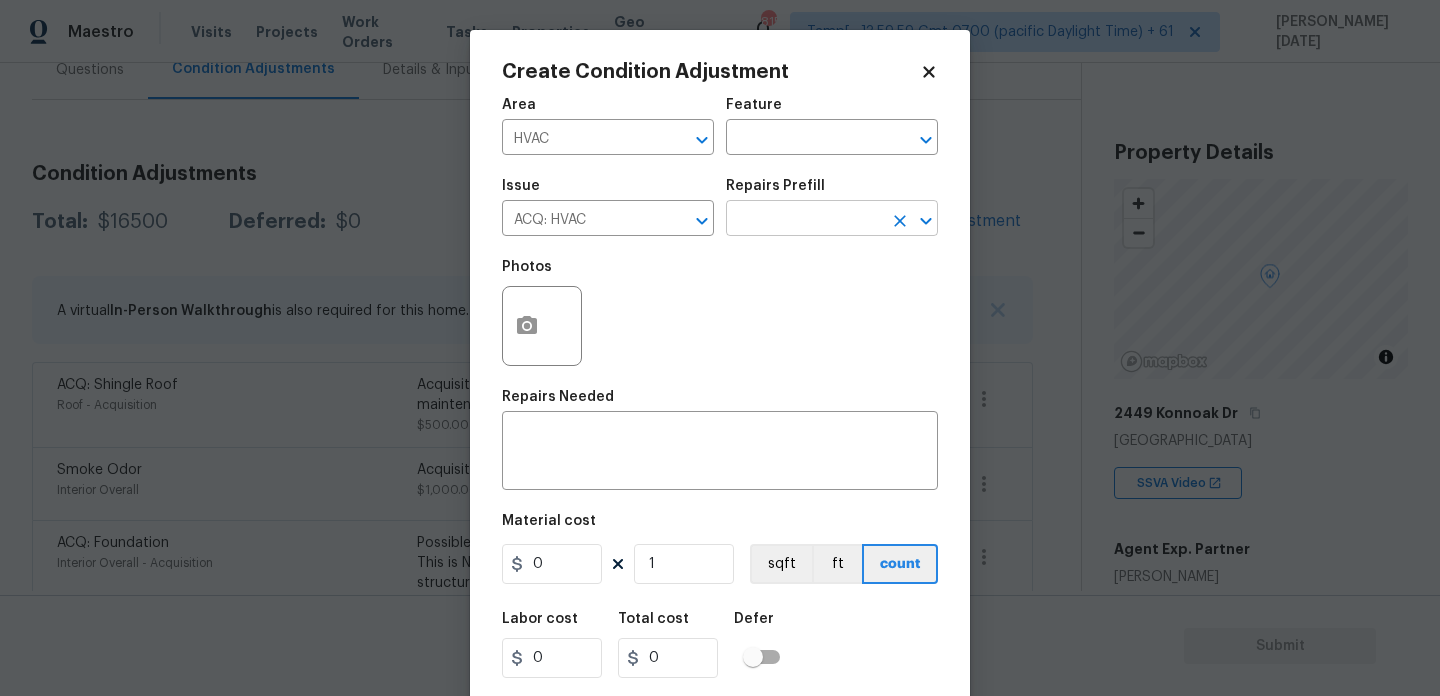 click at bounding box center [804, 220] 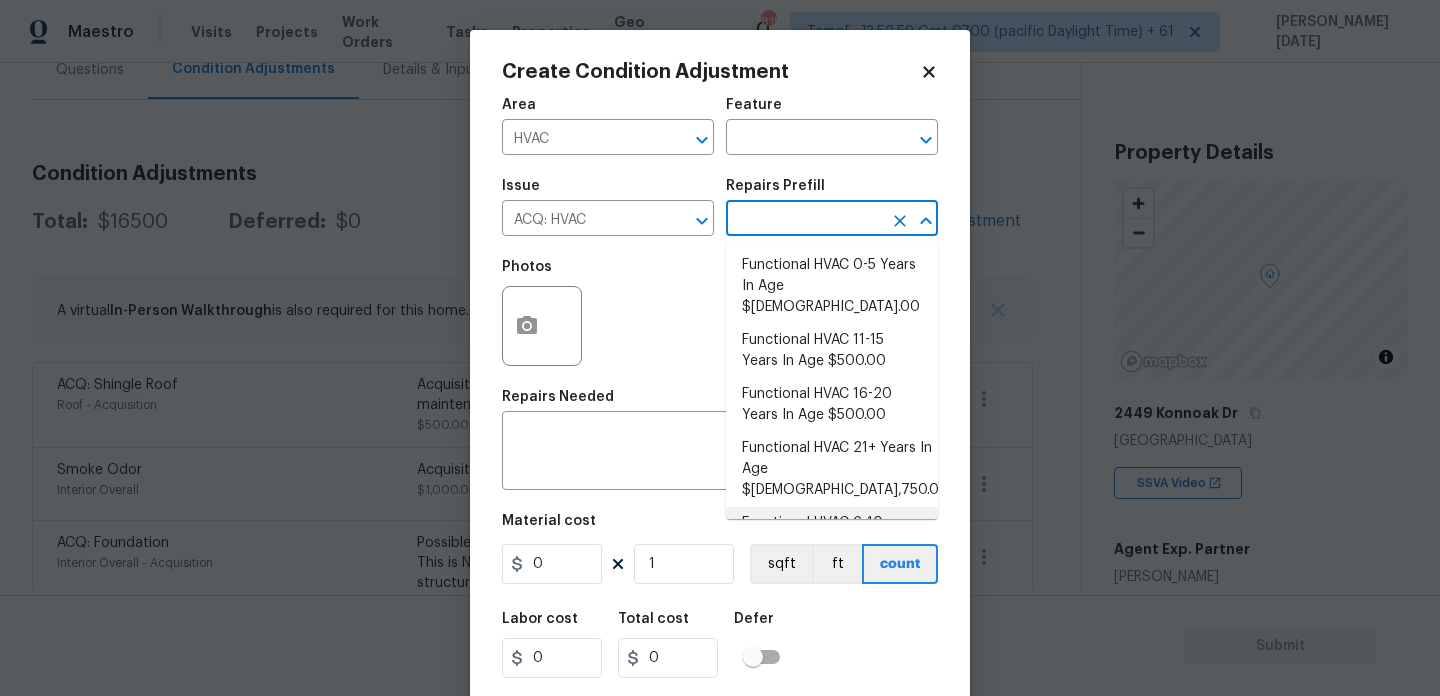 click on "Functional HVAC 6-10 Years In Age $402.00" at bounding box center (832, 534) 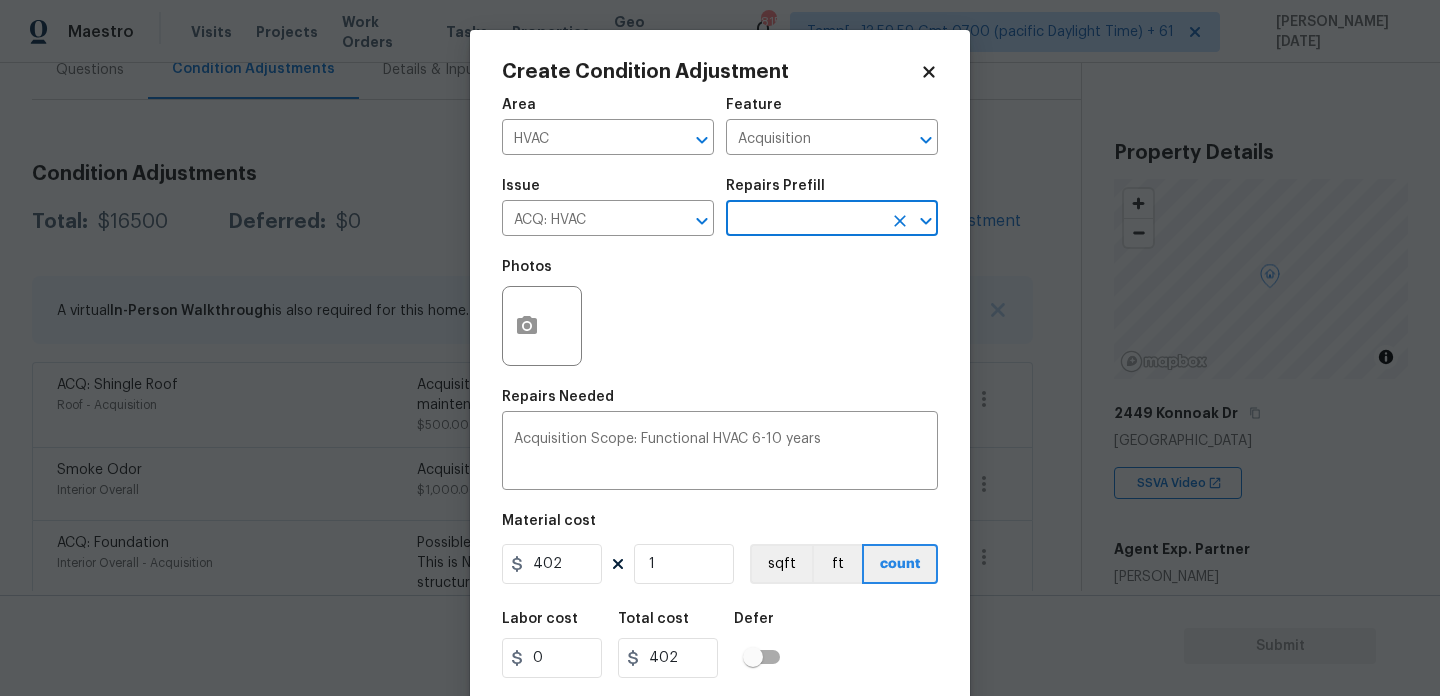 scroll, scrollTop: 51, scrollLeft: 0, axis: vertical 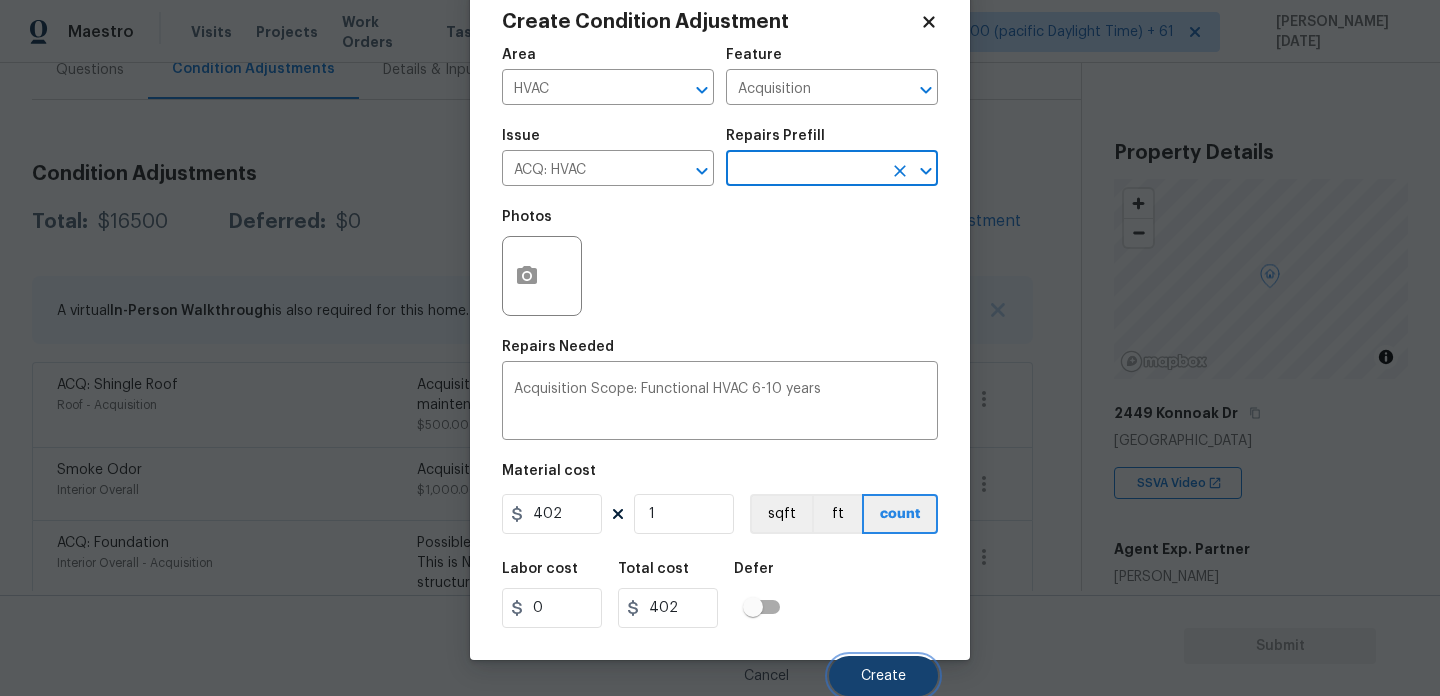 click on "Create" at bounding box center [883, 676] 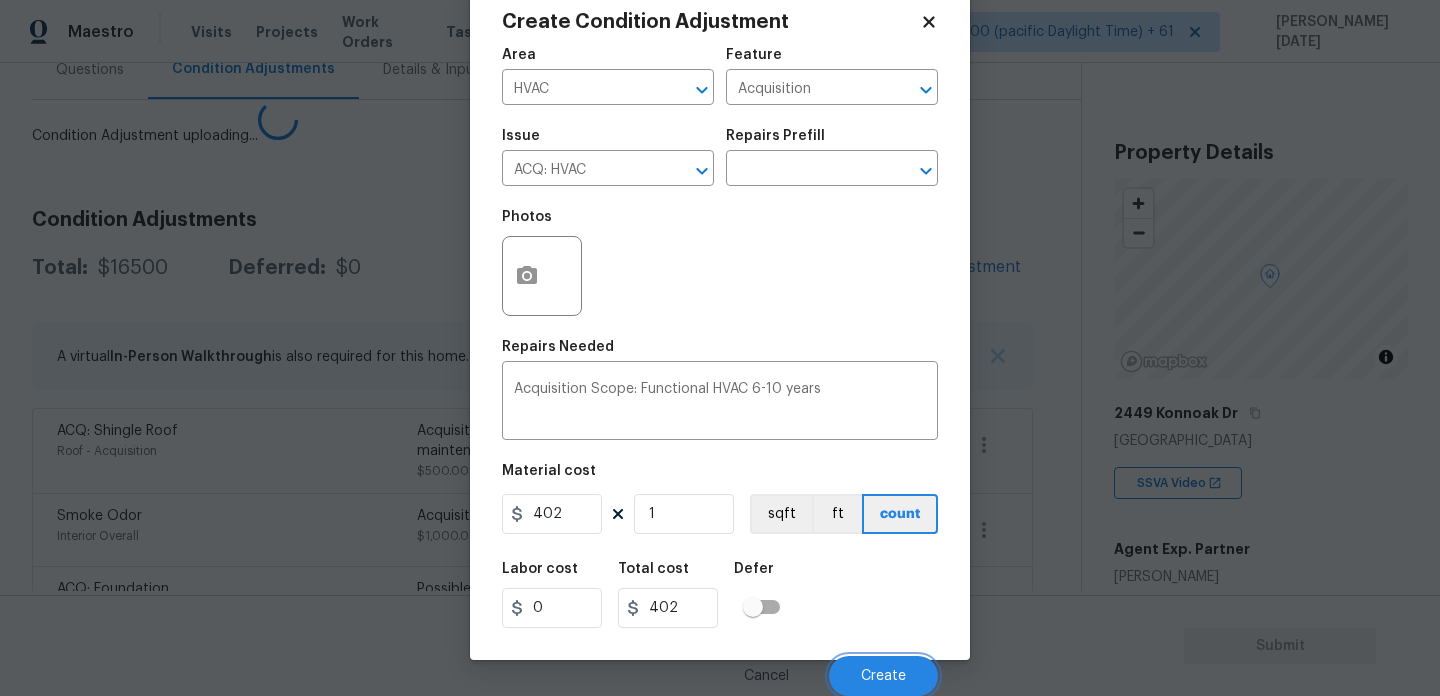 scroll, scrollTop: 44, scrollLeft: 0, axis: vertical 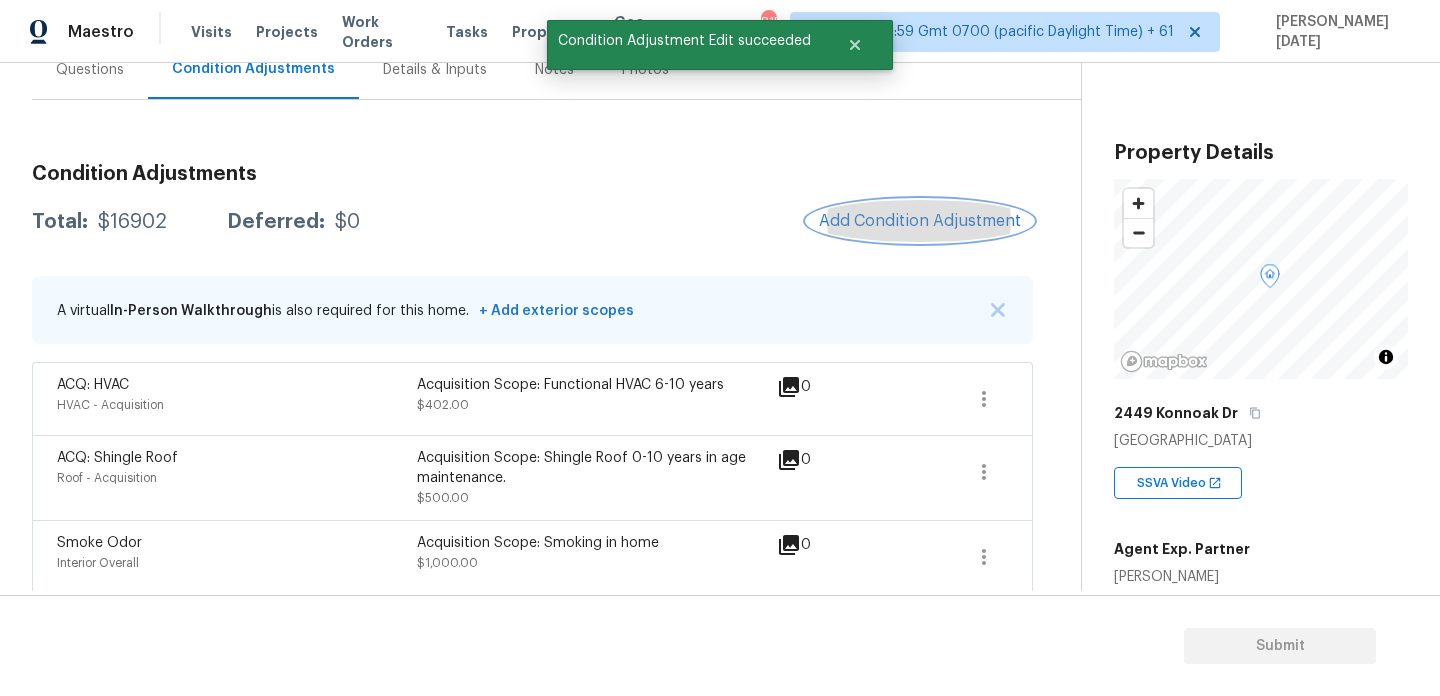 click on "Add Condition Adjustment" at bounding box center [920, 221] 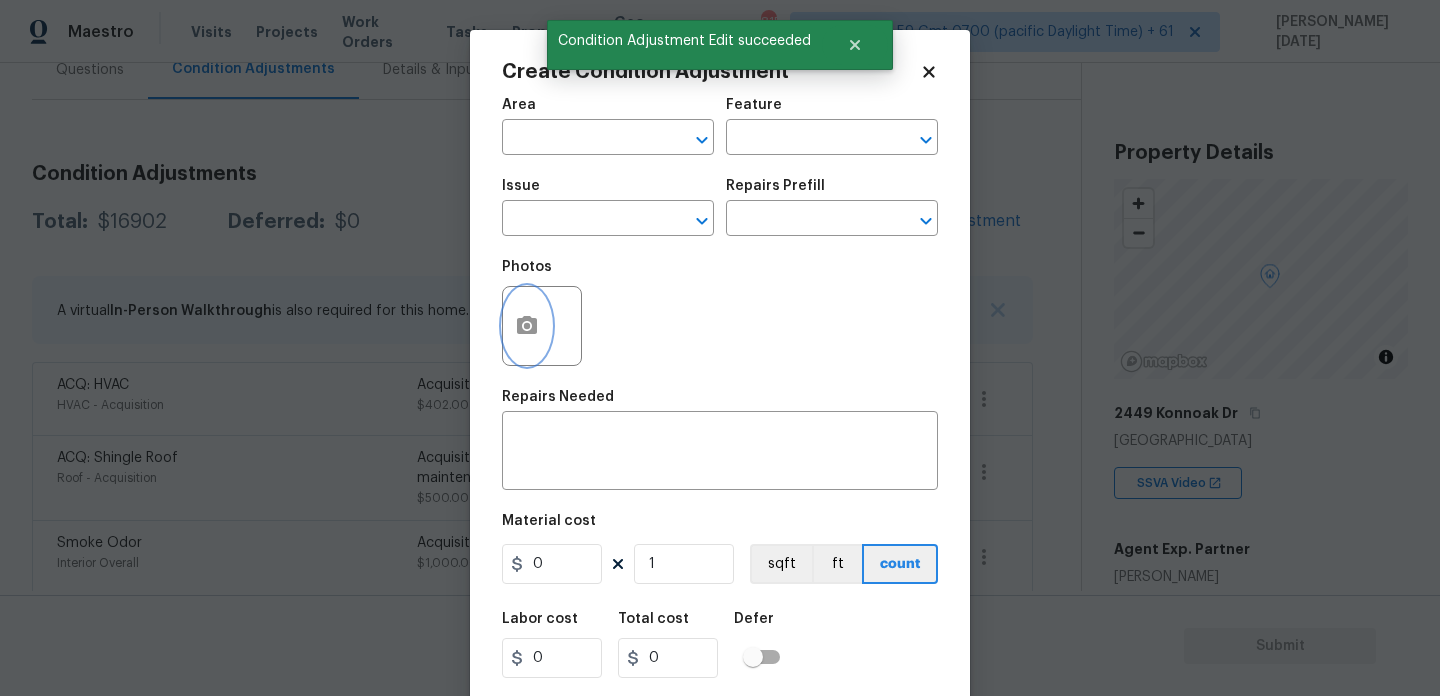 click at bounding box center (527, 326) 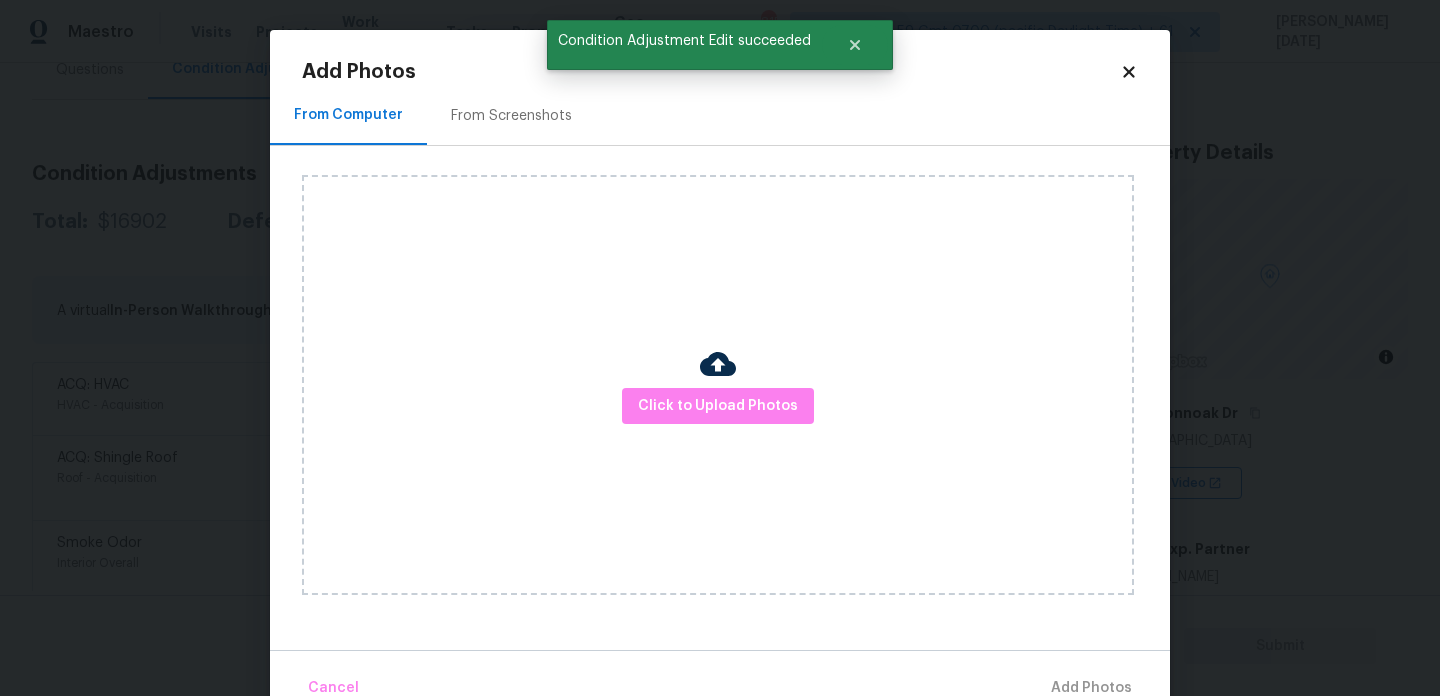 click on "From Screenshots" at bounding box center [511, 115] 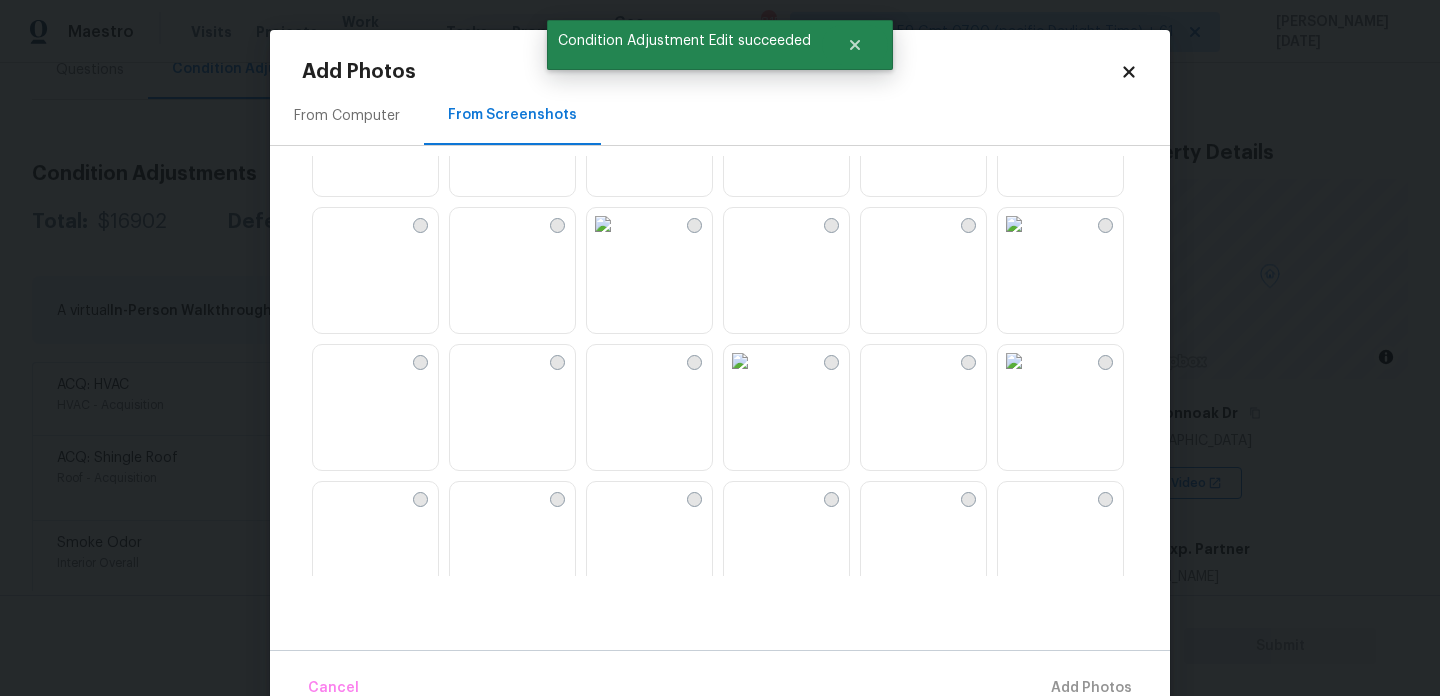 scroll, scrollTop: 1910, scrollLeft: 0, axis: vertical 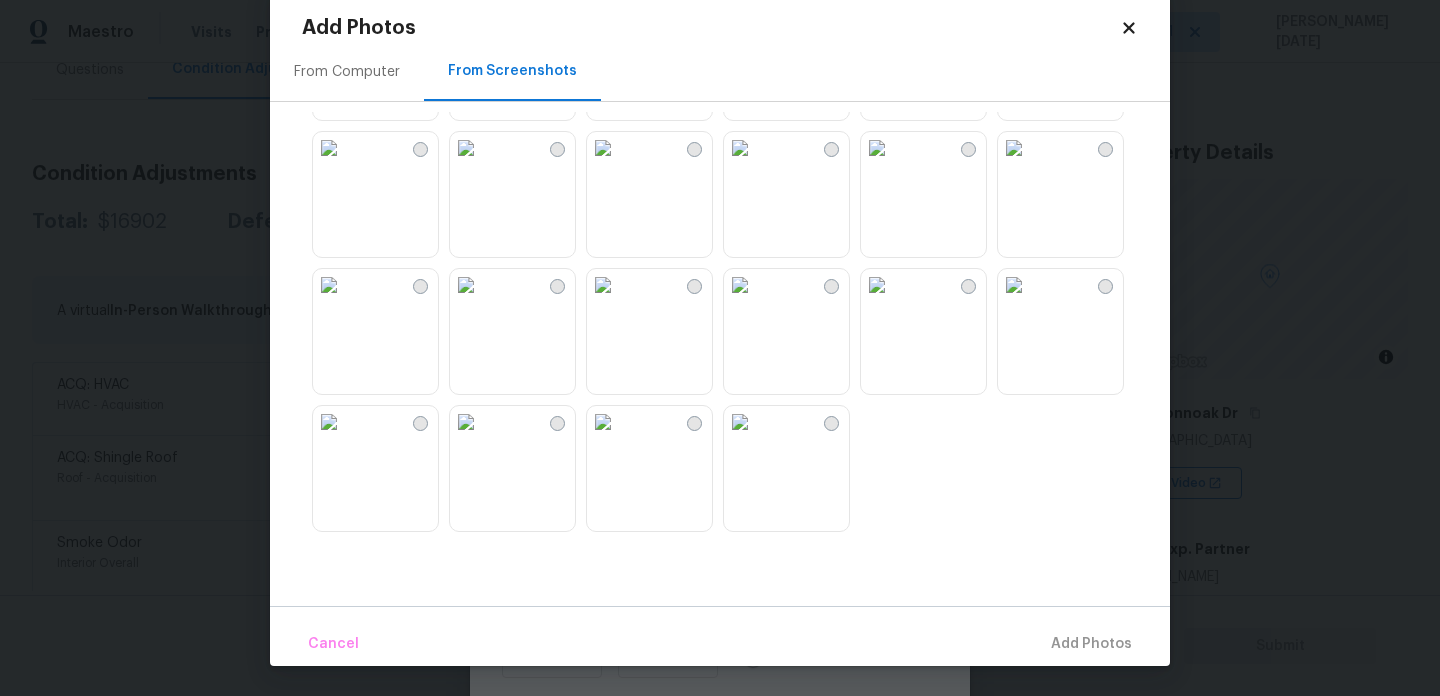click at bounding box center [1014, 285] 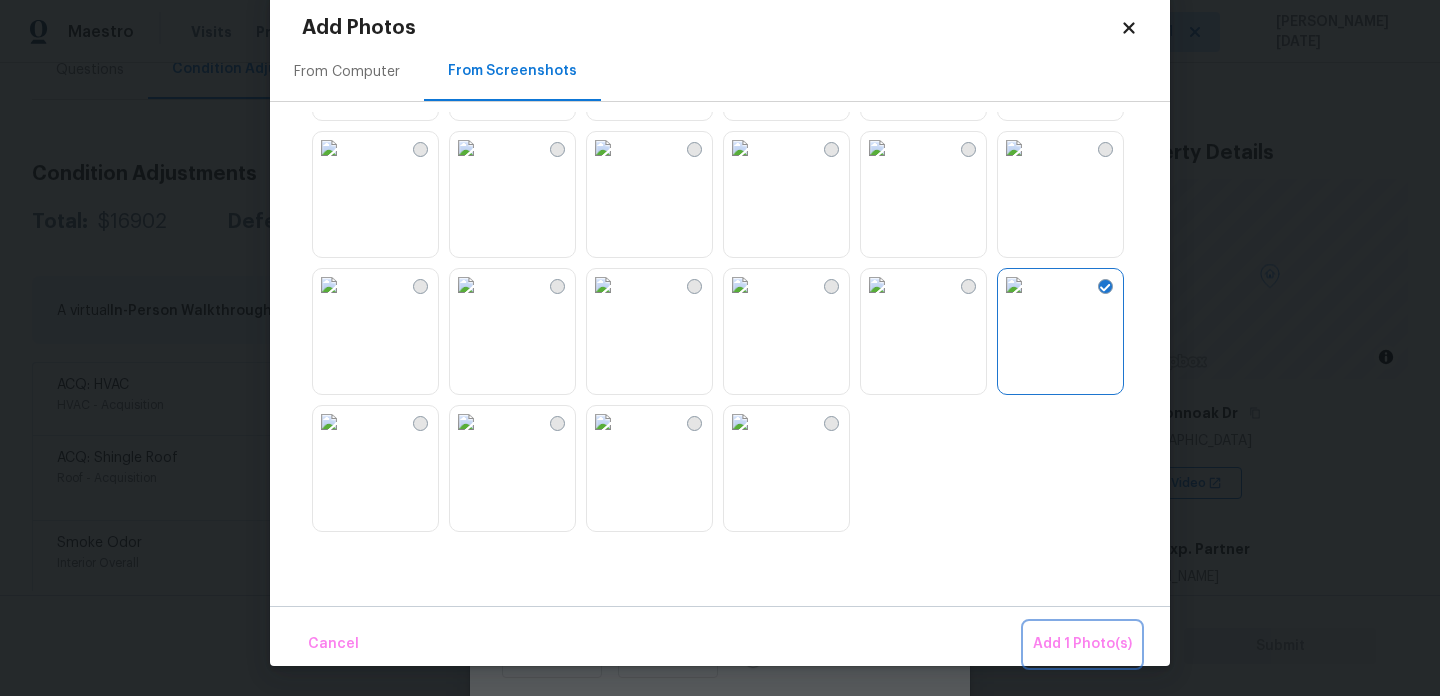 click on "Add 1 Photo(s)" at bounding box center [1082, 644] 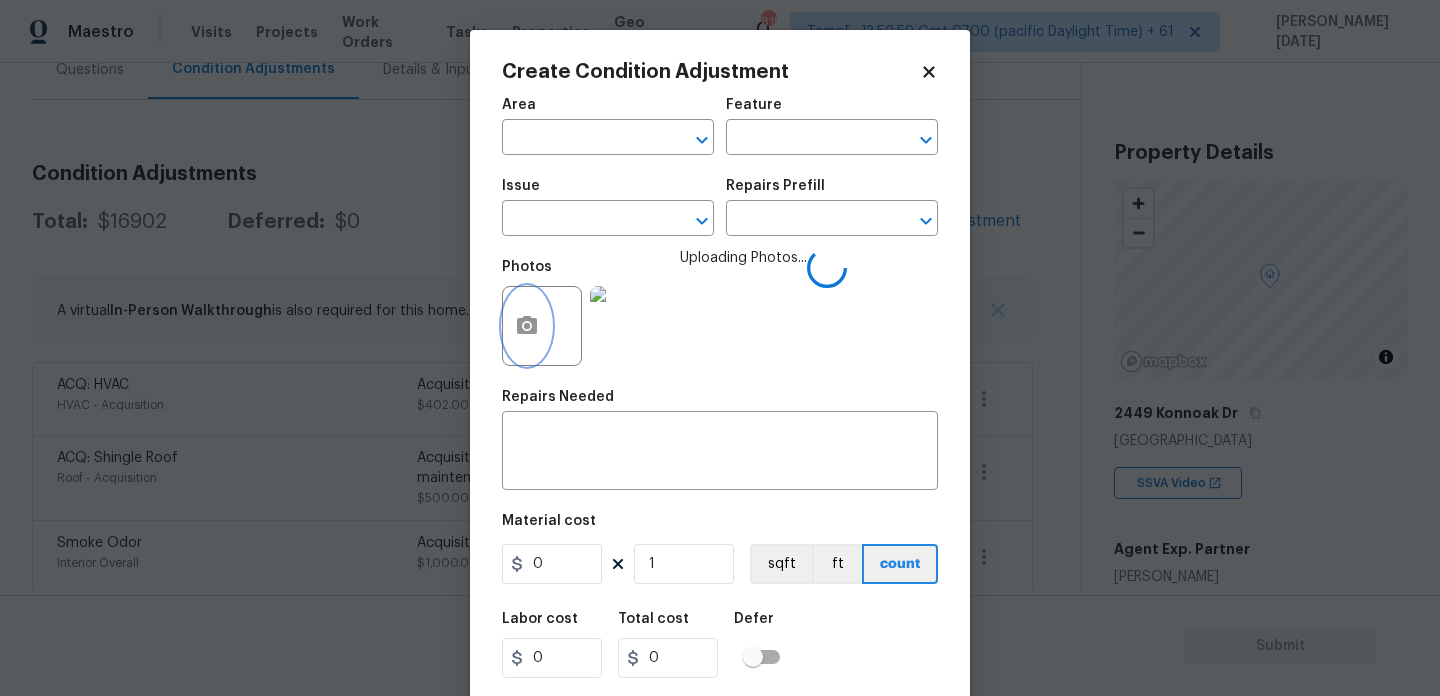 scroll, scrollTop: 0, scrollLeft: 0, axis: both 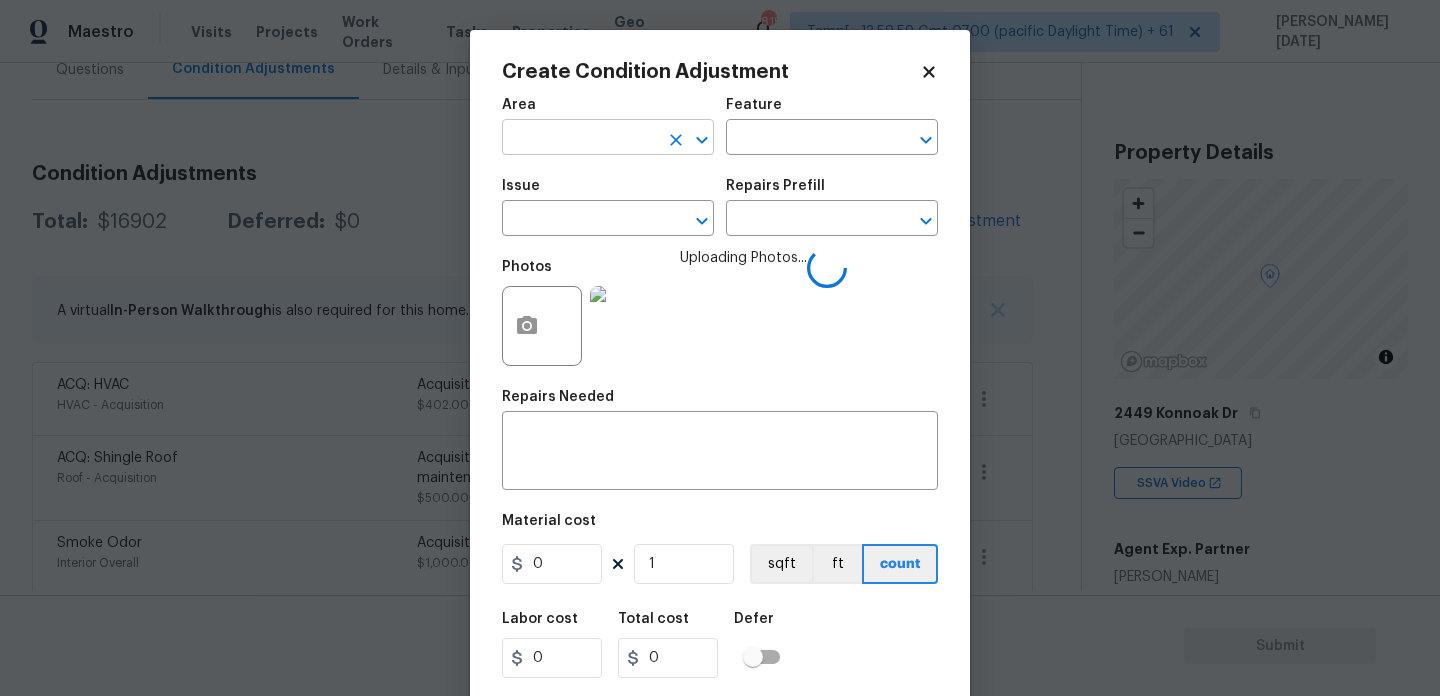 click at bounding box center [580, 139] 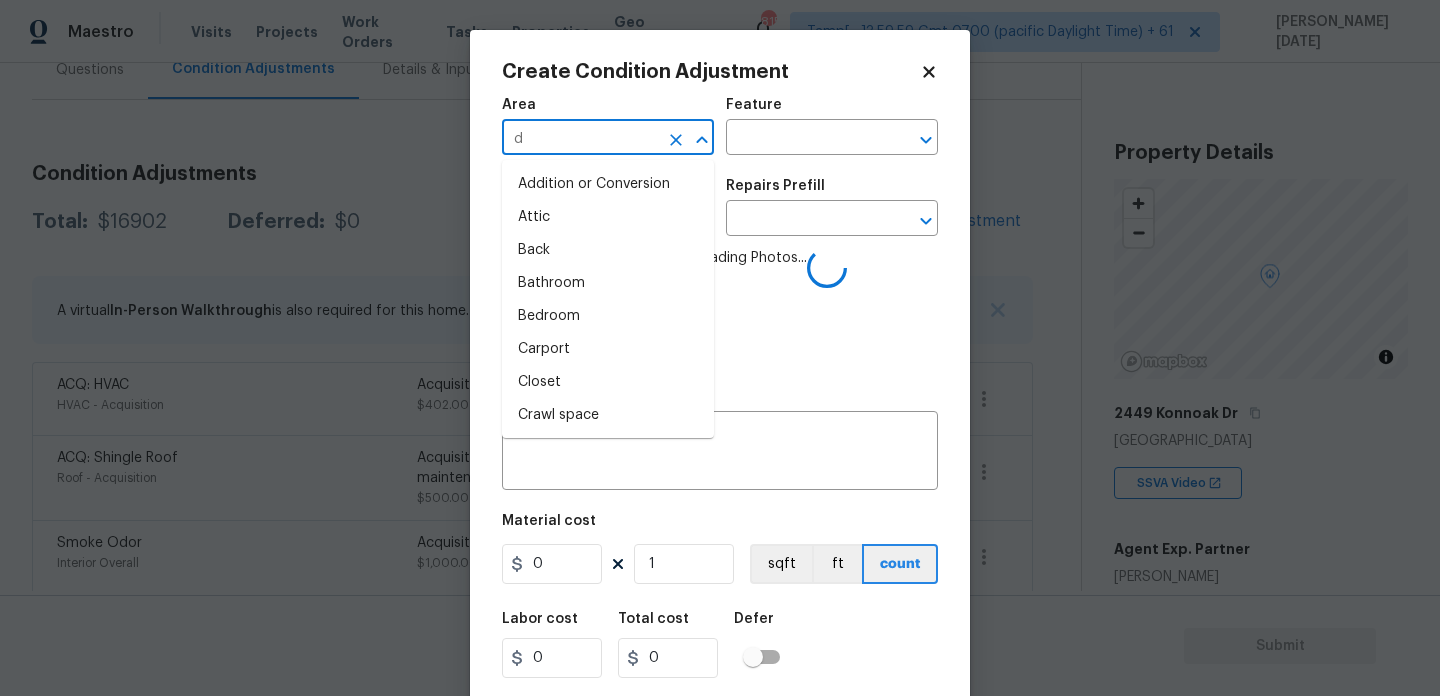 type on "de" 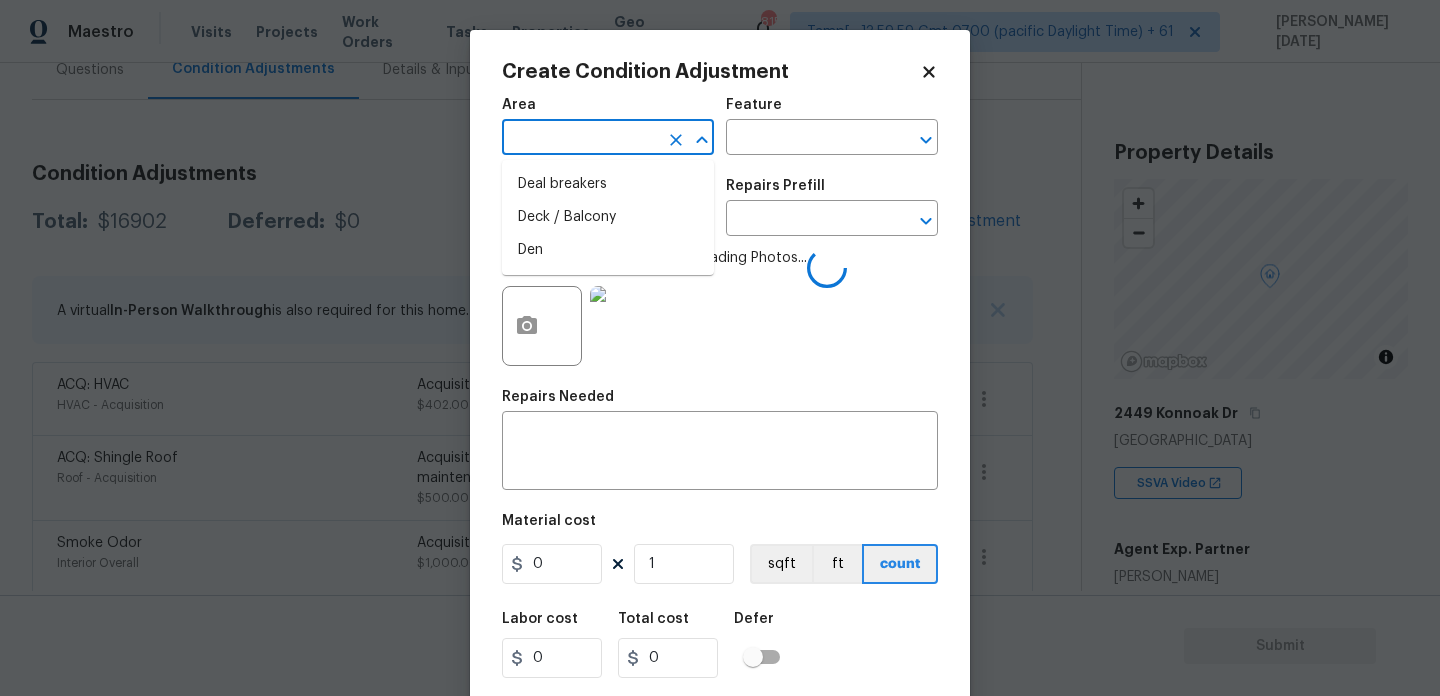 type on "c" 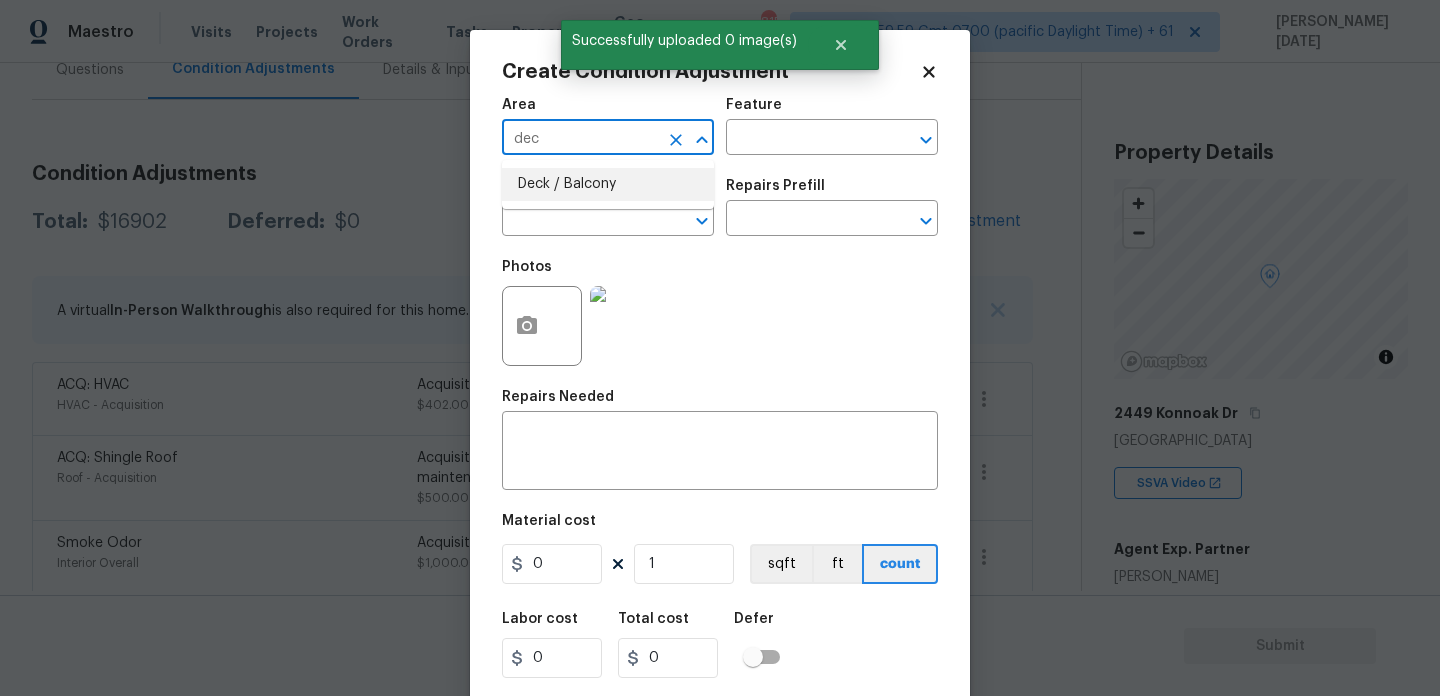 click on "Deck / Balcony" at bounding box center [608, 184] 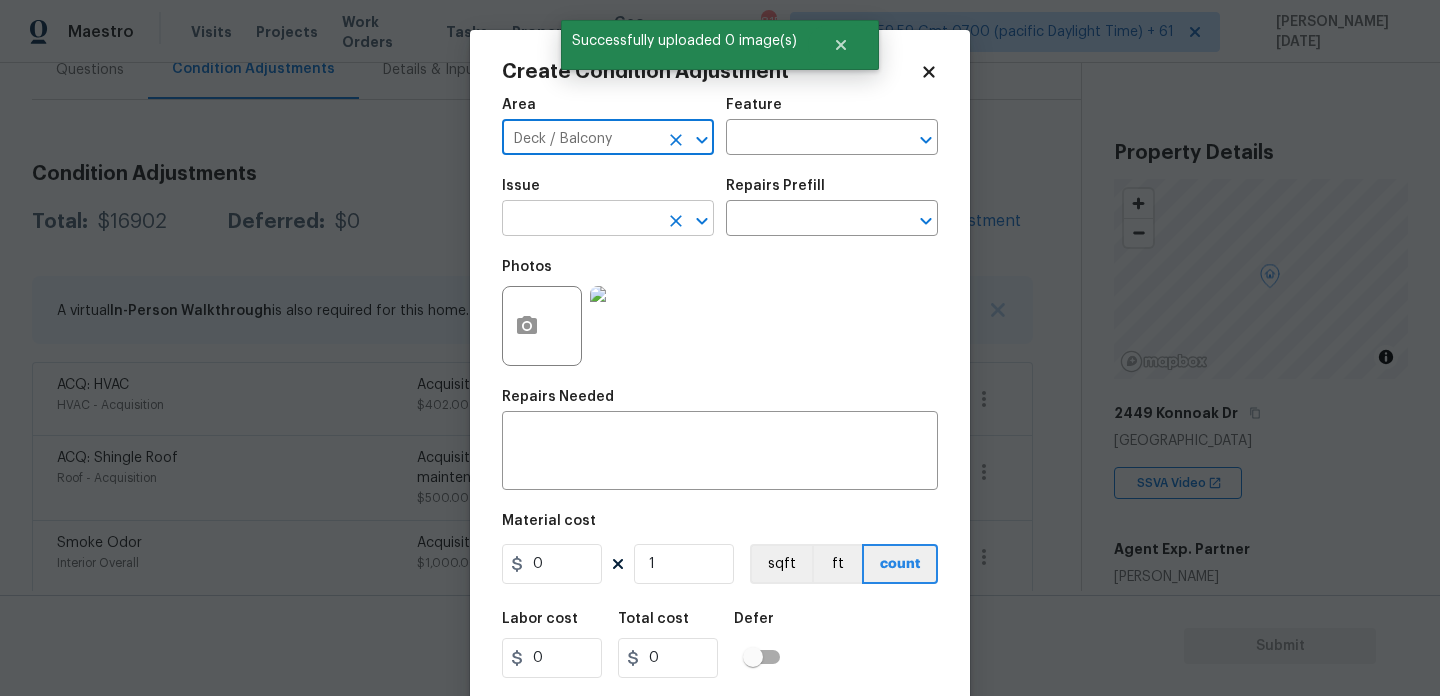 type on "Deck / Balcony" 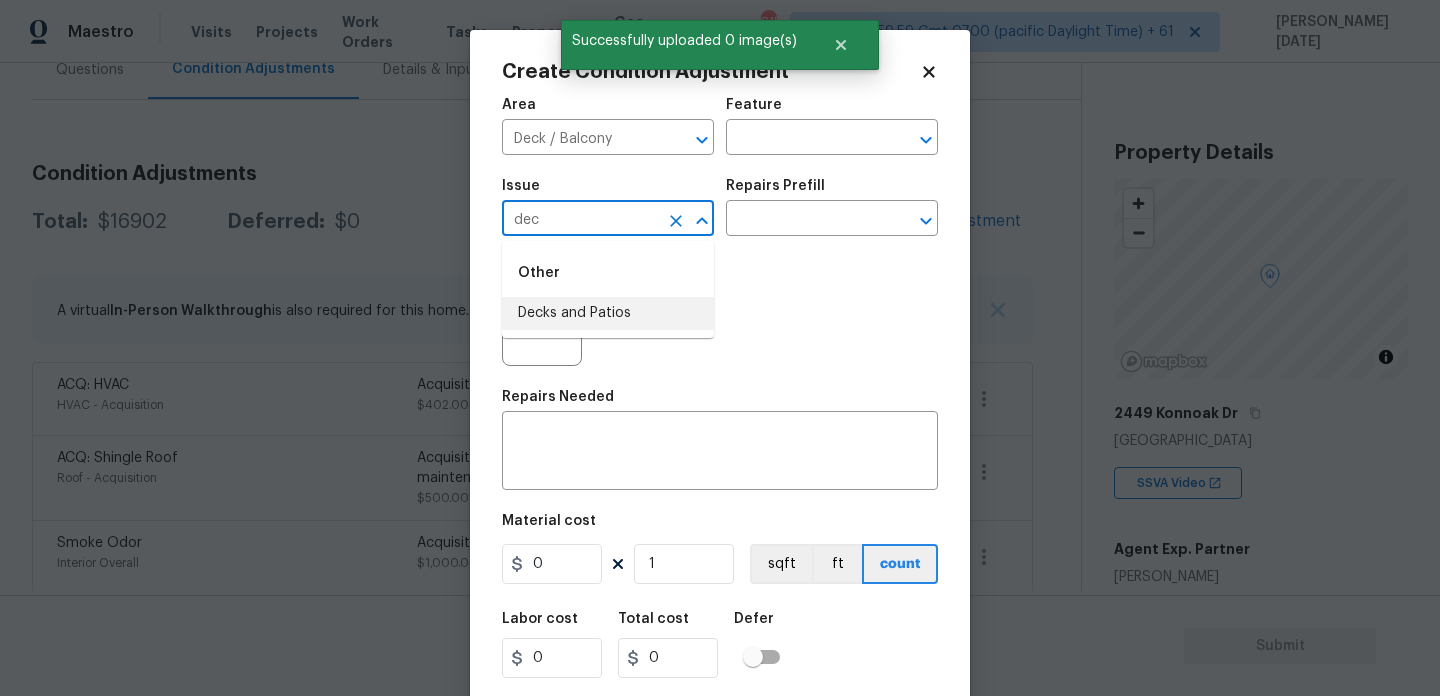 click on "Decks and Patios" at bounding box center (608, 313) 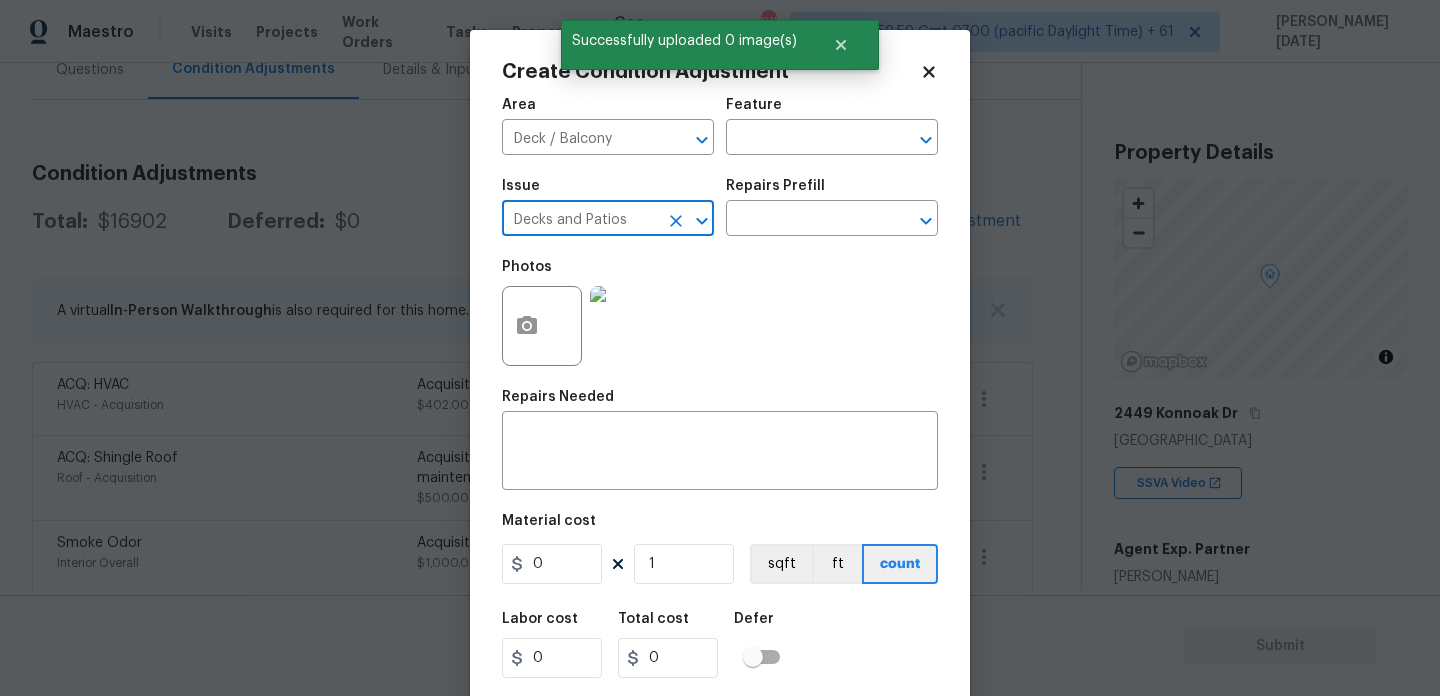 type on "Decks and Patios" 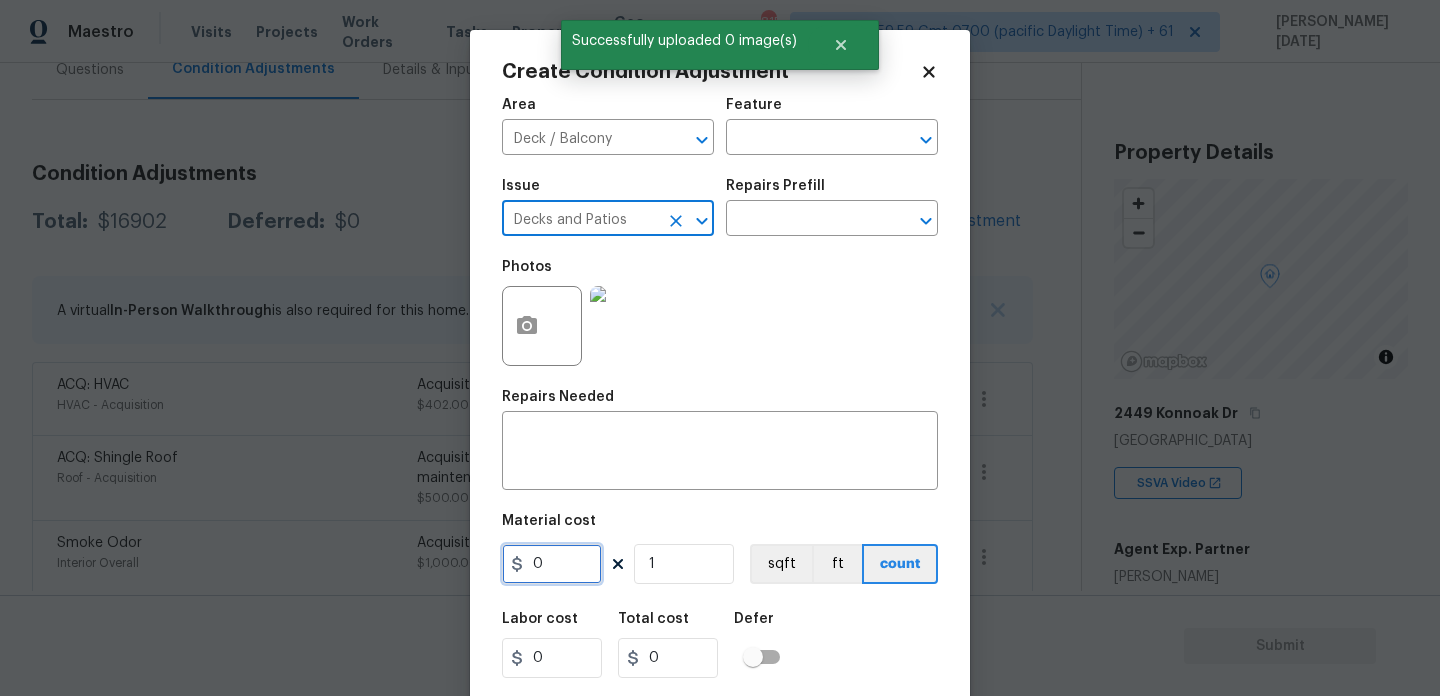 click on "0" at bounding box center [552, 564] 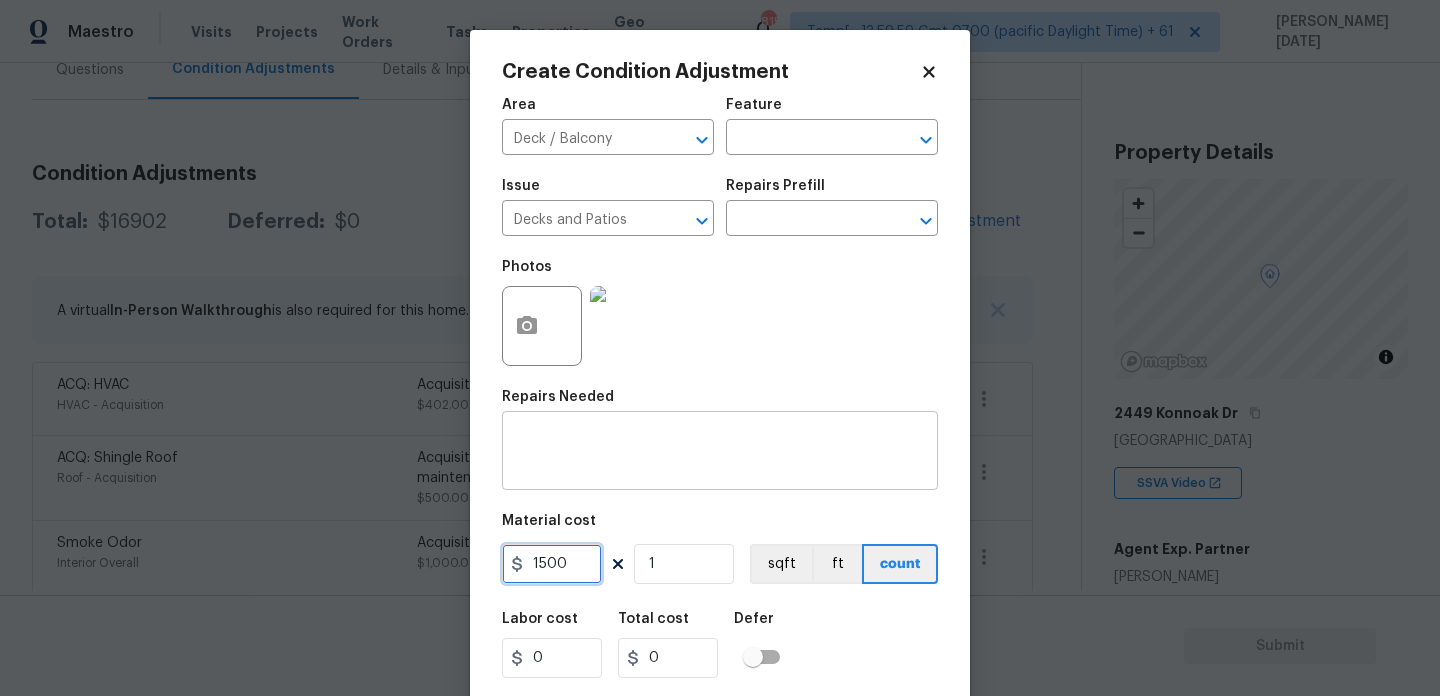type on "1500" 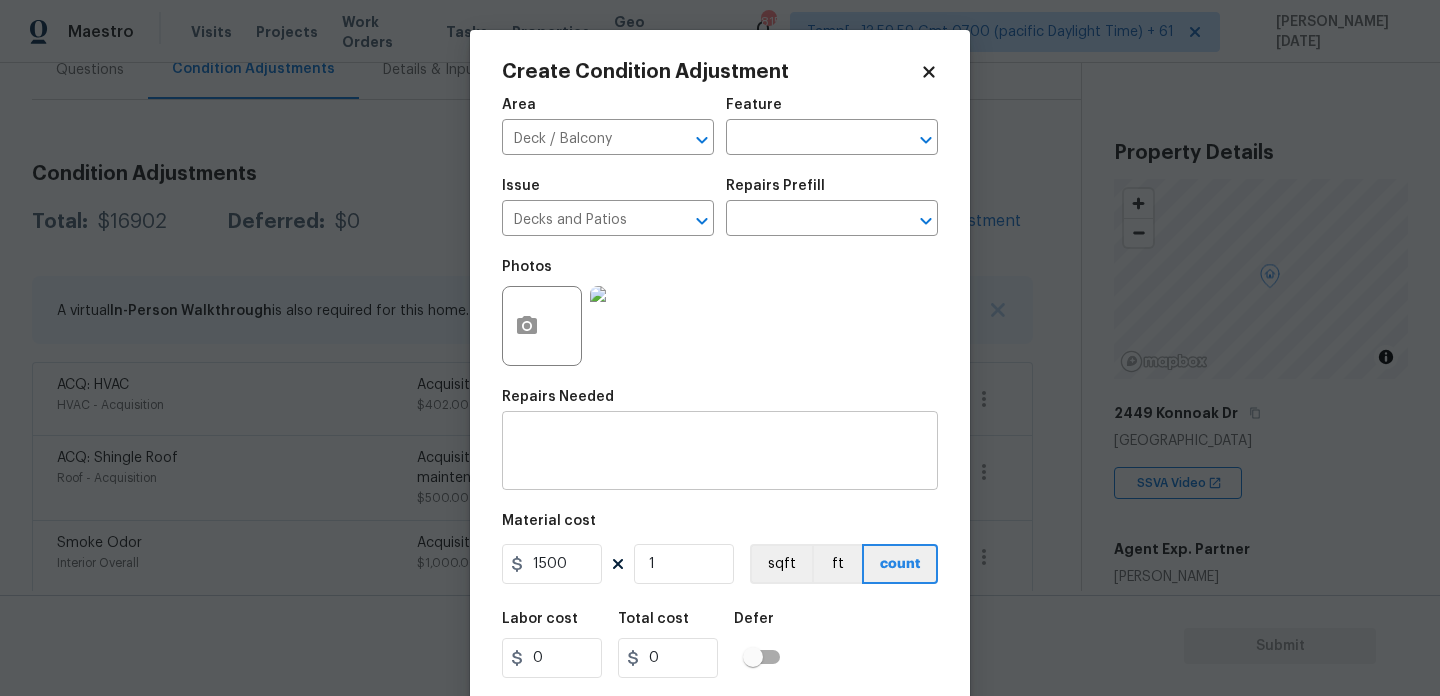 type on "1500" 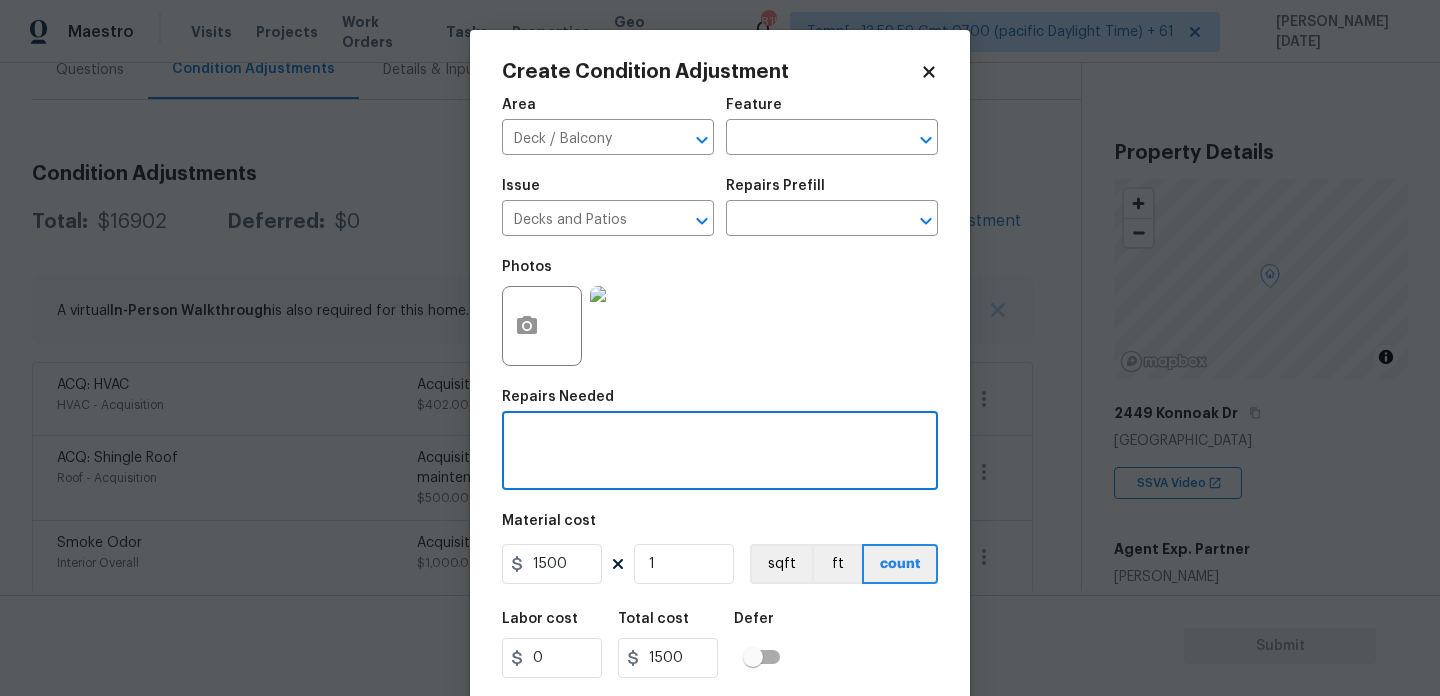 click at bounding box center (720, 453) 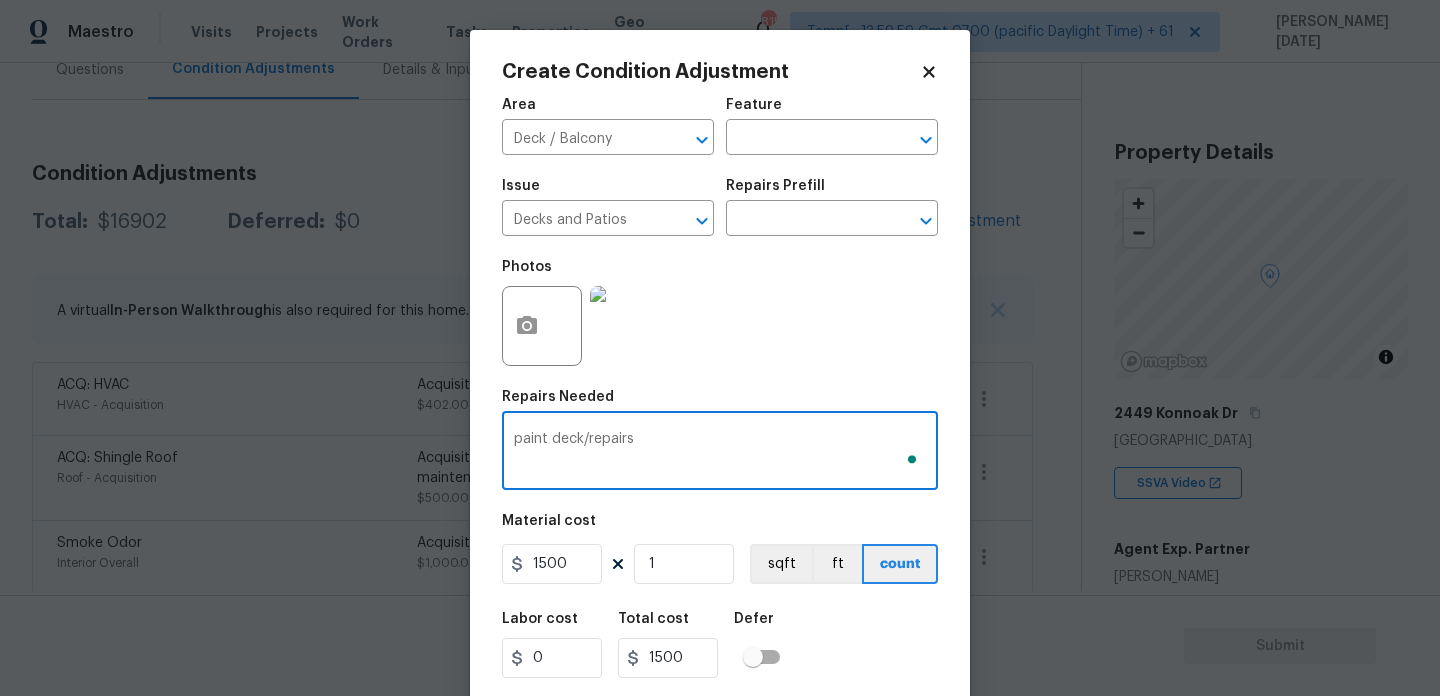 scroll, scrollTop: 51, scrollLeft: 0, axis: vertical 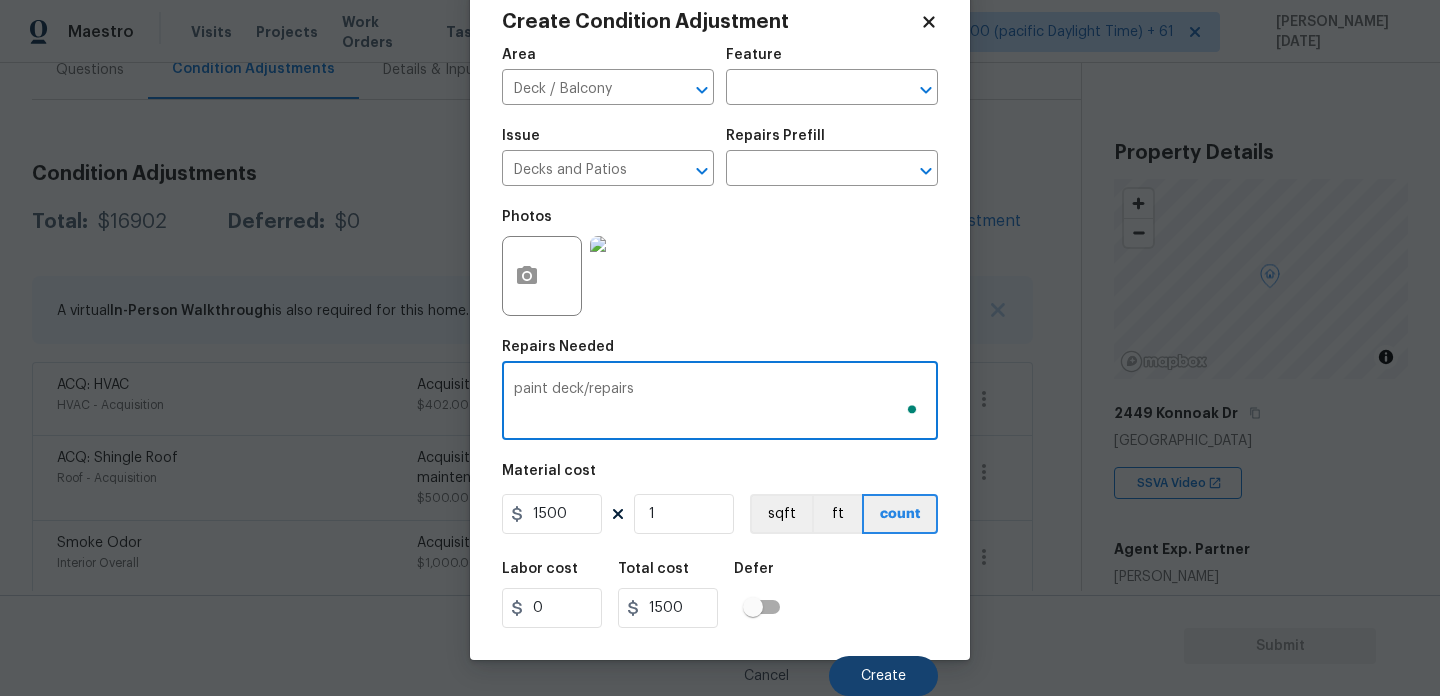 type on "paint deck/repairs" 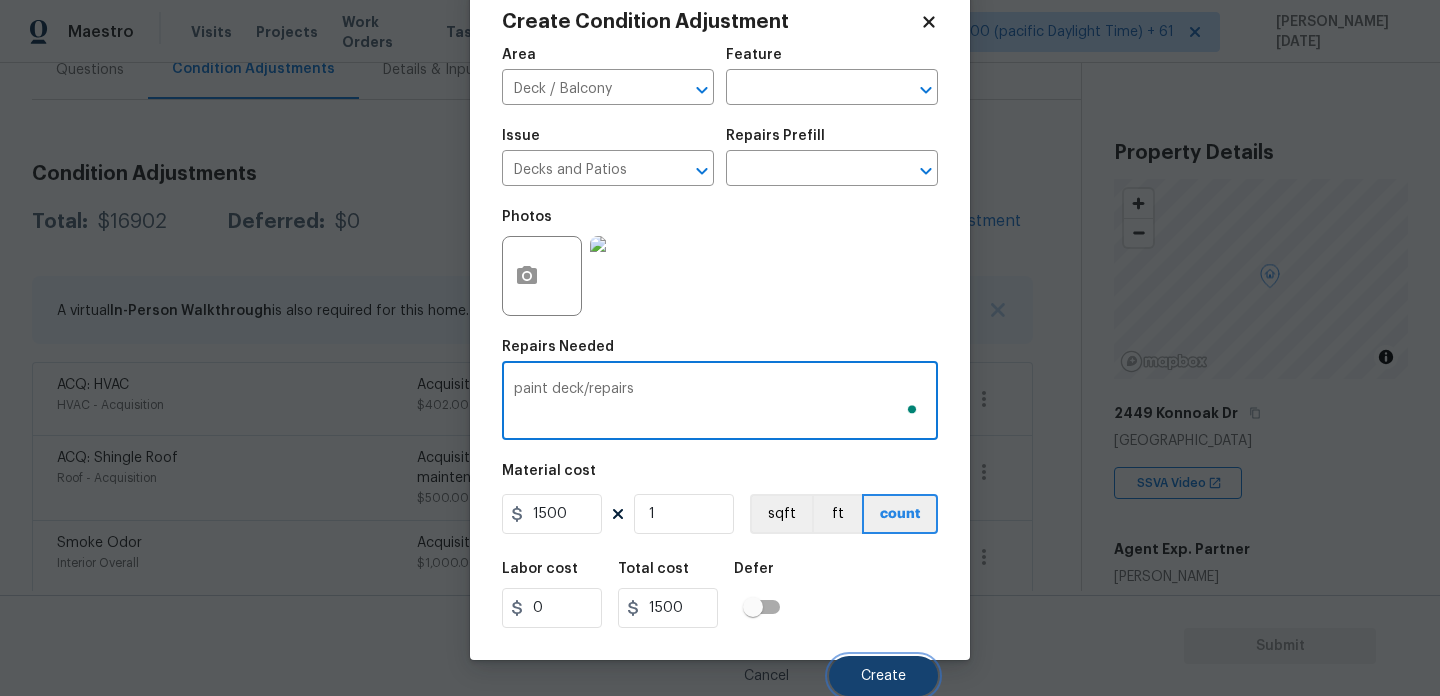 click on "Create" at bounding box center (883, 676) 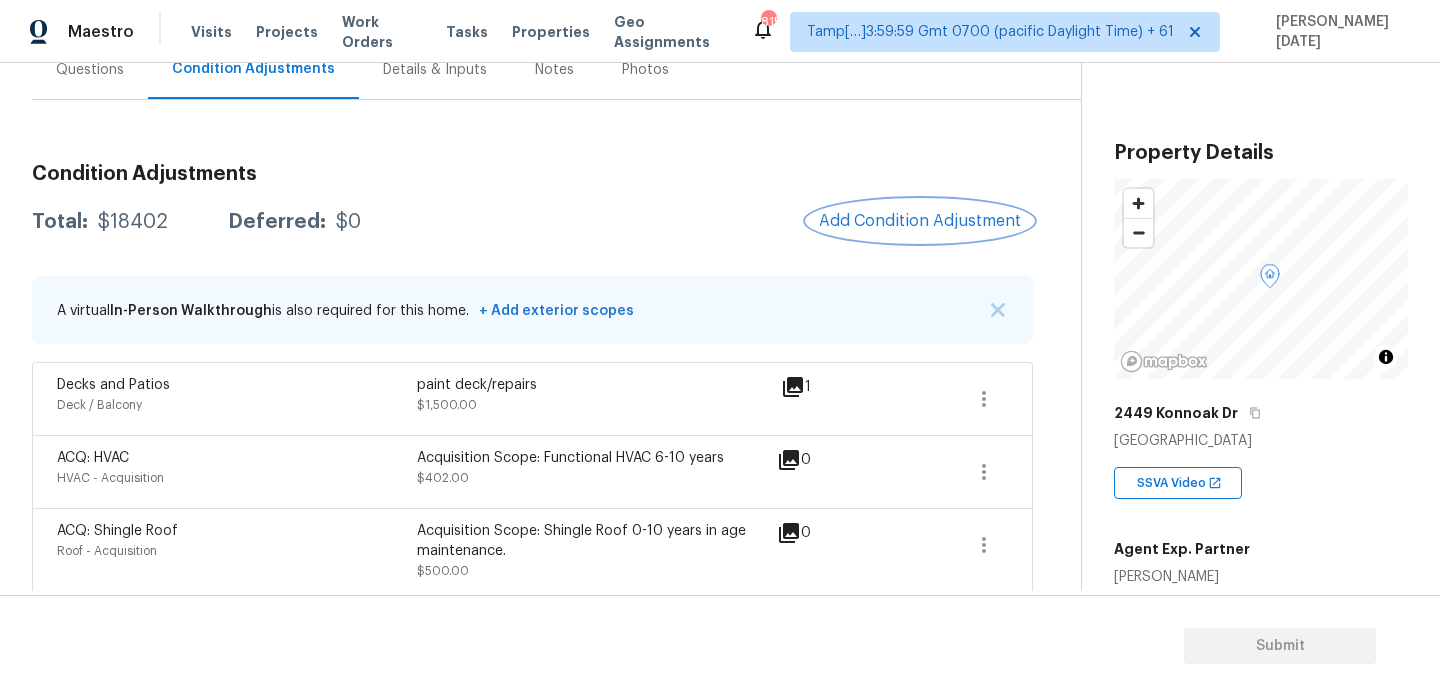 scroll, scrollTop: 0, scrollLeft: 0, axis: both 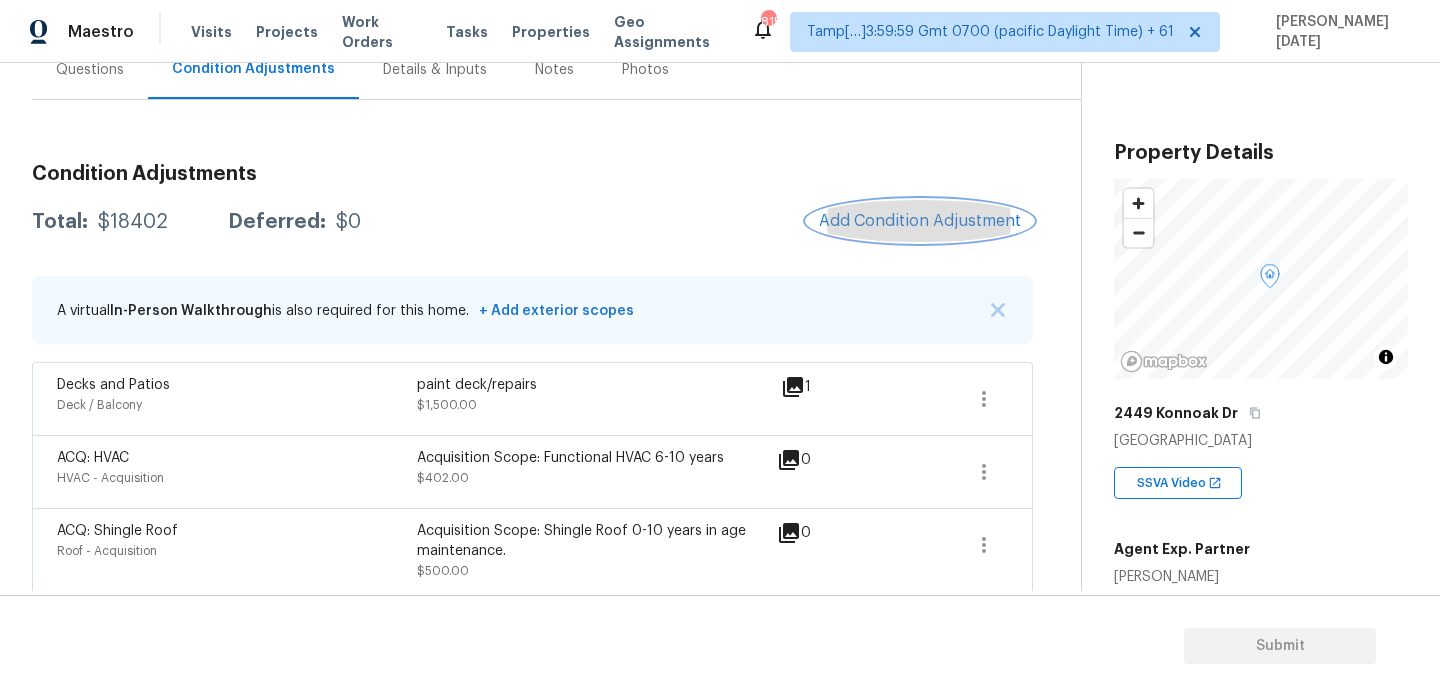 click on "Add Condition Adjustment" at bounding box center (920, 221) 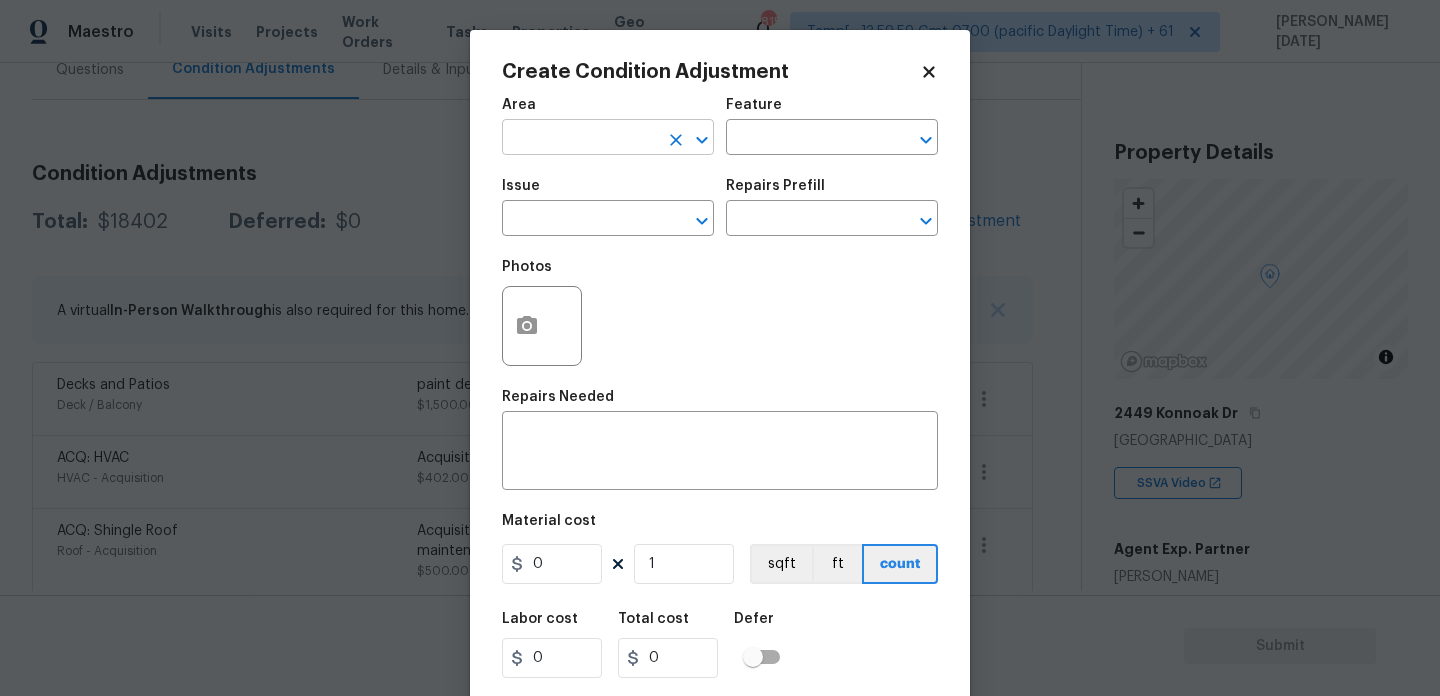 click at bounding box center (580, 139) 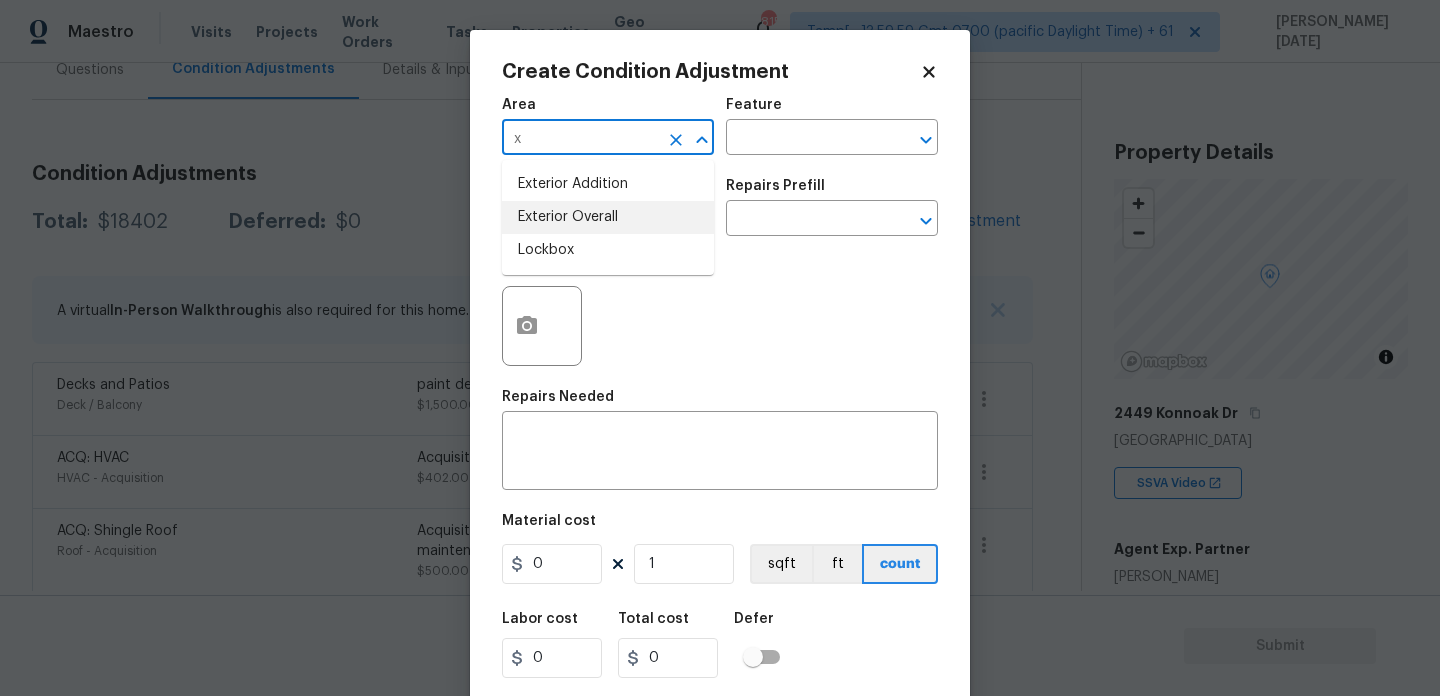 click on "Exterior Overall" at bounding box center (608, 217) 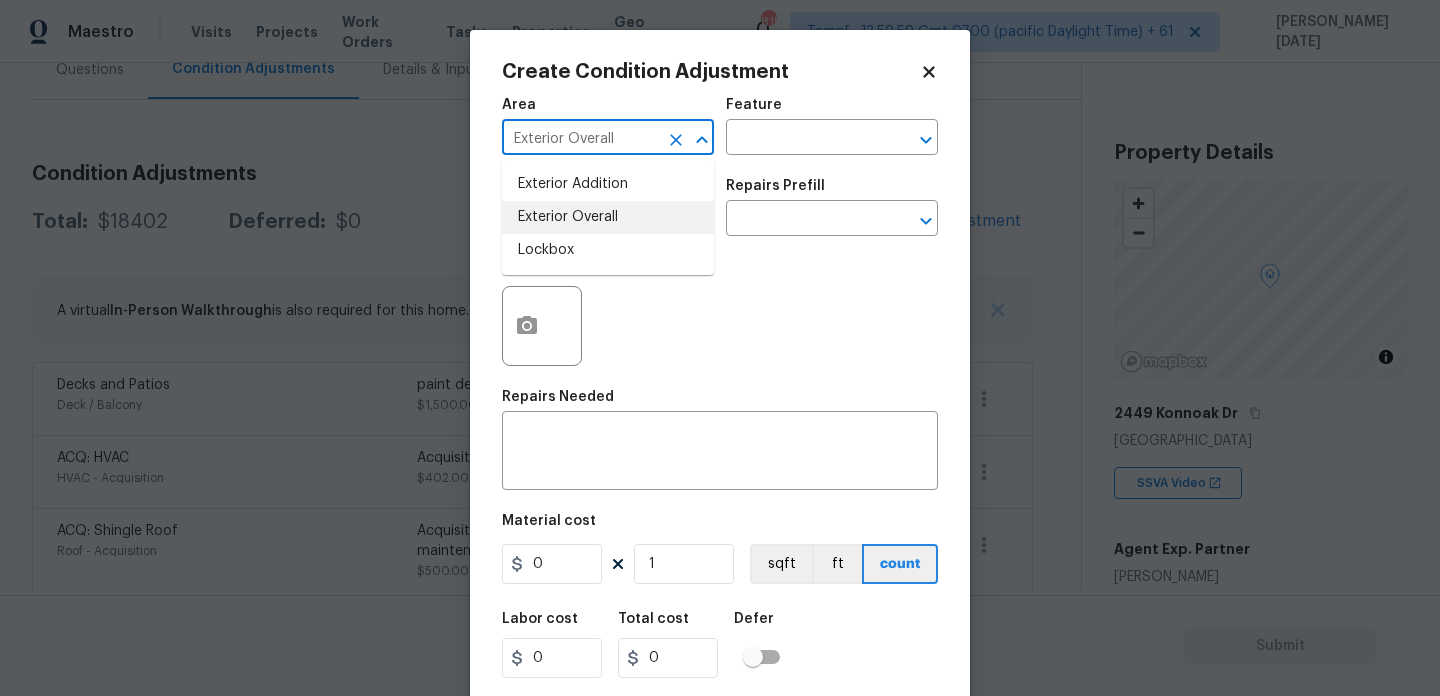 type on "Exterior Overall" 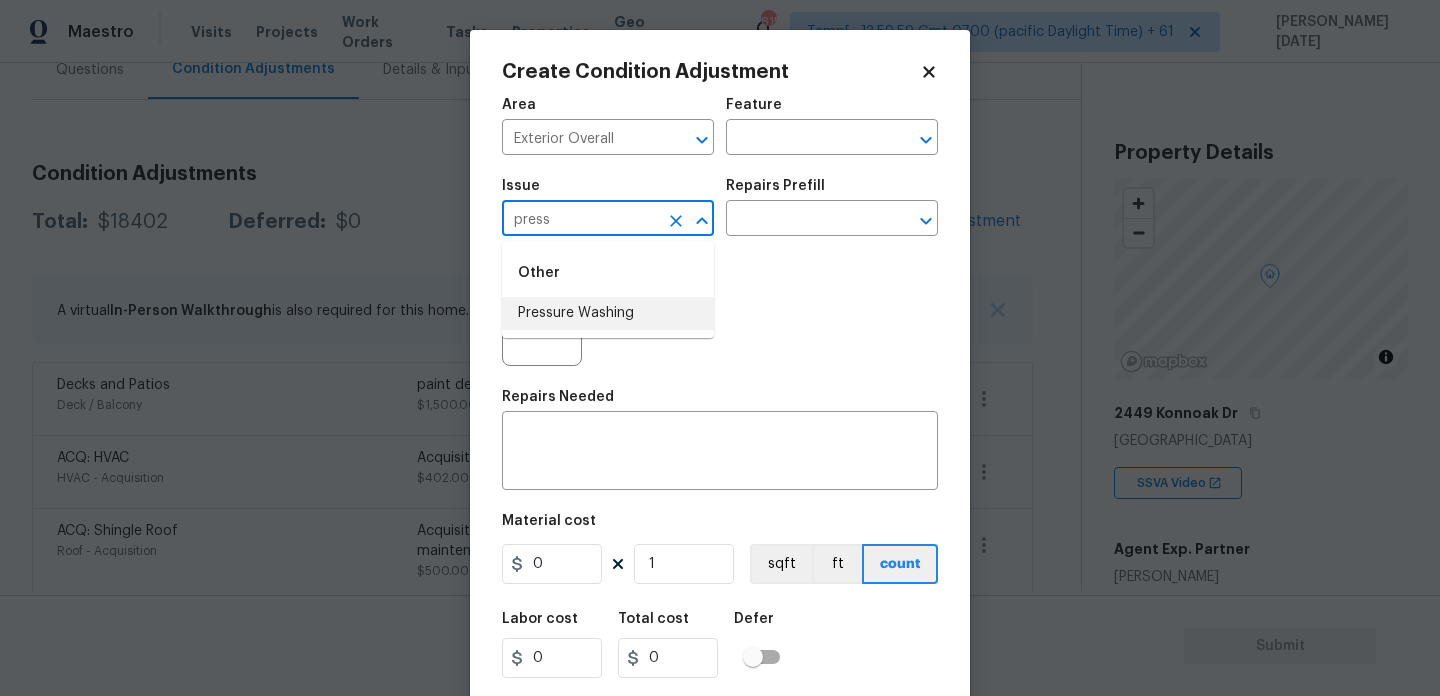 click on "Pressure Washing" at bounding box center (608, 313) 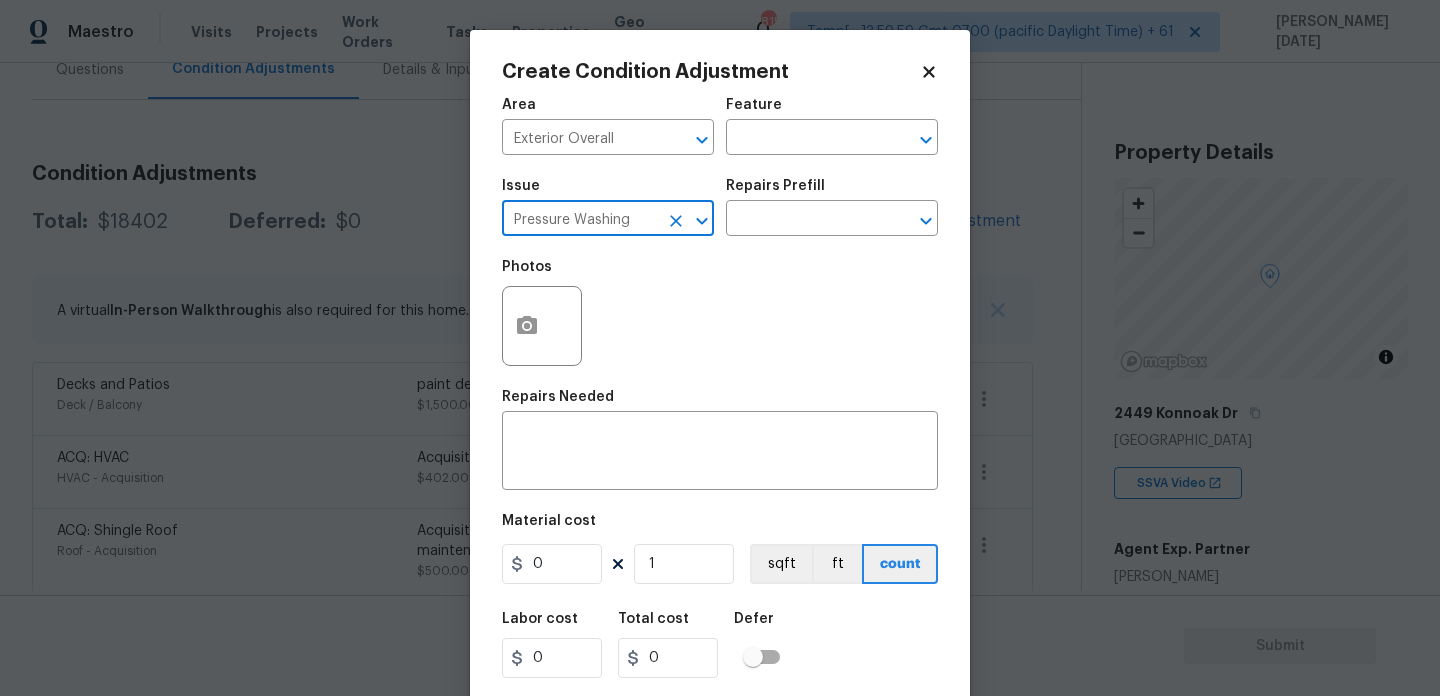 type on "Pressure Washing" 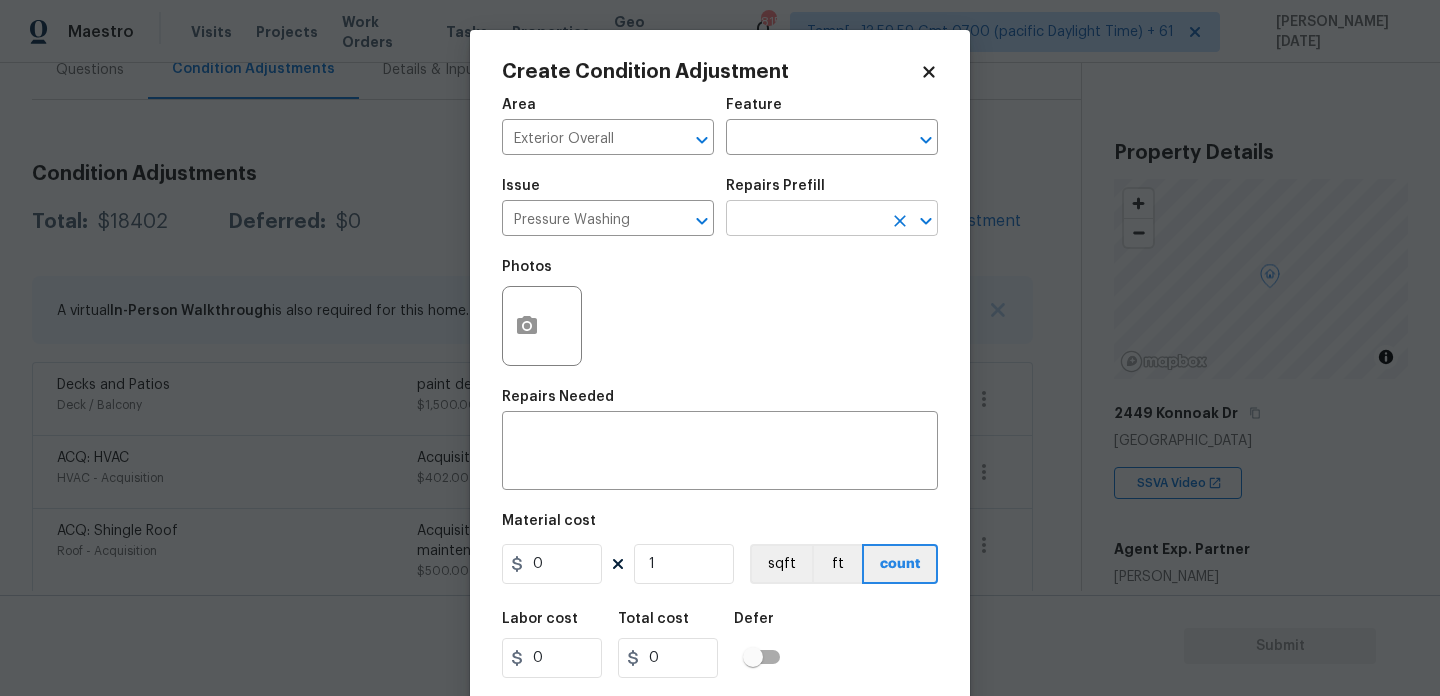 click at bounding box center [804, 220] 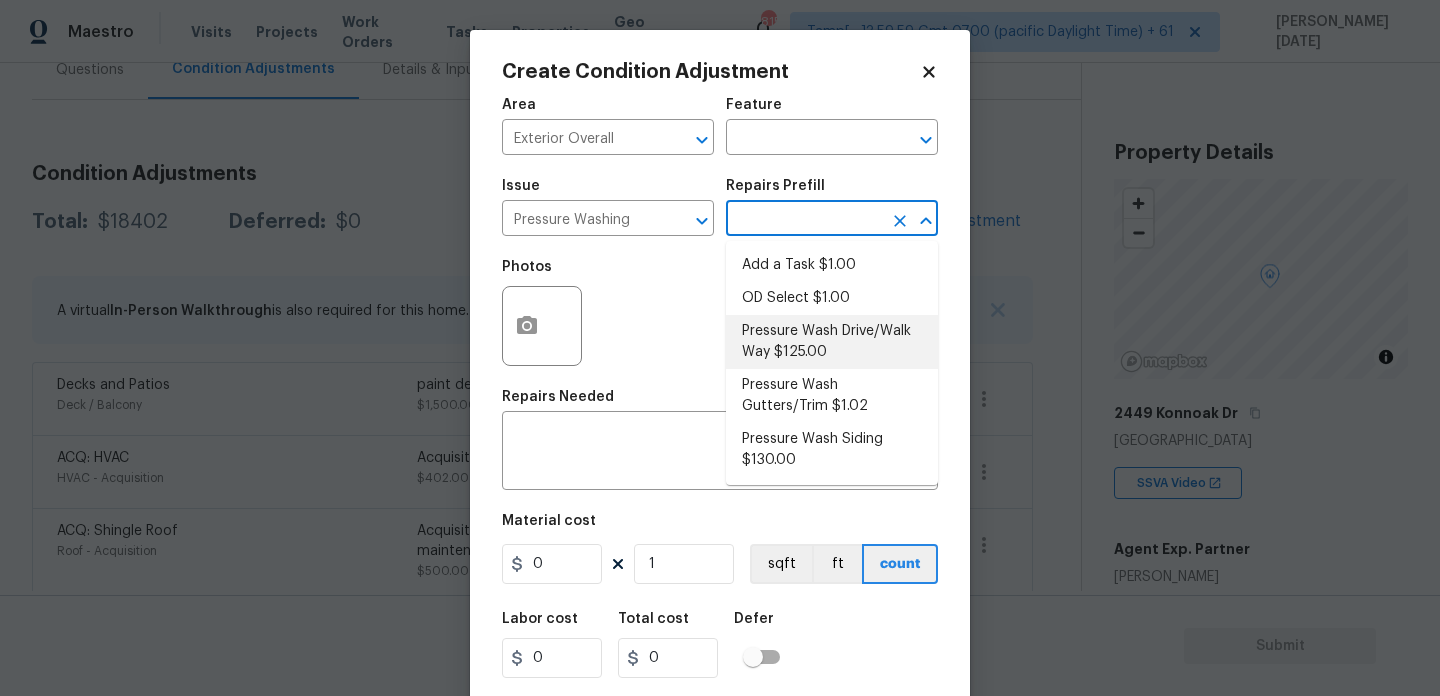 click on "Pressure Wash Drive/Walk Way $125.00" at bounding box center (832, 342) 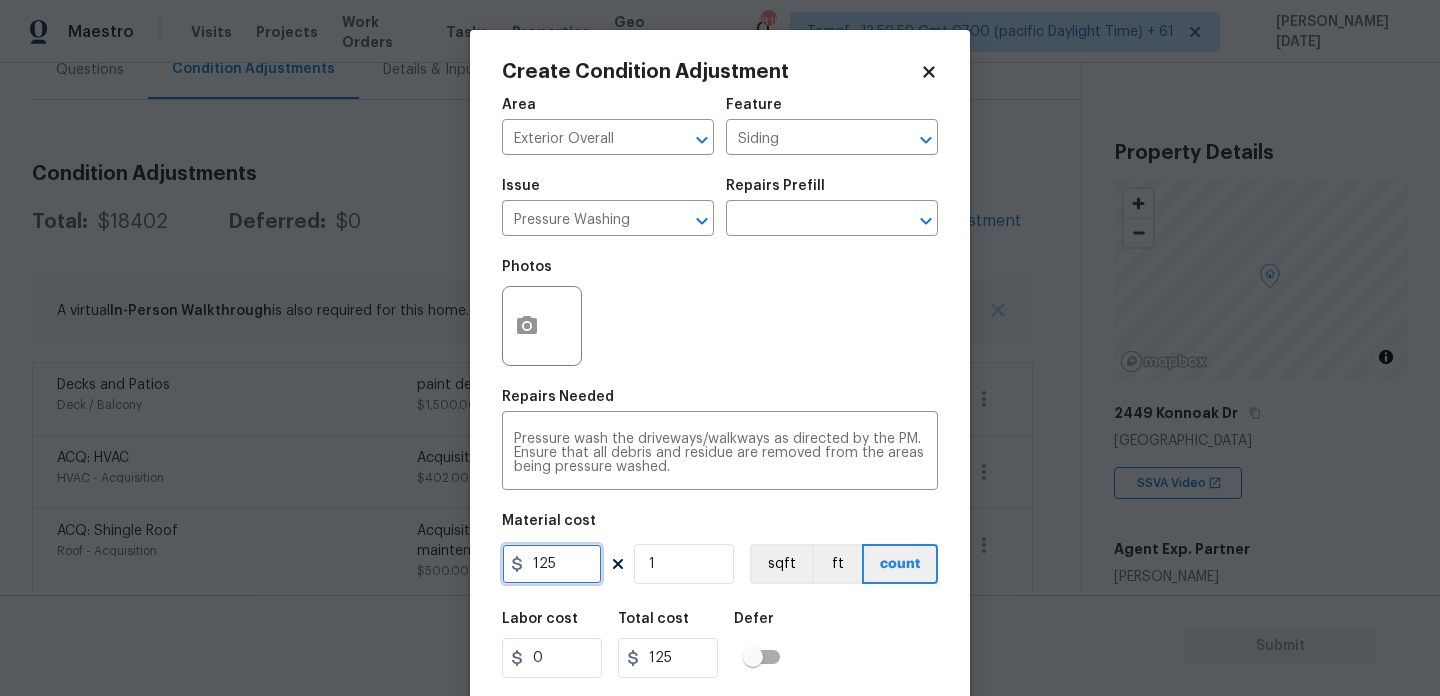 drag, startPoint x: 576, startPoint y: 564, endPoint x: 435, endPoint y: 561, distance: 141.0319 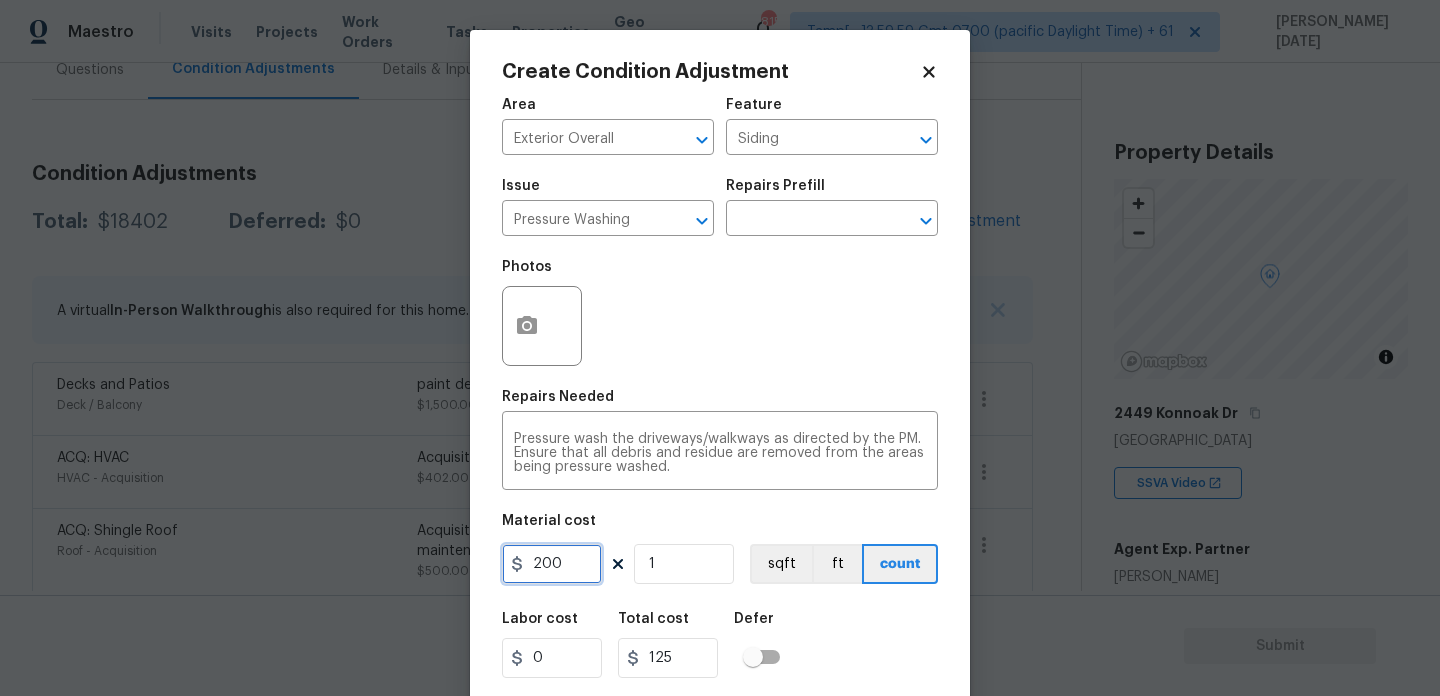type on "200" 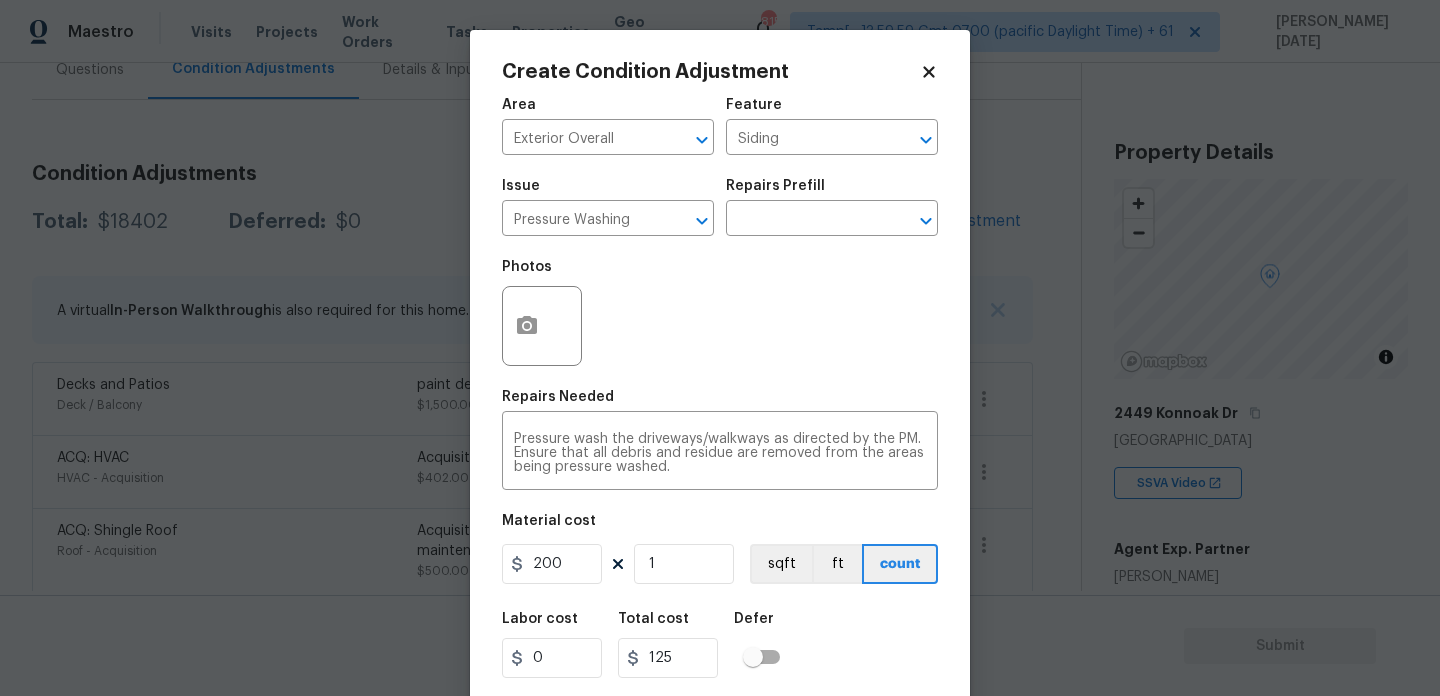 type on "200" 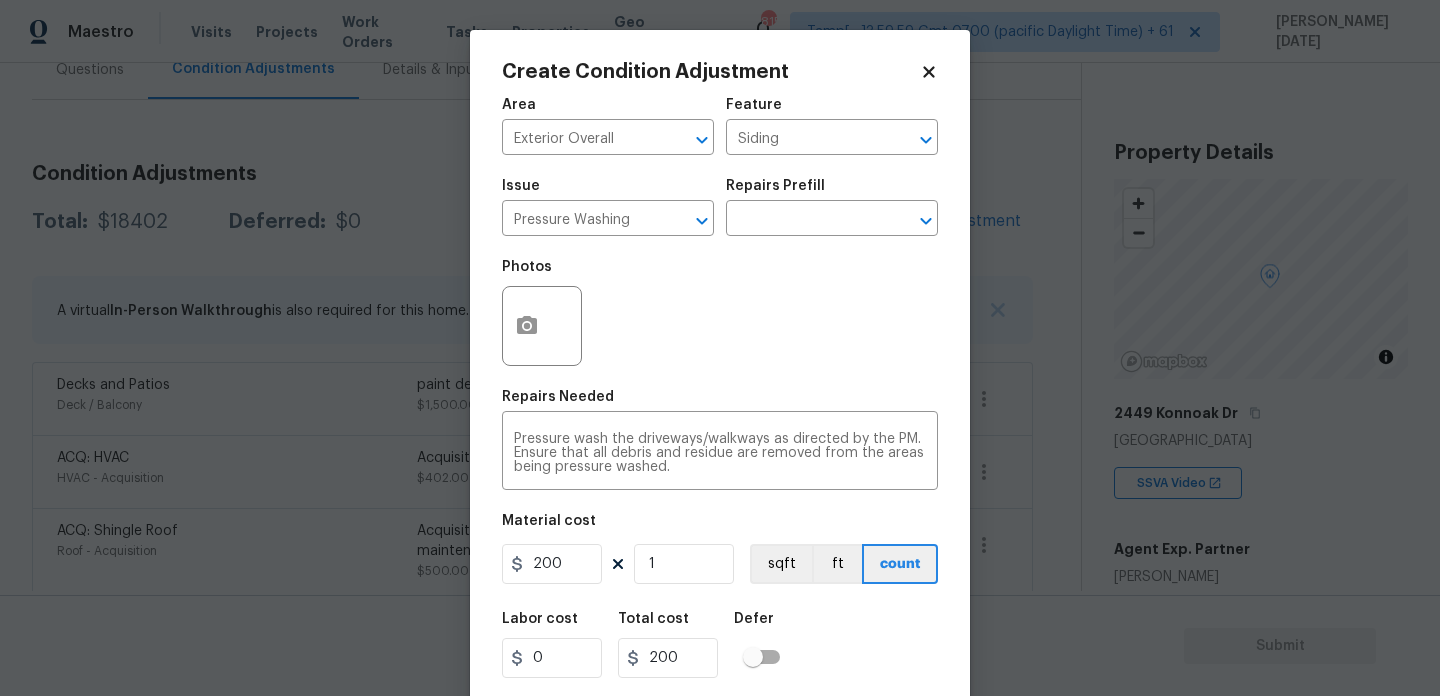 click on "Photos" at bounding box center [720, 313] 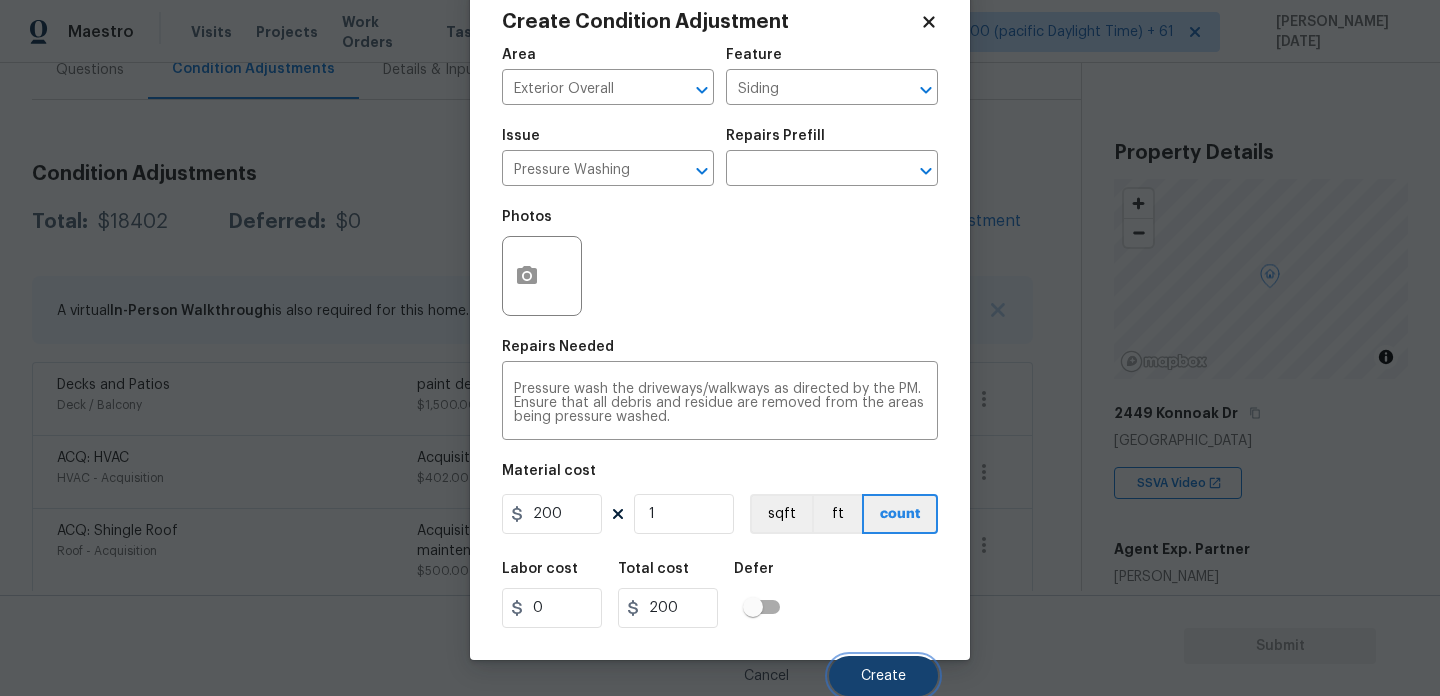 click on "Create" at bounding box center [883, 676] 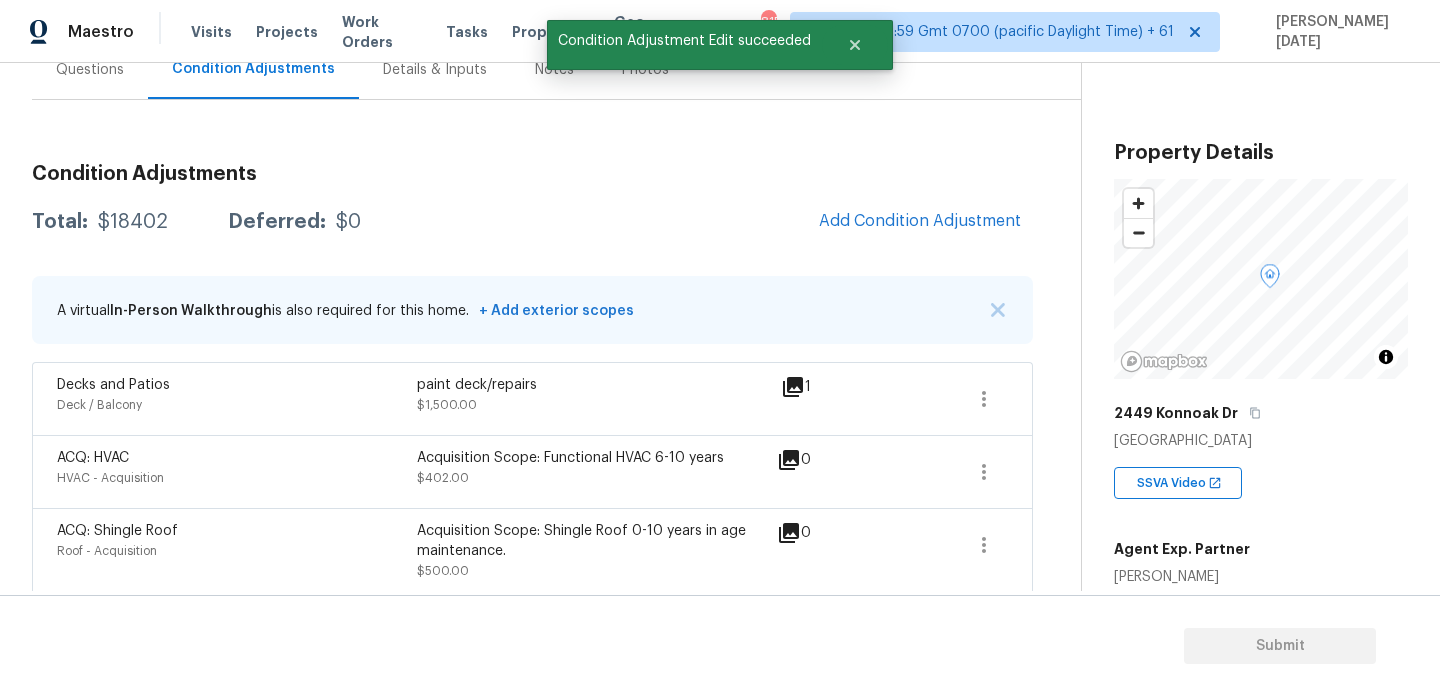 scroll, scrollTop: 44, scrollLeft: 0, axis: vertical 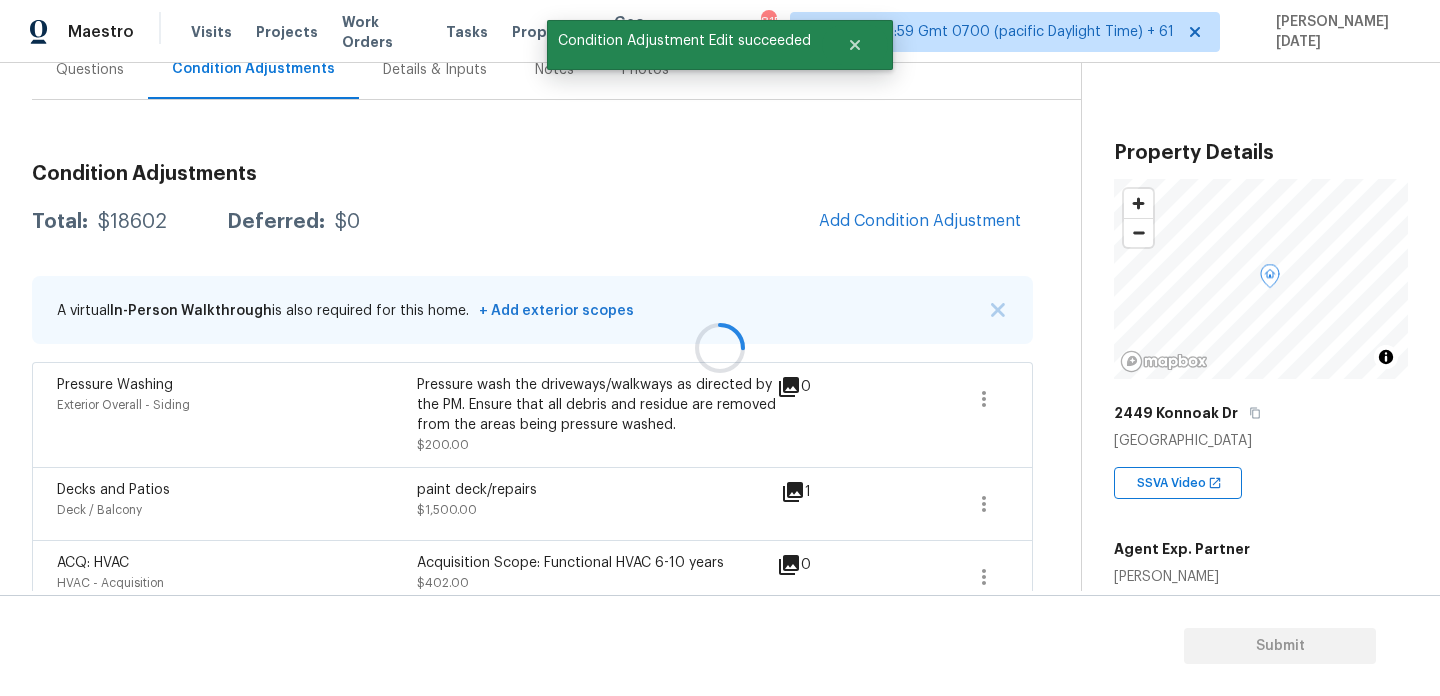 click at bounding box center [720, 348] 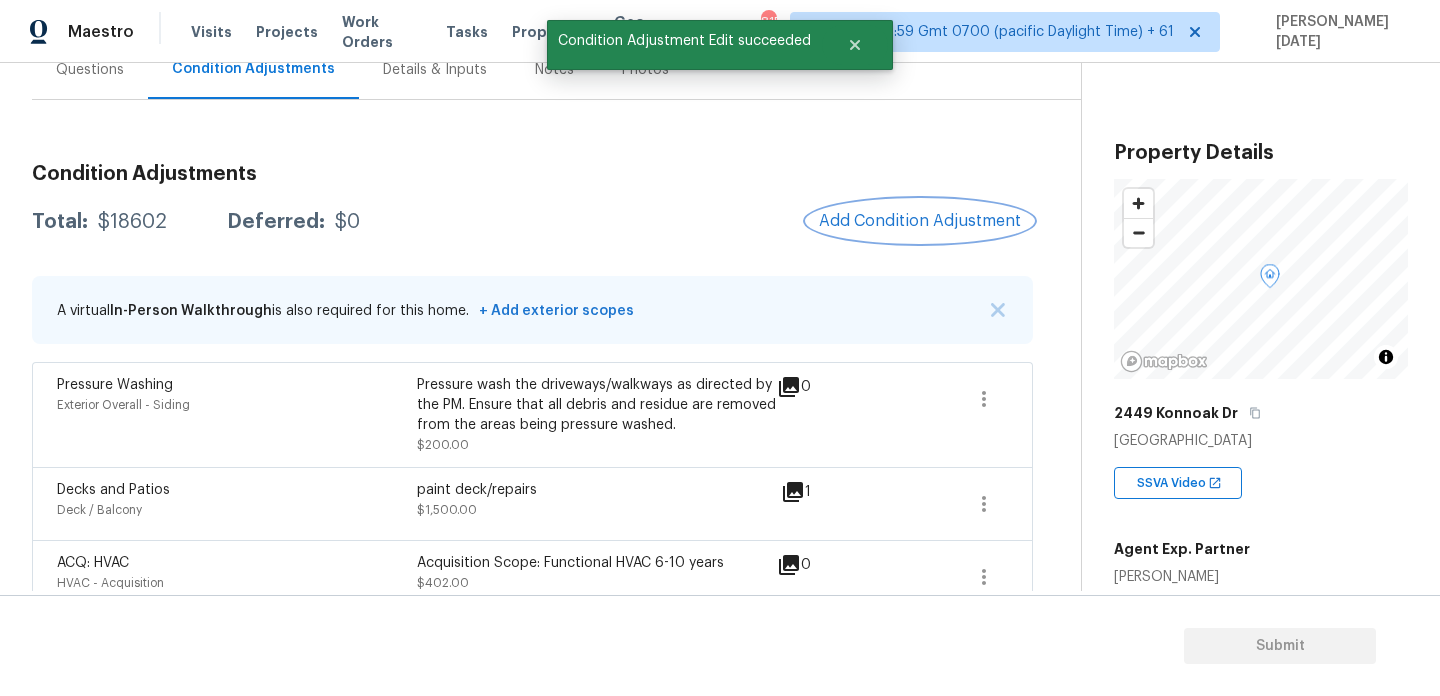 click on "Add Condition Adjustment" at bounding box center (920, 221) 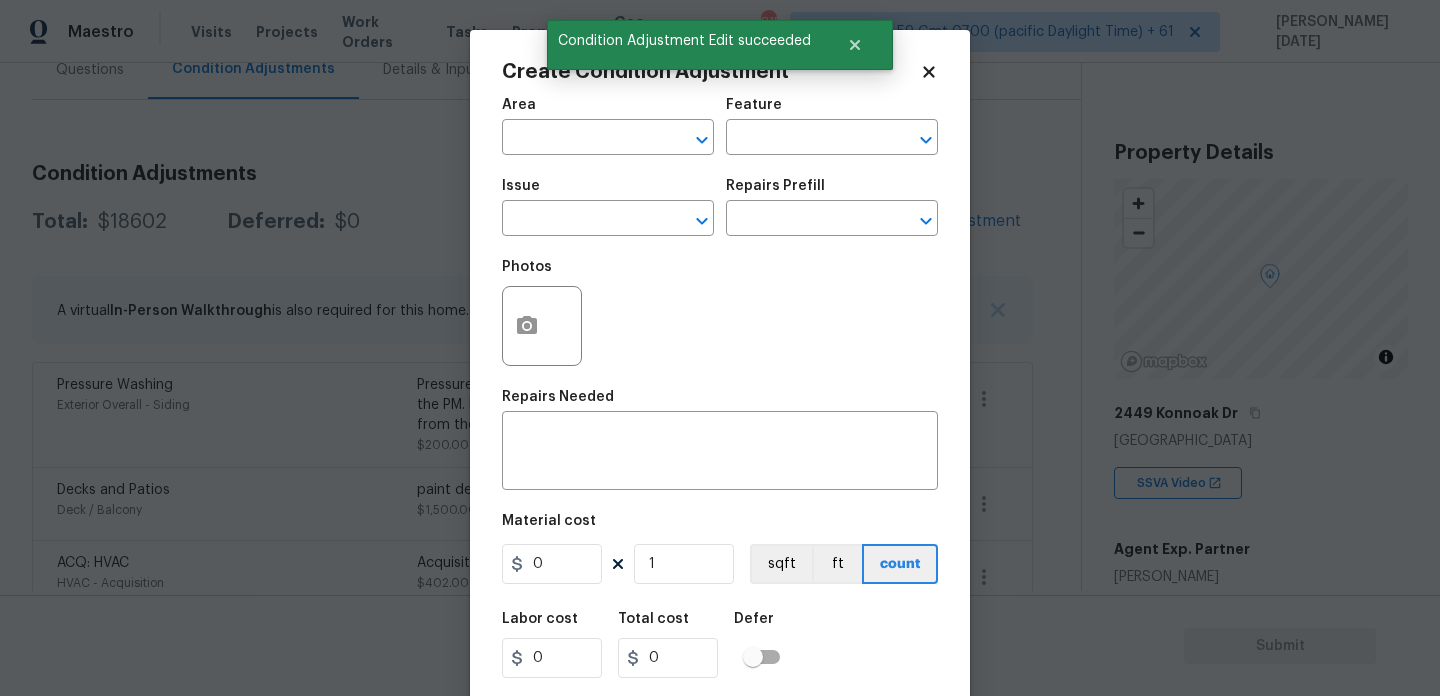 click on "Area" at bounding box center [608, 111] 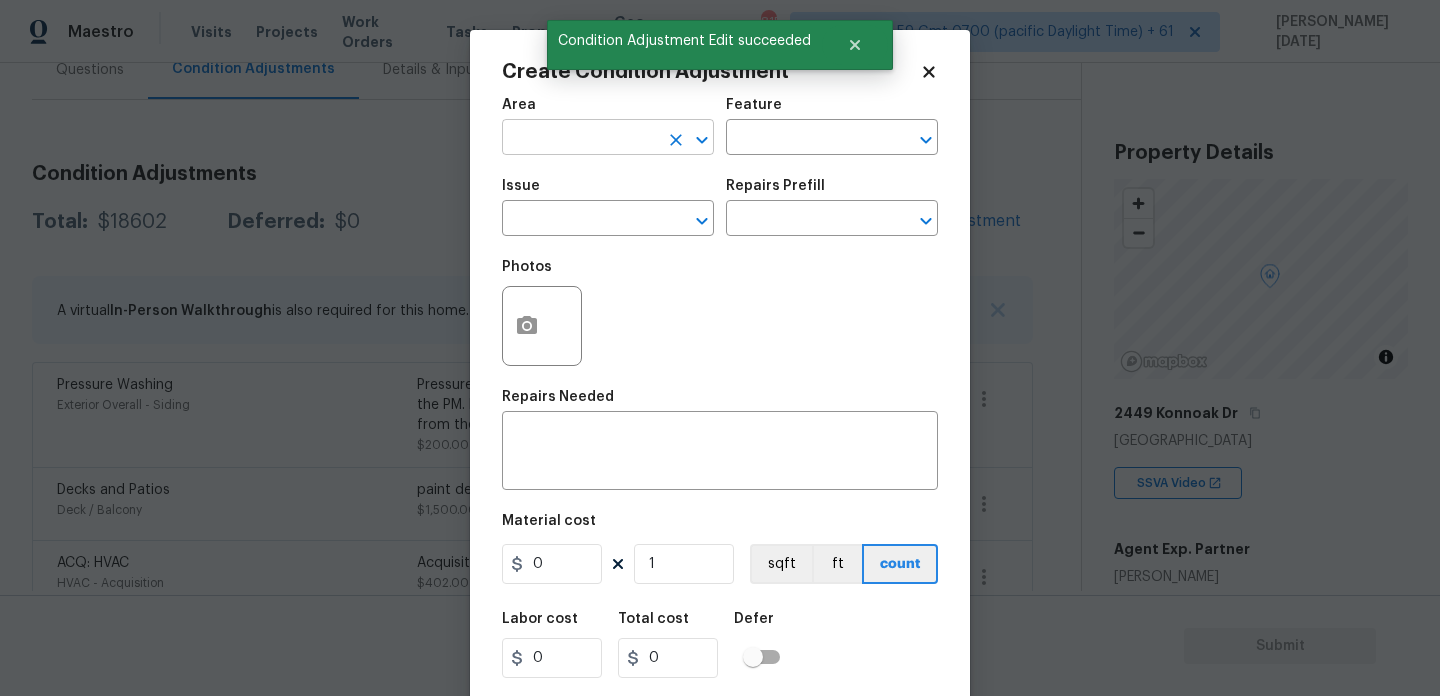 click at bounding box center (580, 139) 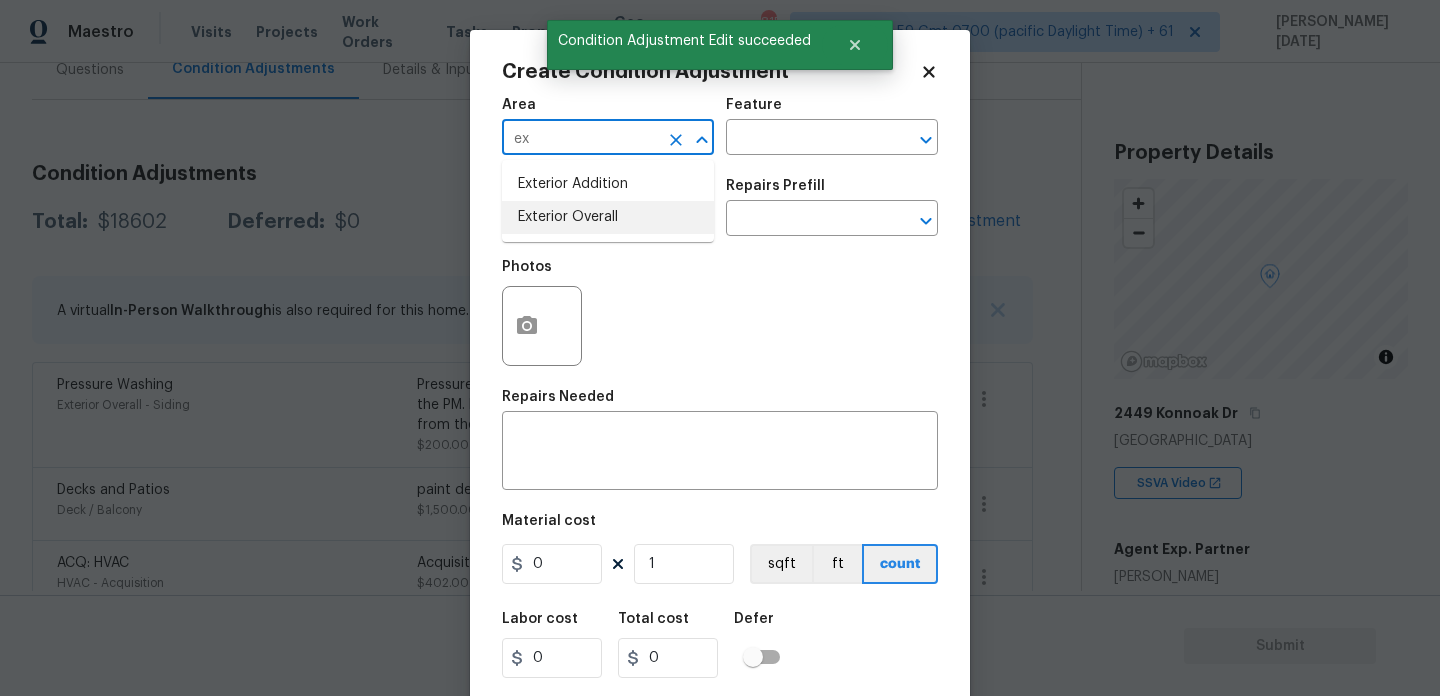 click on "Exterior Overall" at bounding box center [608, 217] 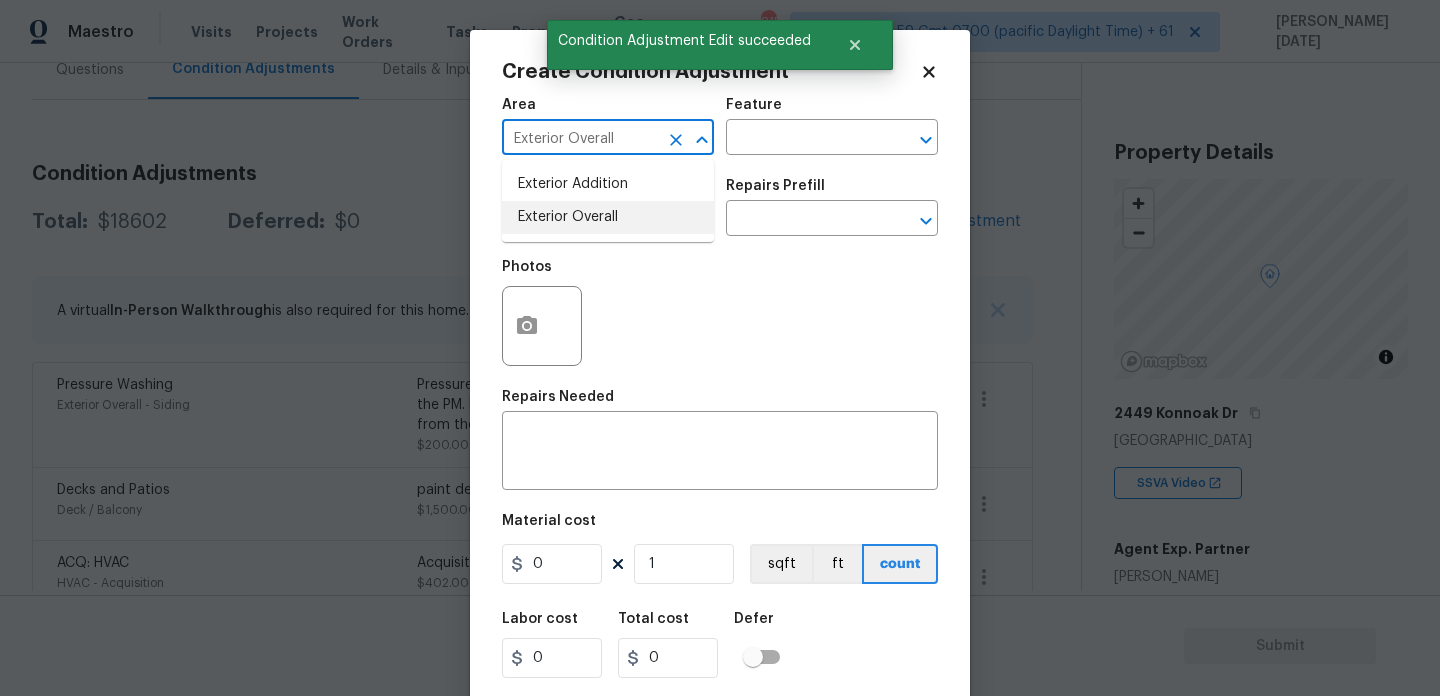 type on "Exterior Overall" 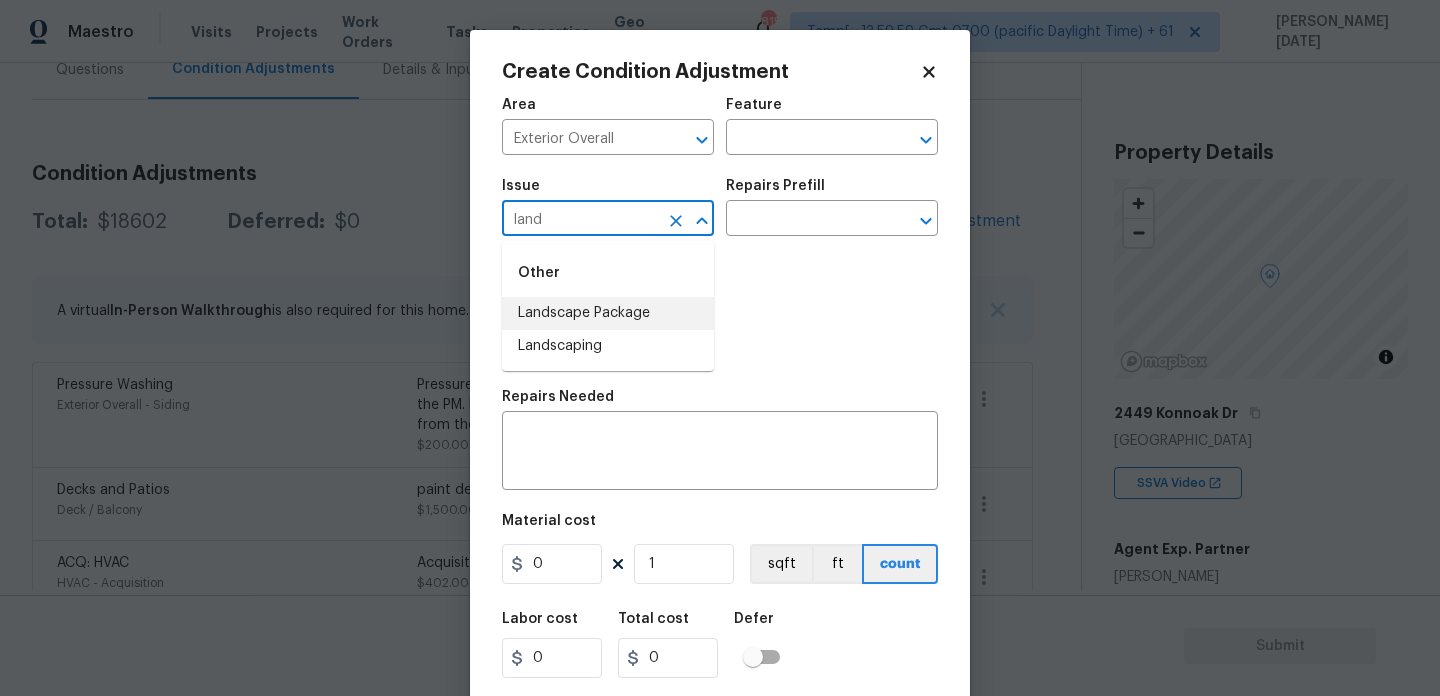 click on "Landscape Package" at bounding box center (608, 313) 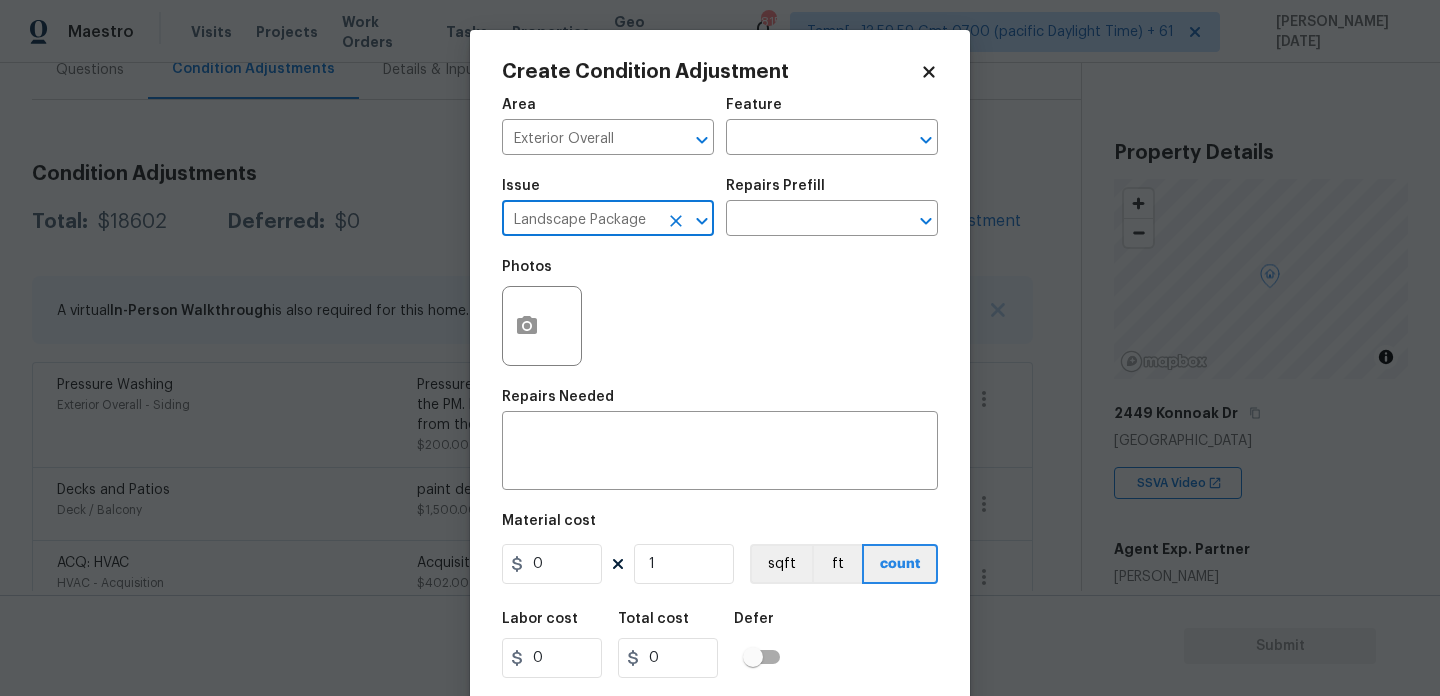 type on "Landscape Package" 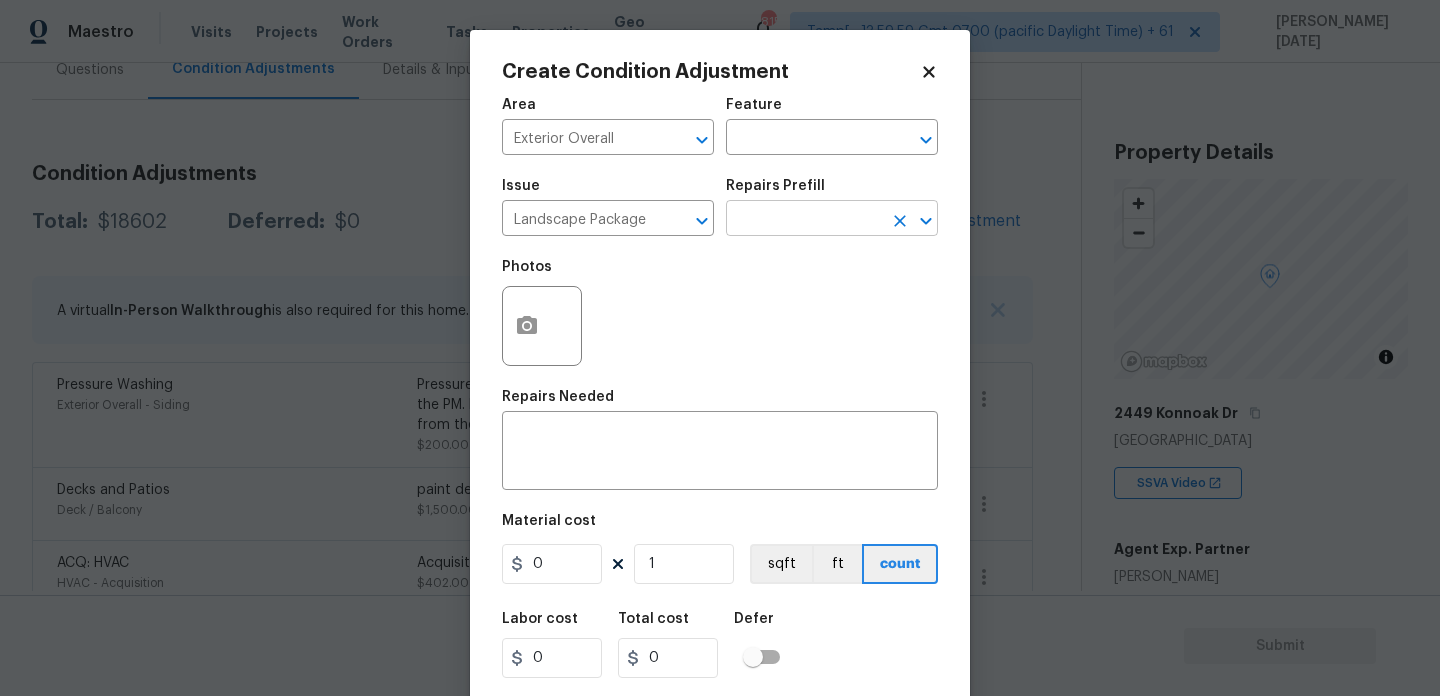 click at bounding box center [804, 220] 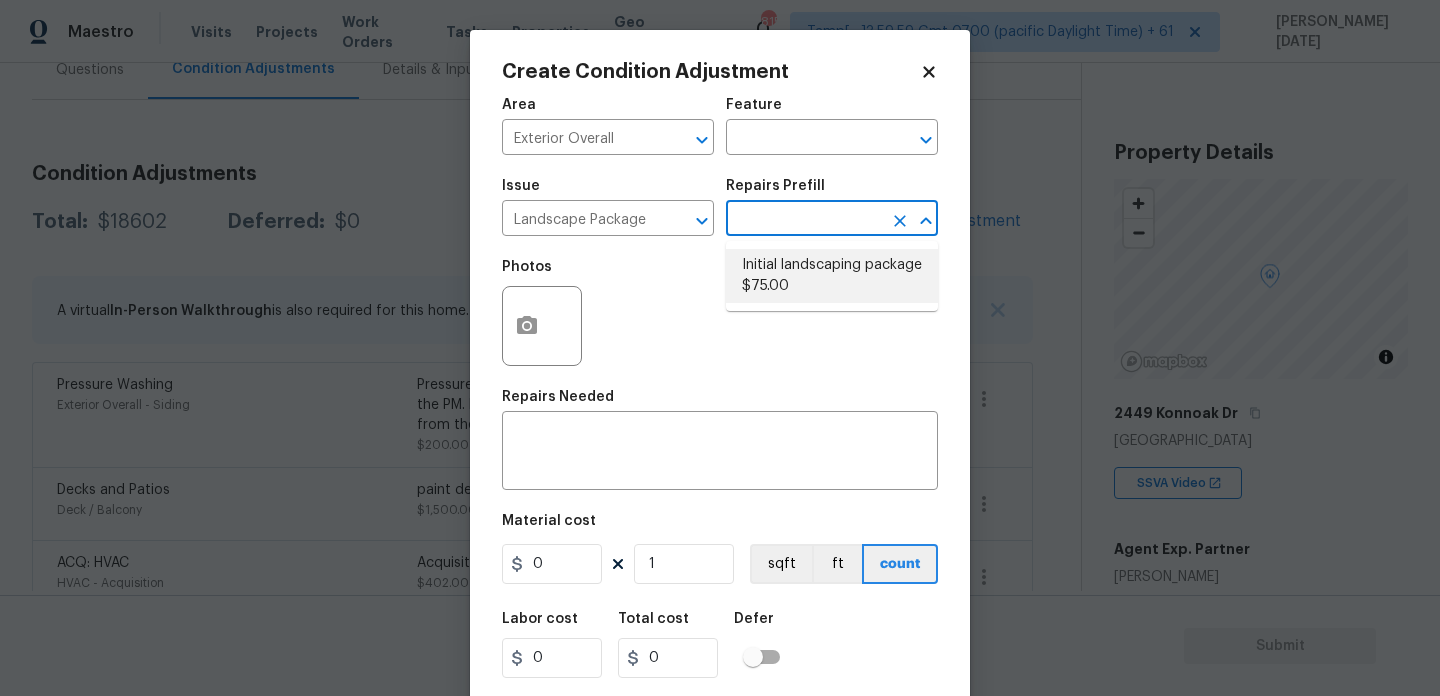 click on "Initial landscaping package $75.00" at bounding box center [832, 276] 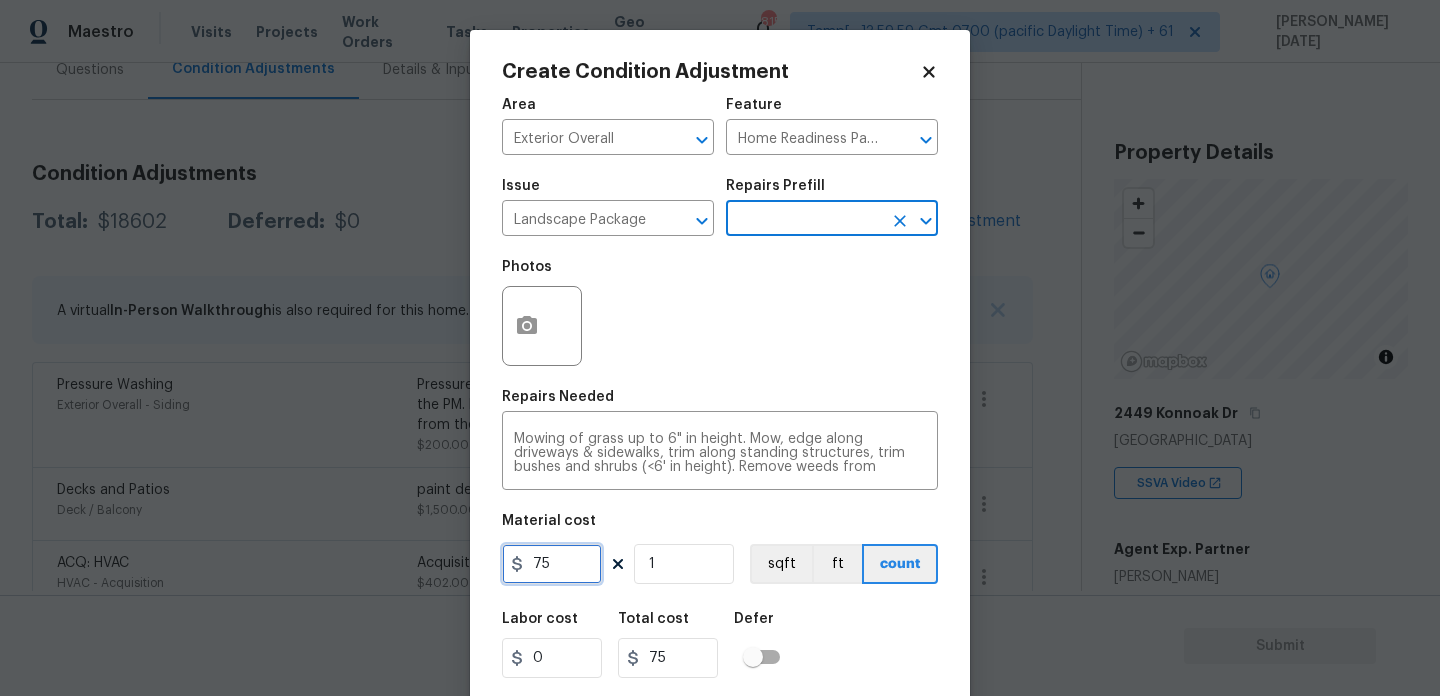 click on "75" at bounding box center (552, 564) 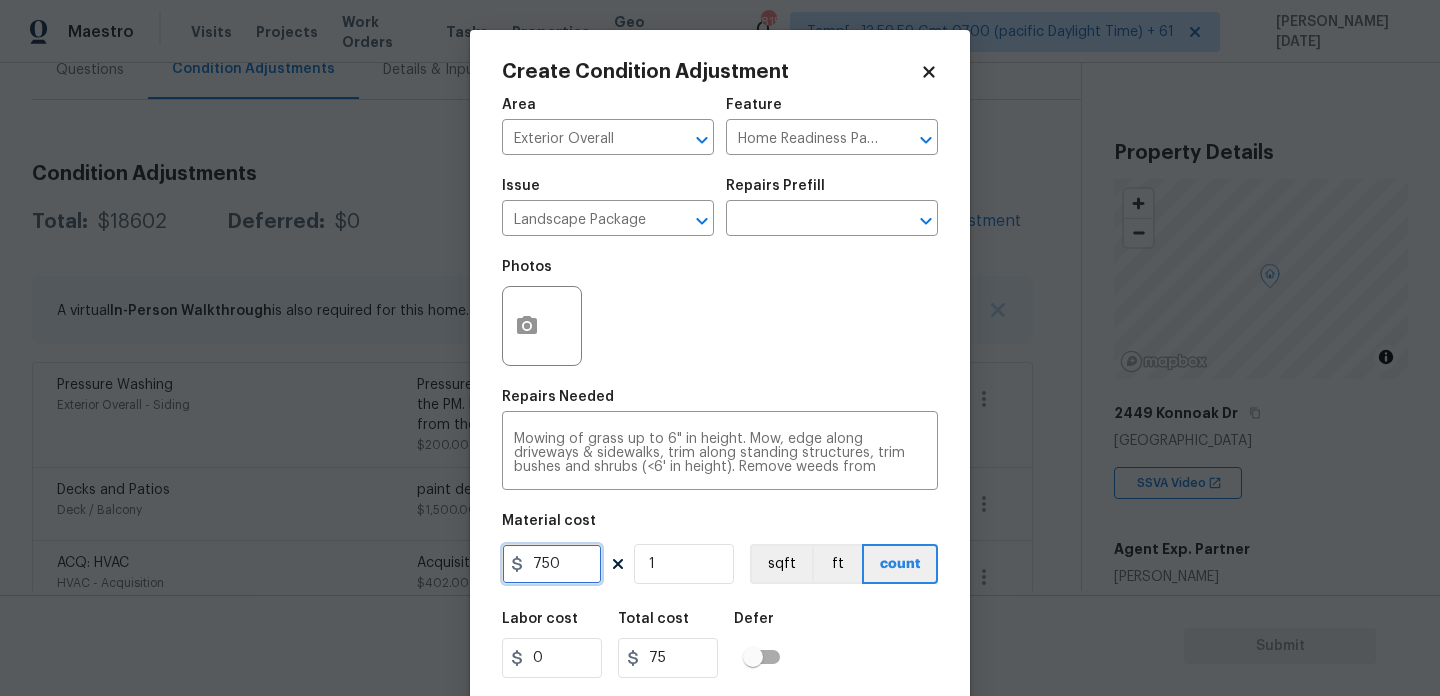 type on "750" 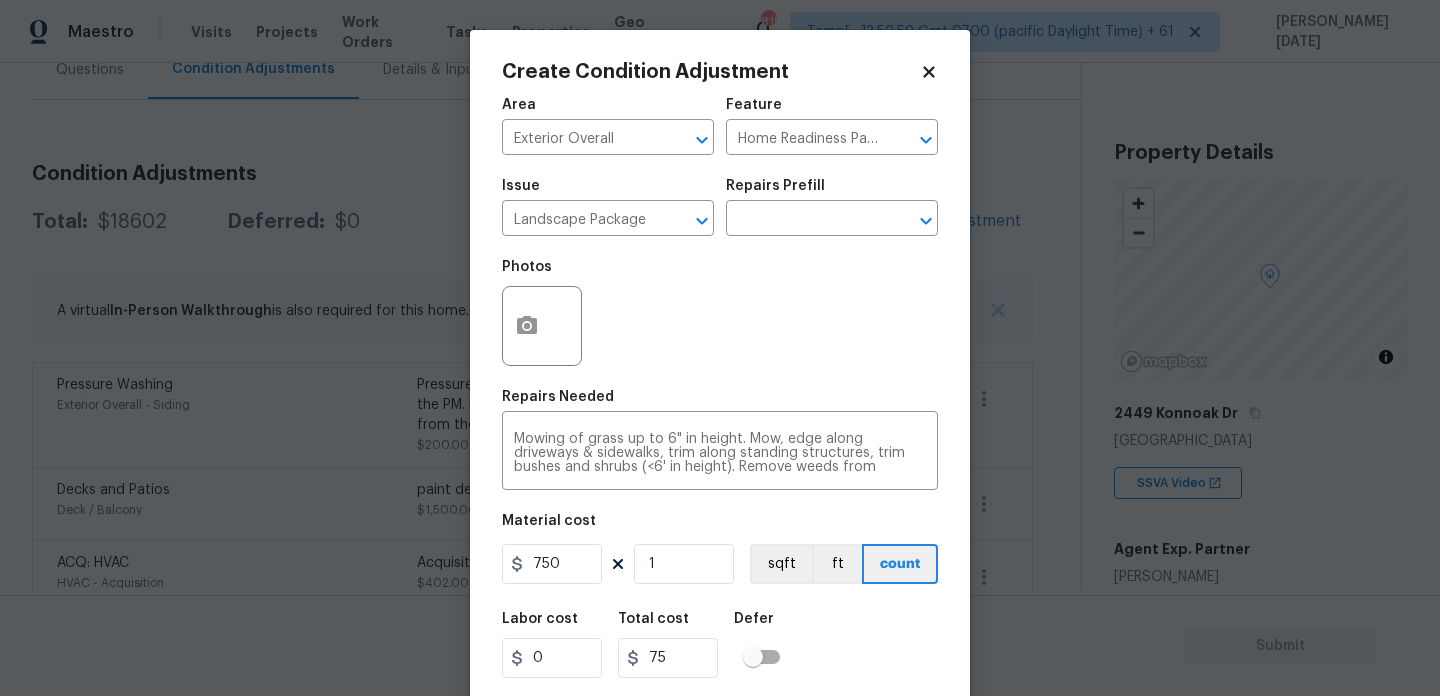 click on "Photos" at bounding box center [720, 313] 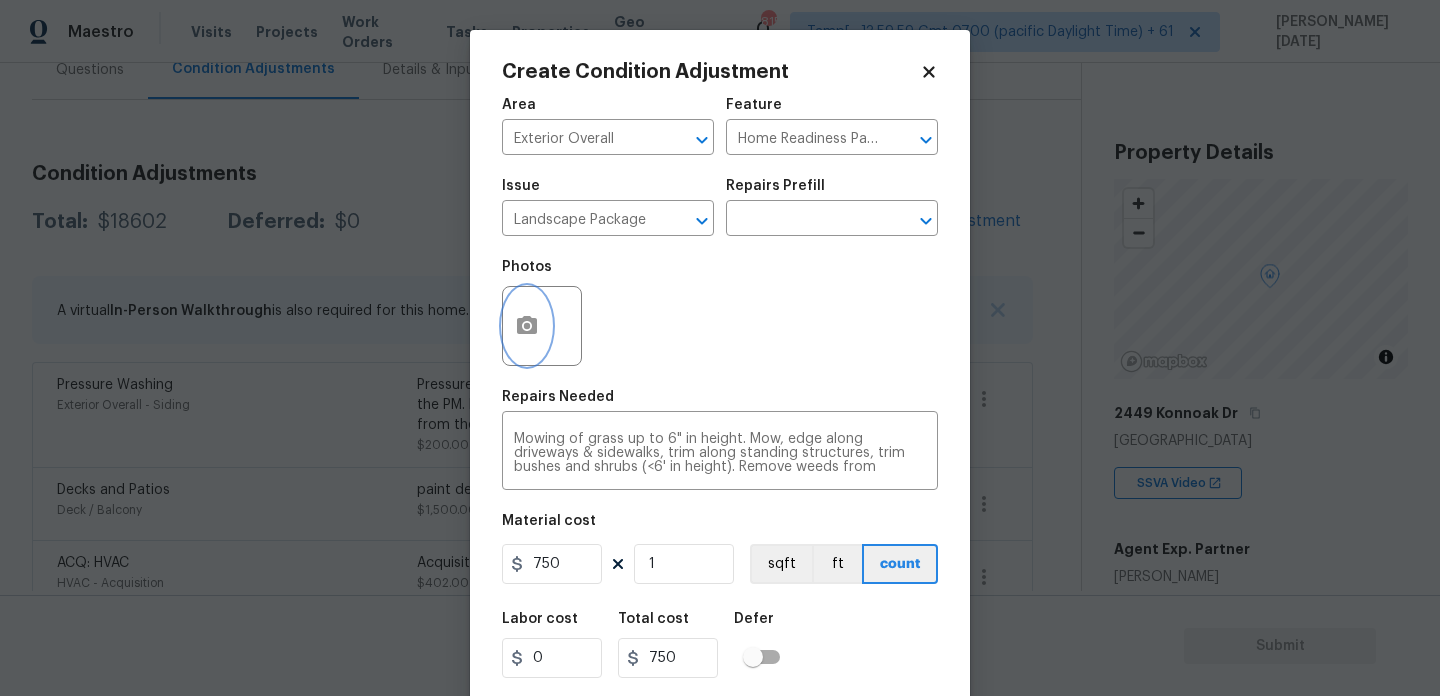 click at bounding box center [527, 326] 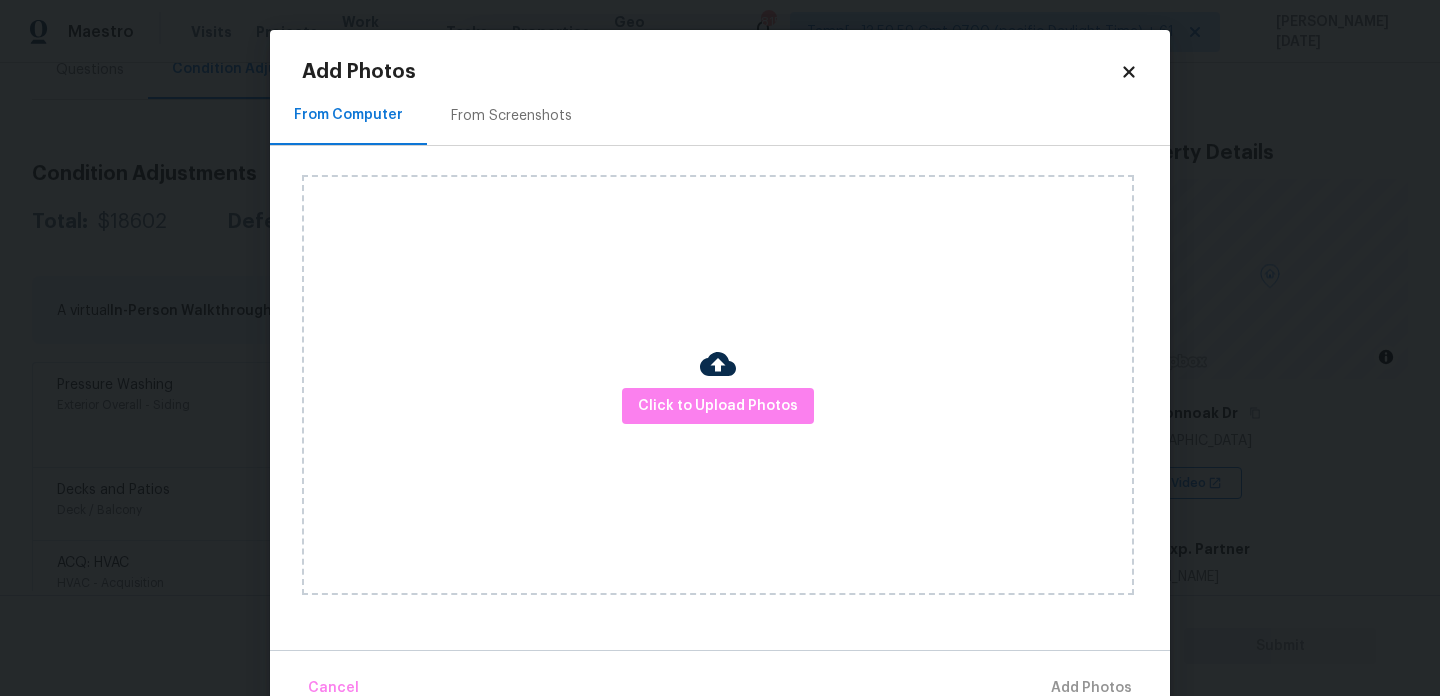 click on "From Screenshots" at bounding box center (511, 115) 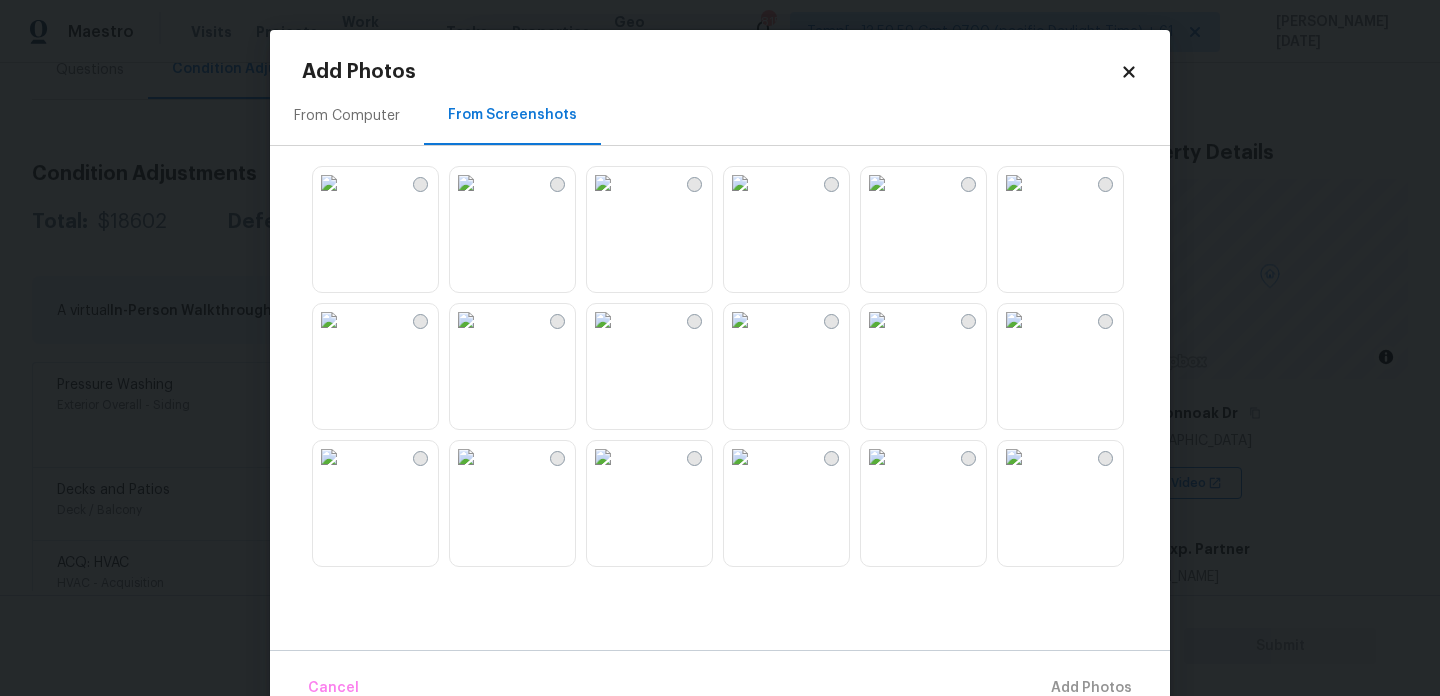 click at bounding box center (466, 183) 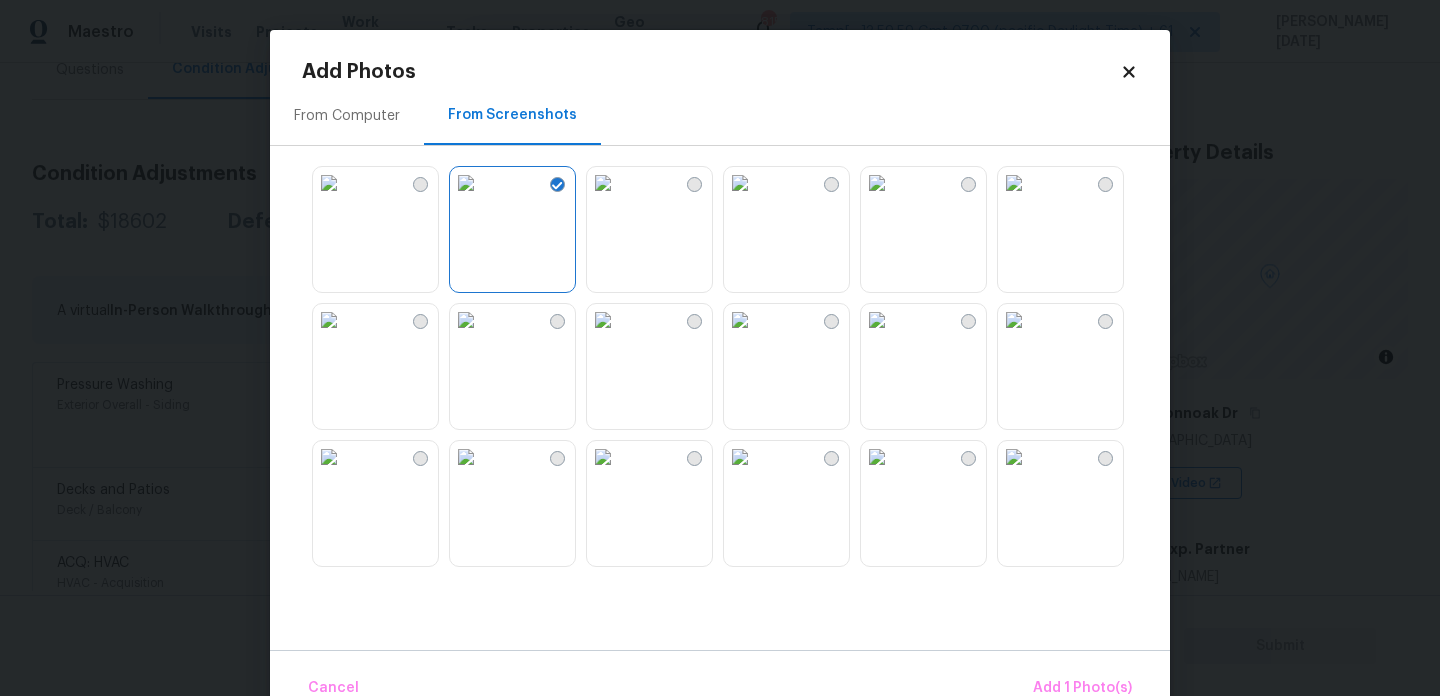 click at bounding box center [740, 320] 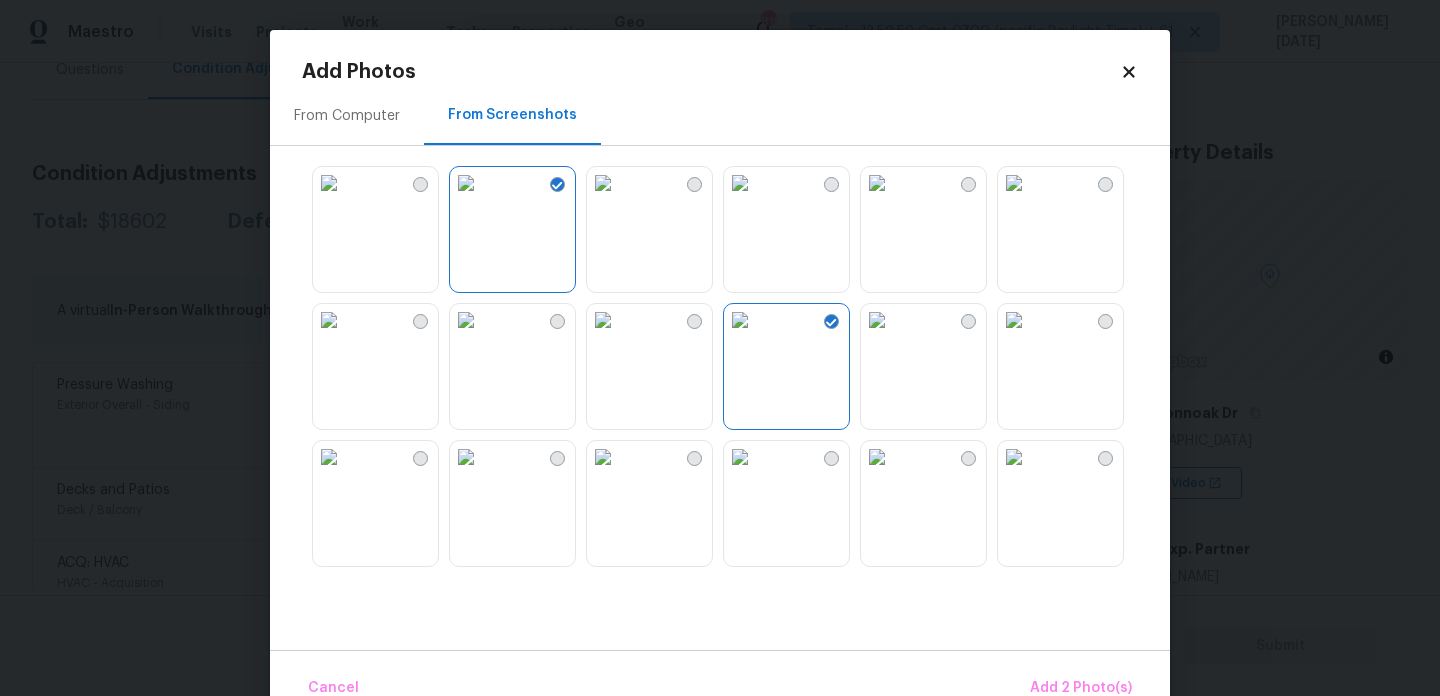 click at bounding box center (740, 457) 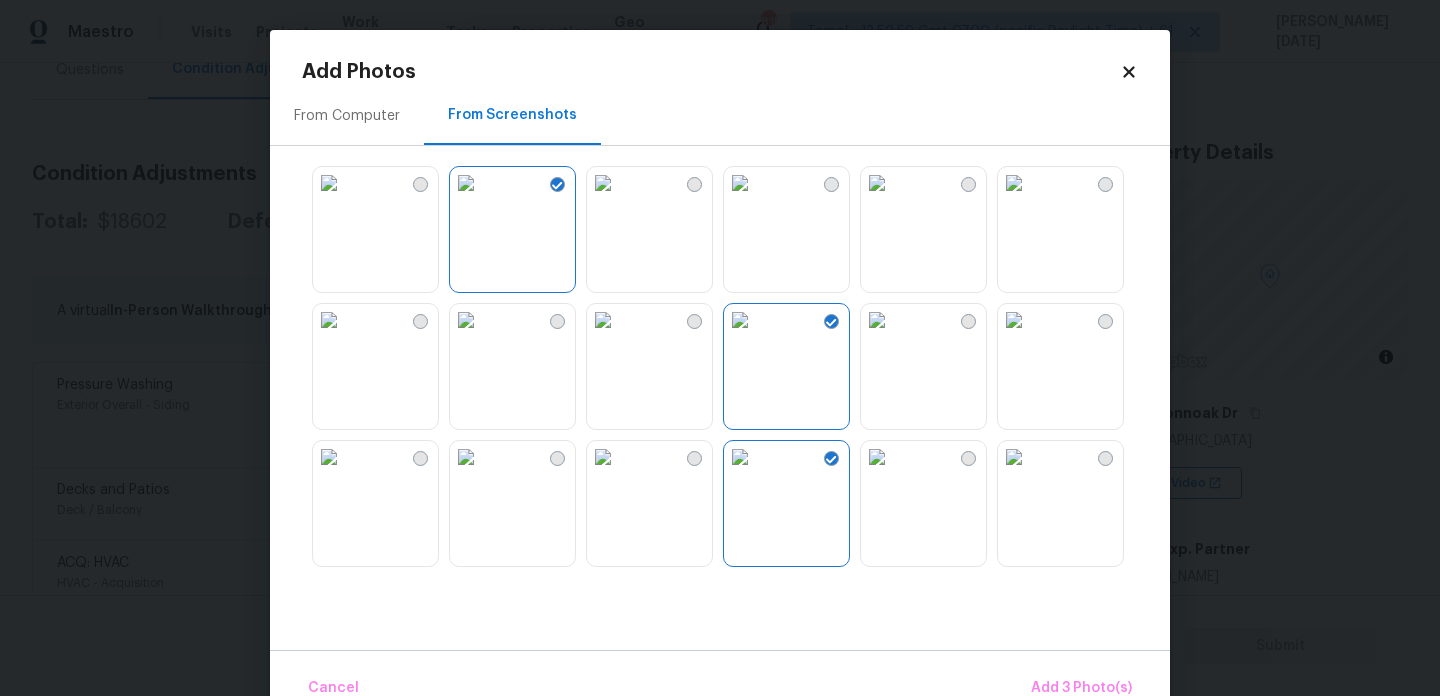 click at bounding box center [603, 320] 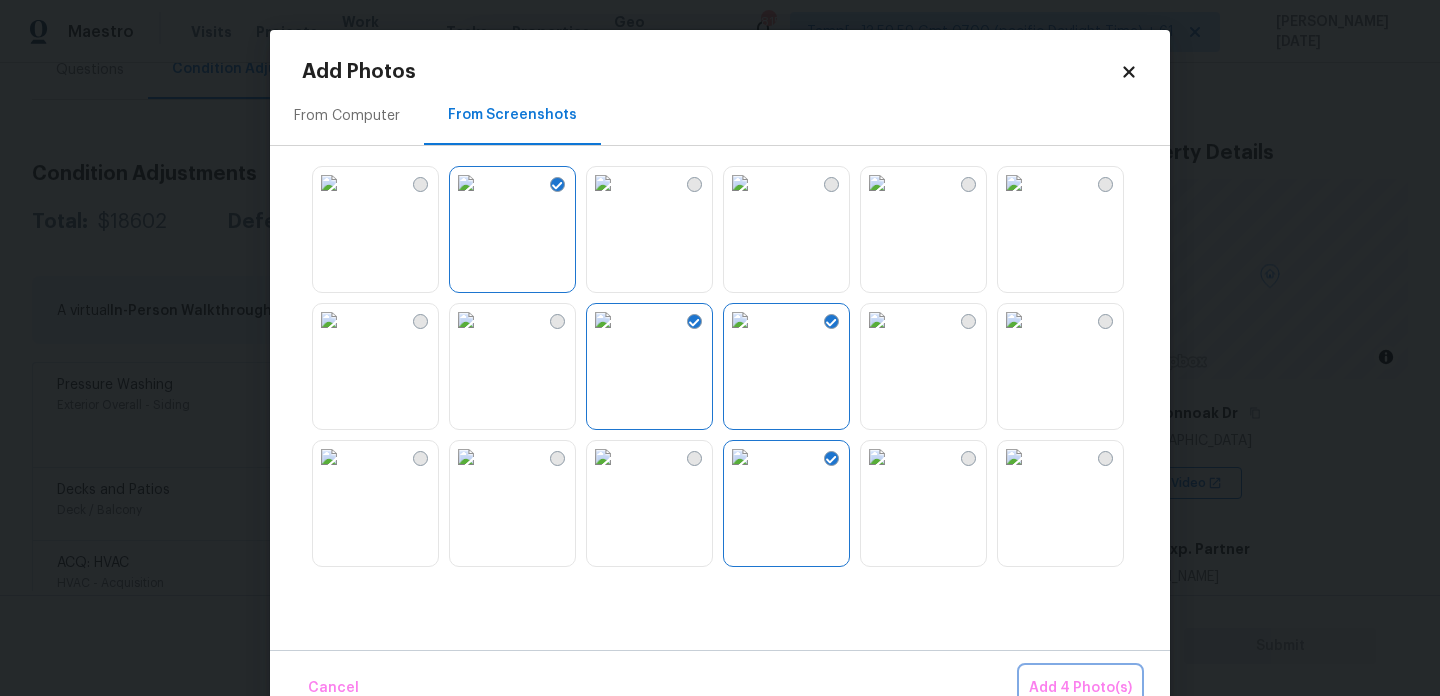 click on "Add 4 Photo(s)" at bounding box center [1080, 688] 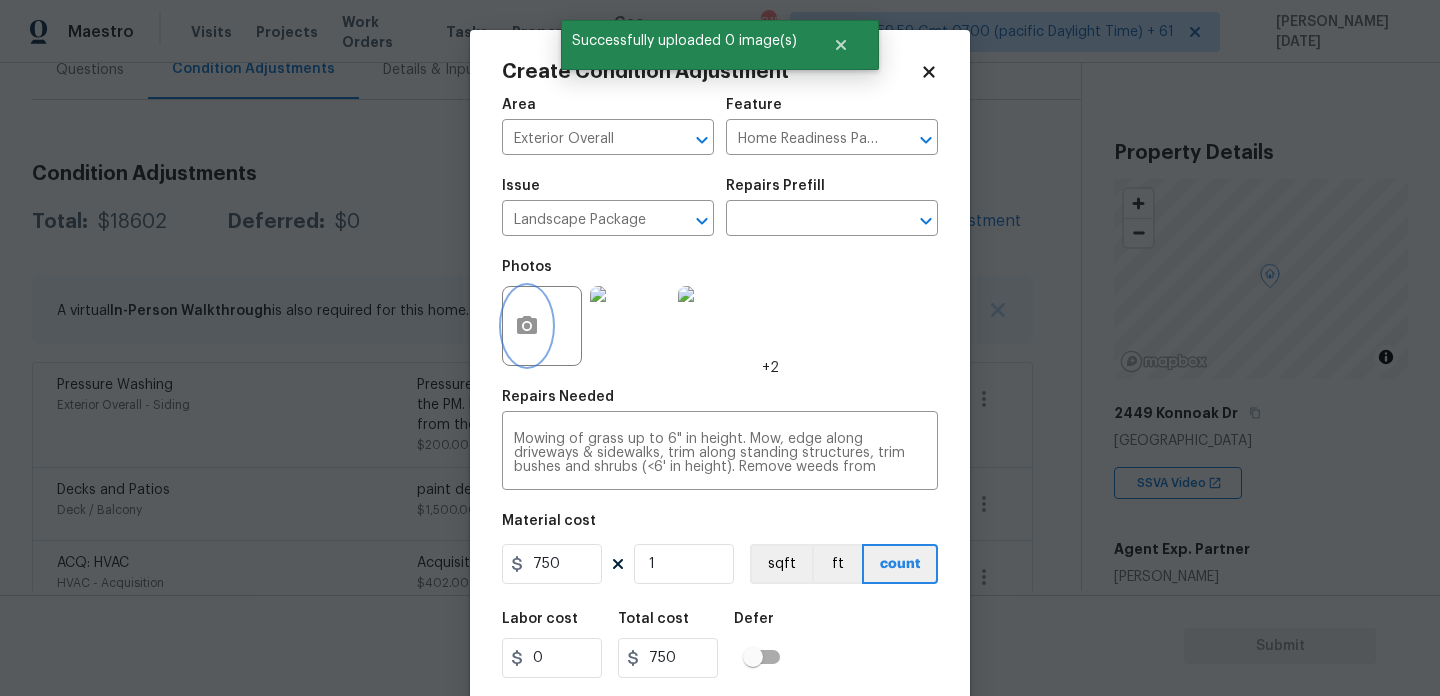 scroll, scrollTop: 51, scrollLeft: 0, axis: vertical 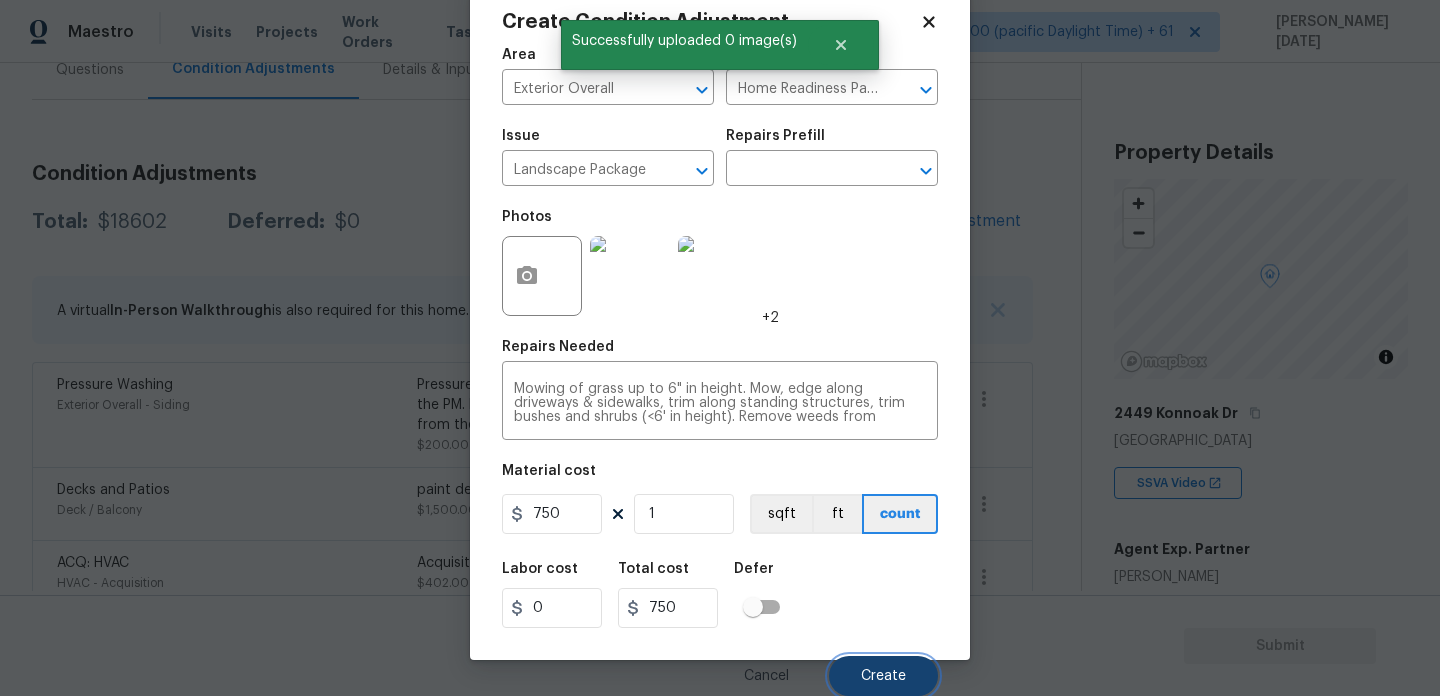 click on "Create" at bounding box center (883, 676) 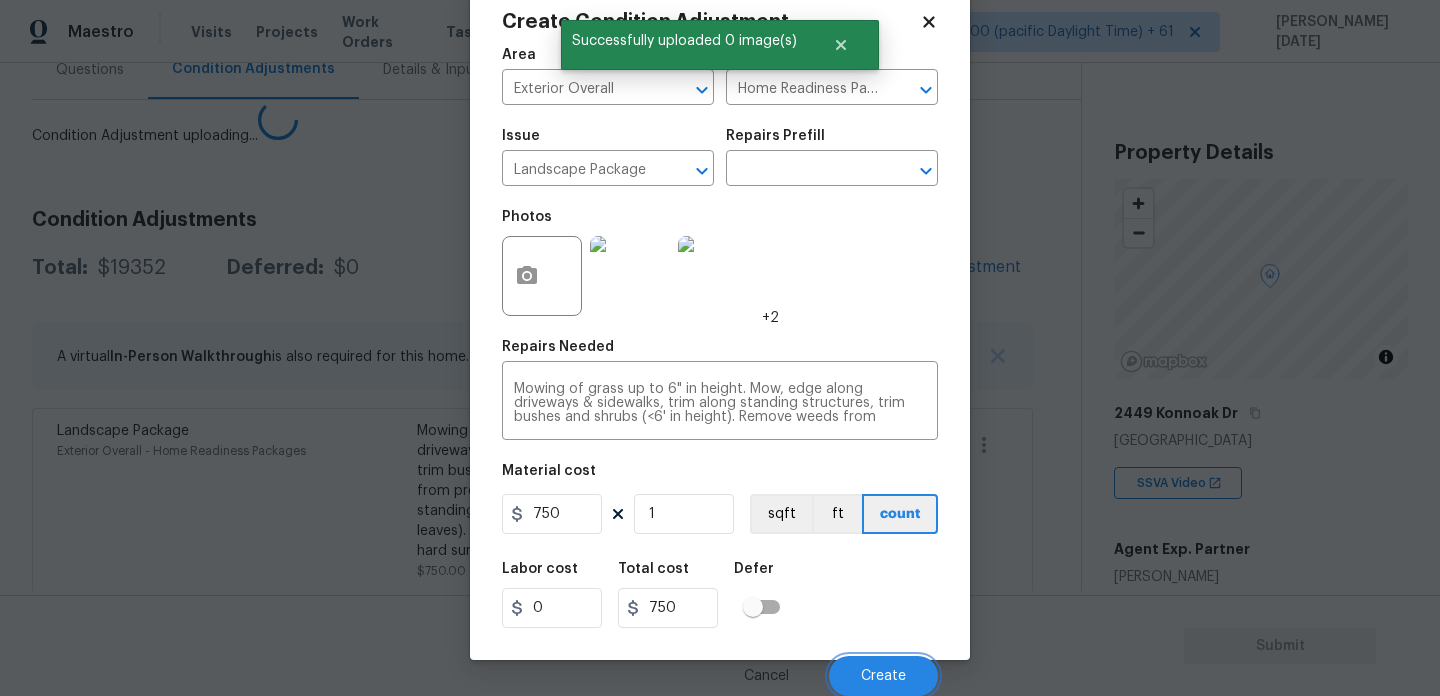 scroll, scrollTop: 44, scrollLeft: 0, axis: vertical 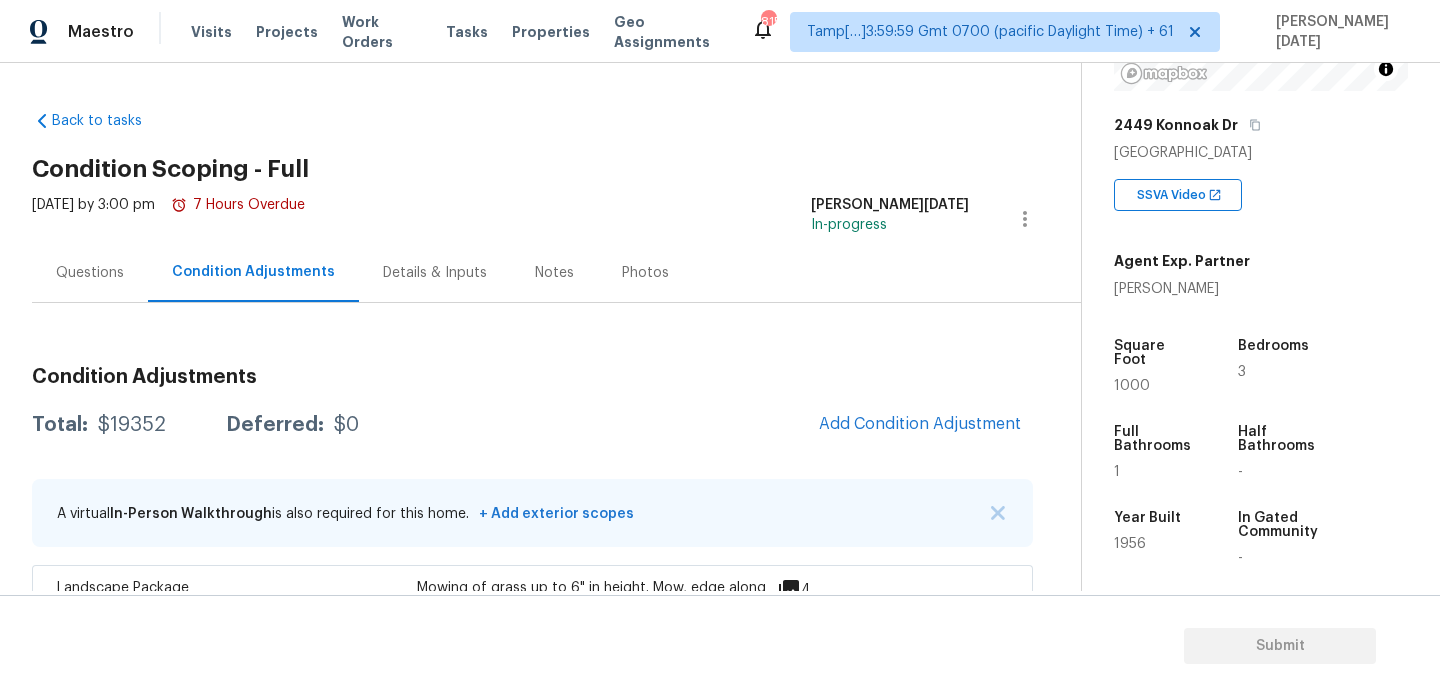 click on "Questions" at bounding box center [90, 273] 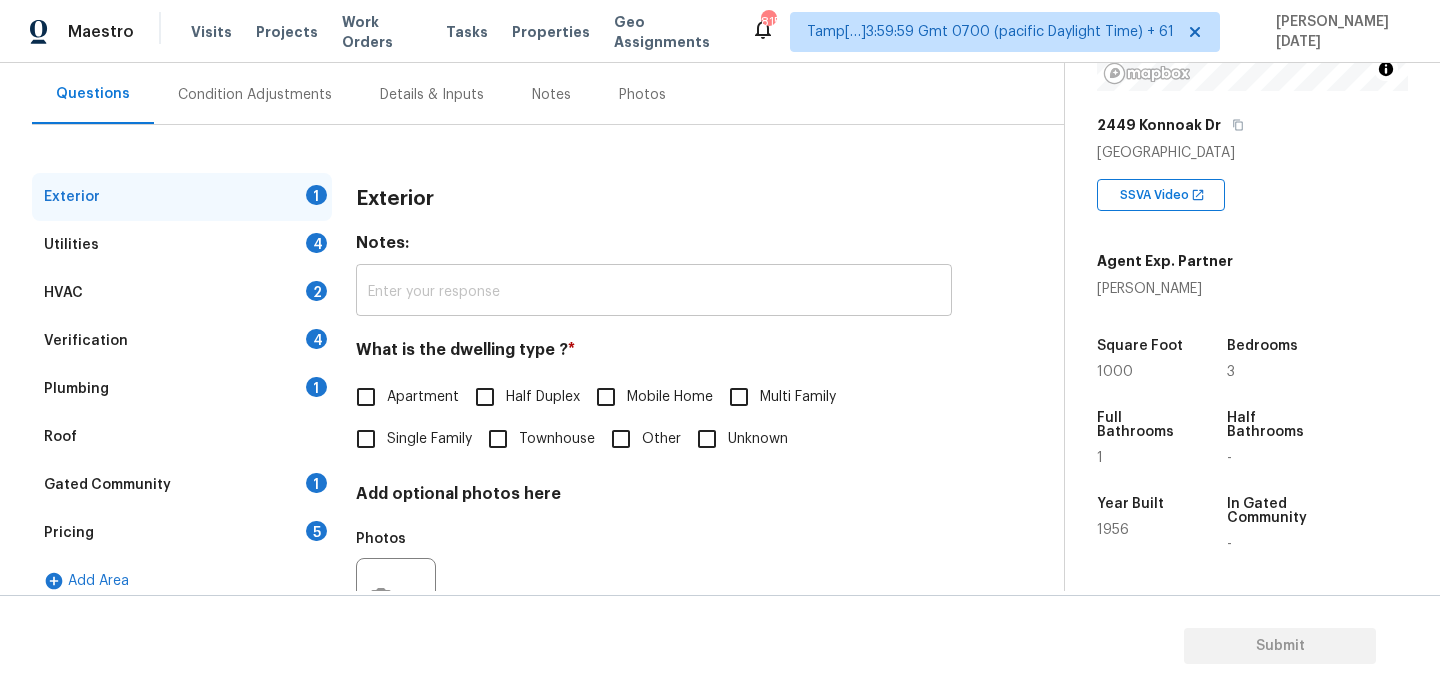 scroll, scrollTop: 267, scrollLeft: 0, axis: vertical 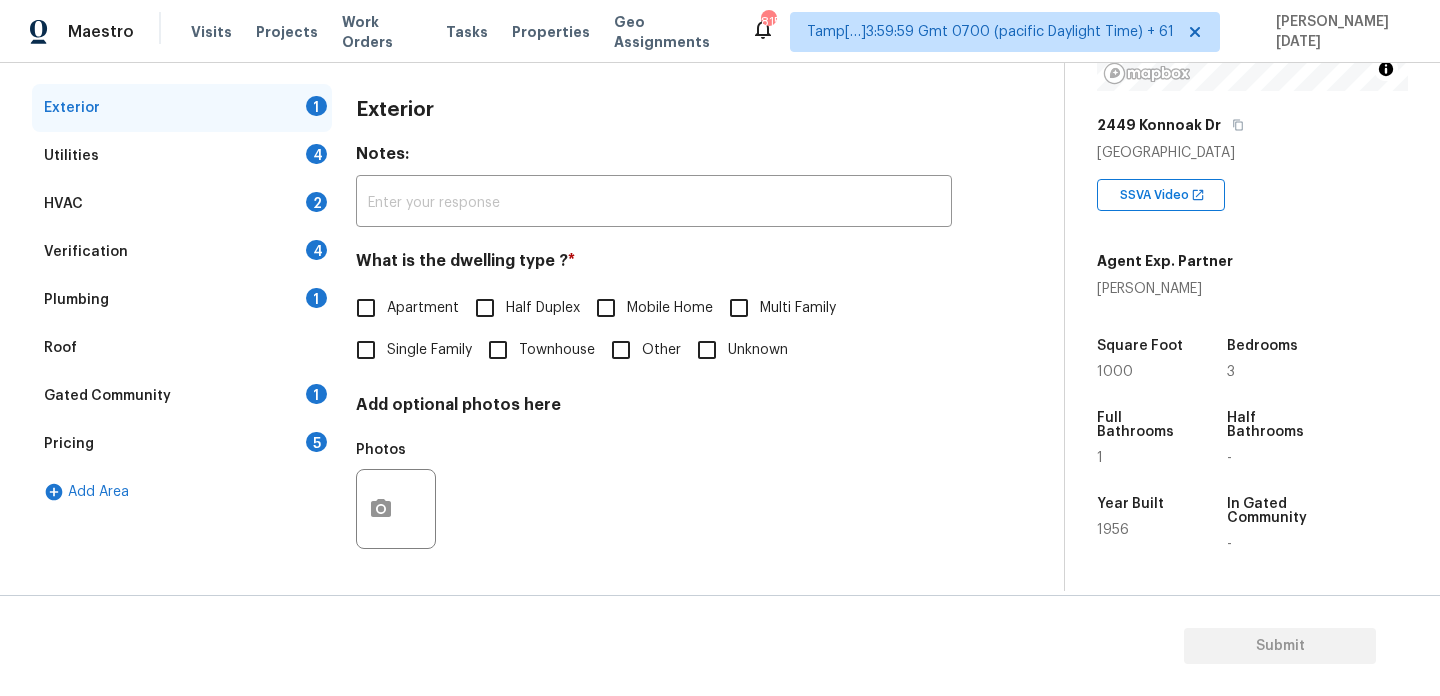 click on "Pricing 5" at bounding box center (182, 444) 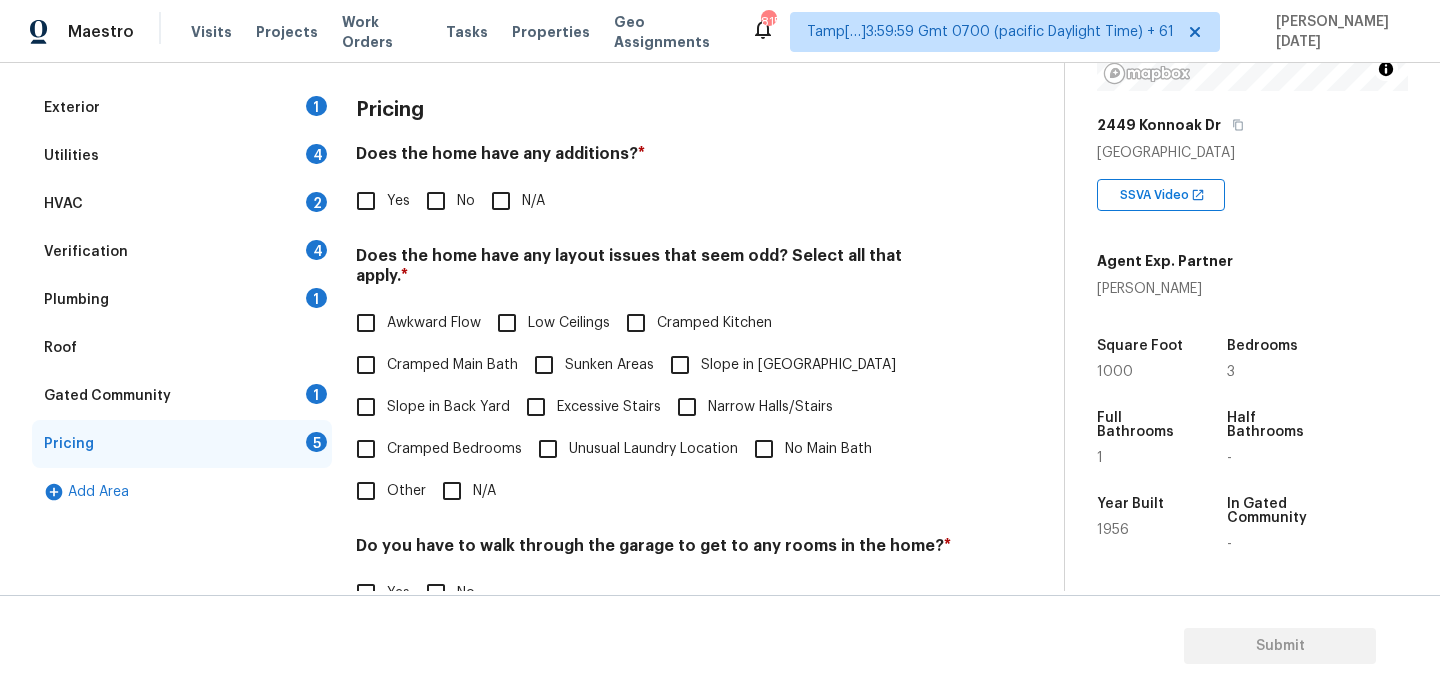 scroll, scrollTop: 309, scrollLeft: 0, axis: vertical 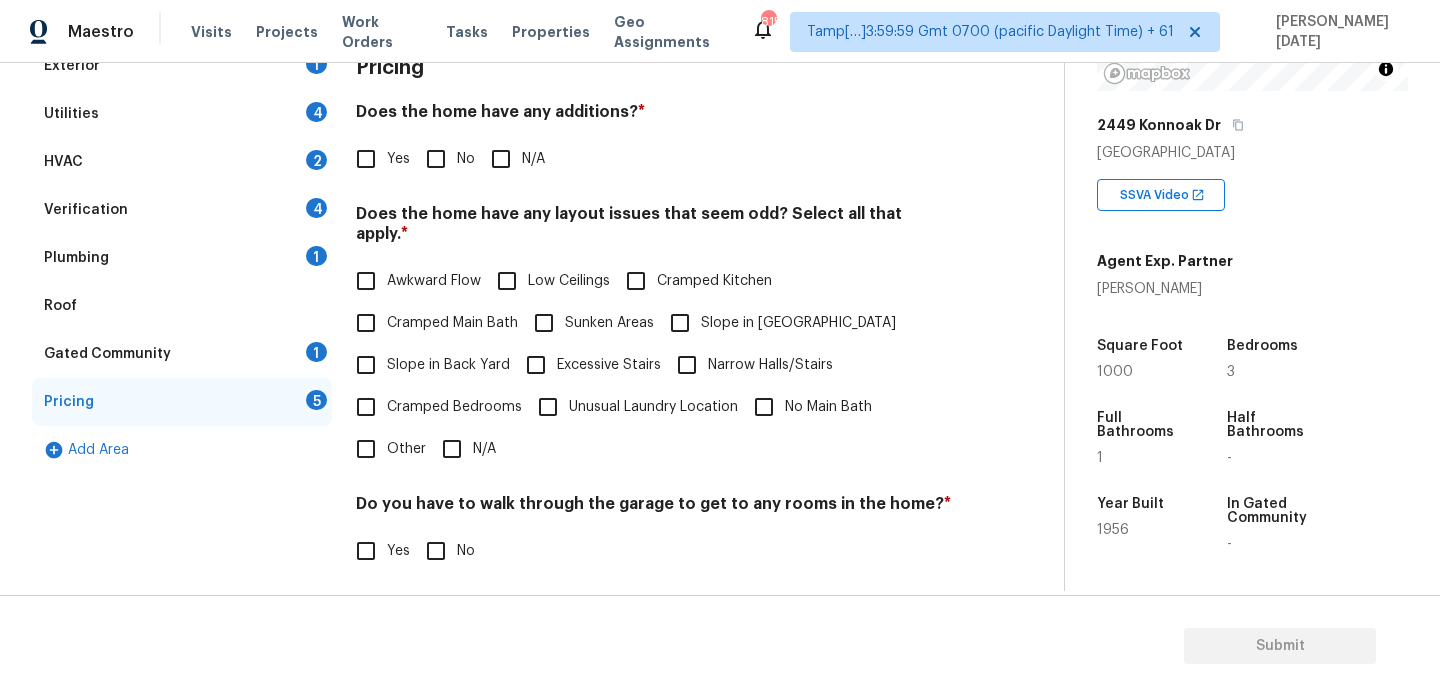 click on "Slope in Front Yard" at bounding box center [777, 323] 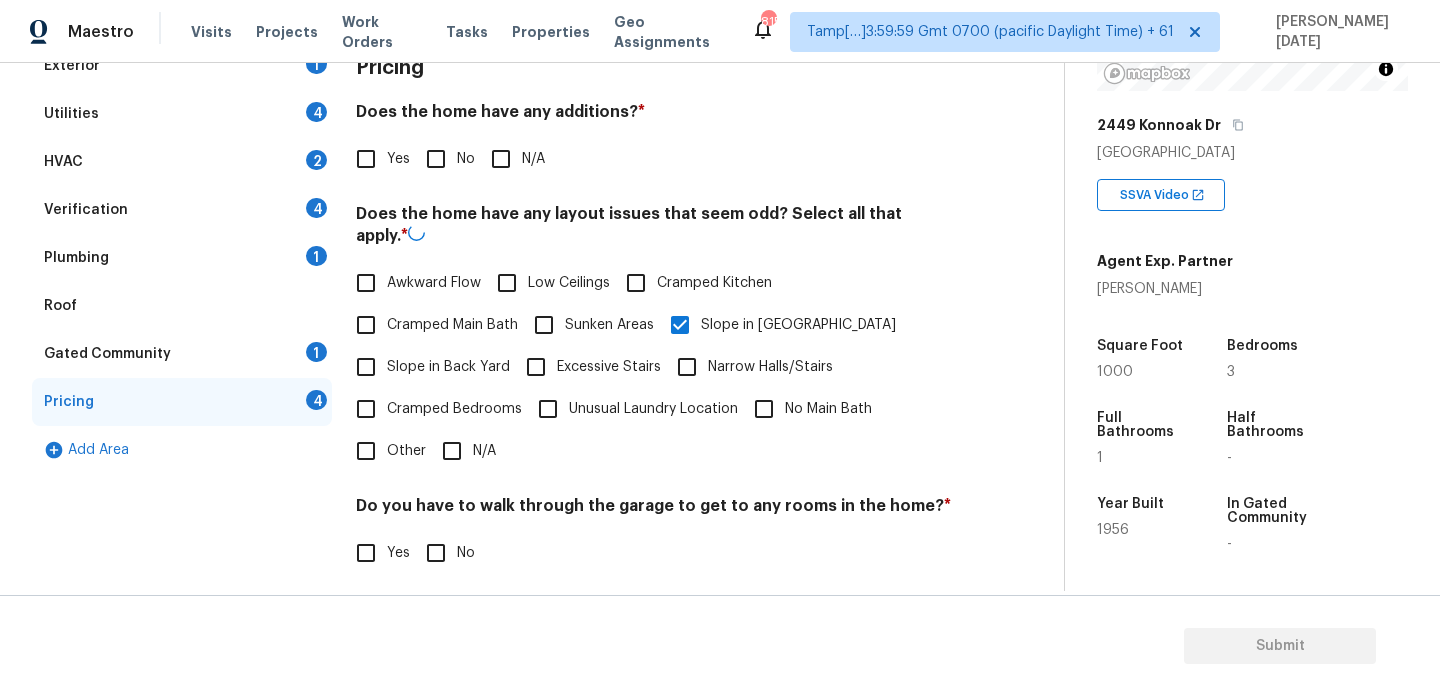 click on "No" at bounding box center (436, 159) 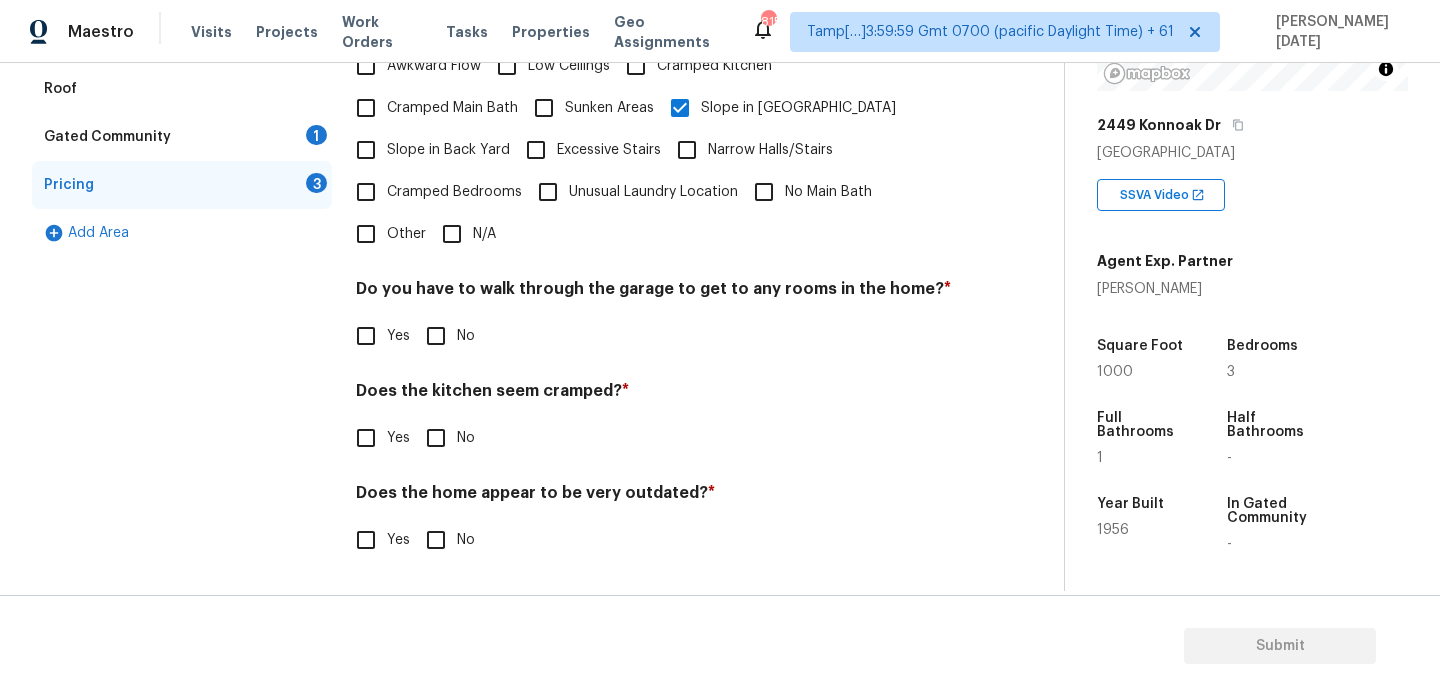 scroll, scrollTop: 504, scrollLeft: 0, axis: vertical 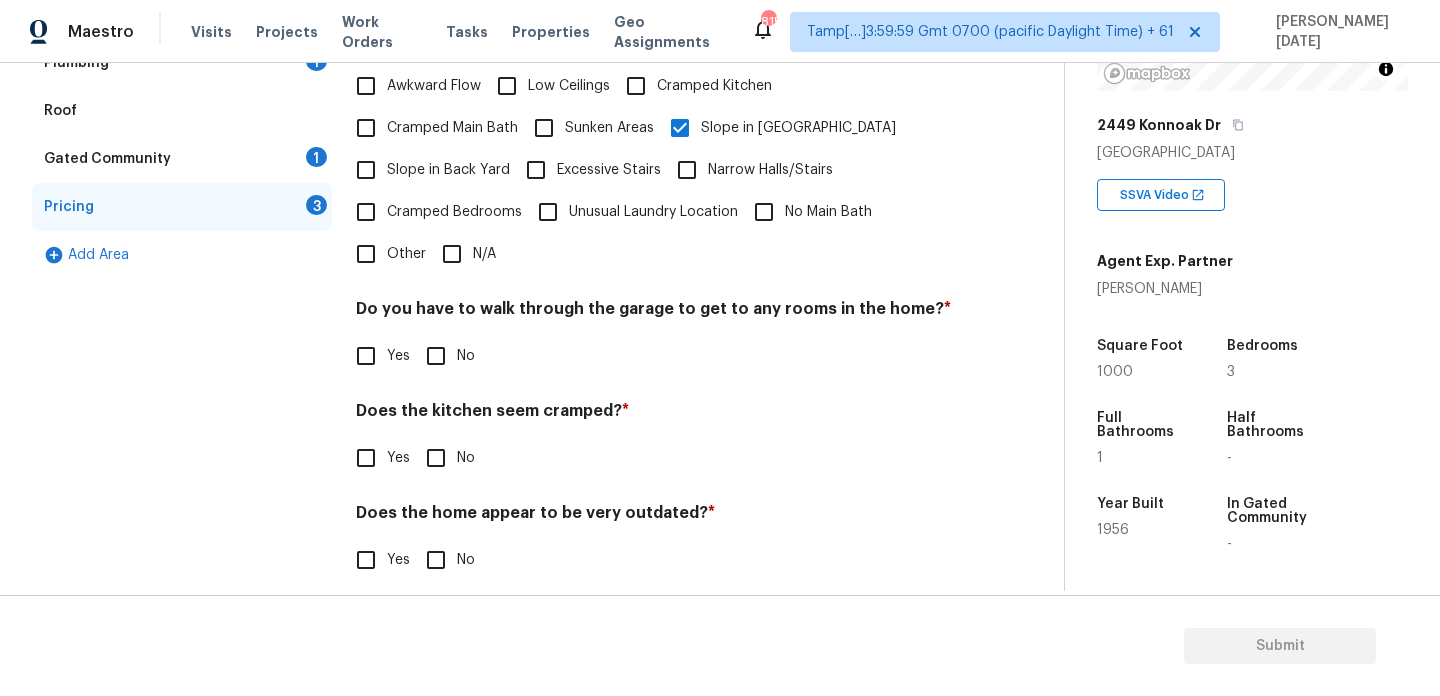 click on "No" at bounding box center (436, 356) 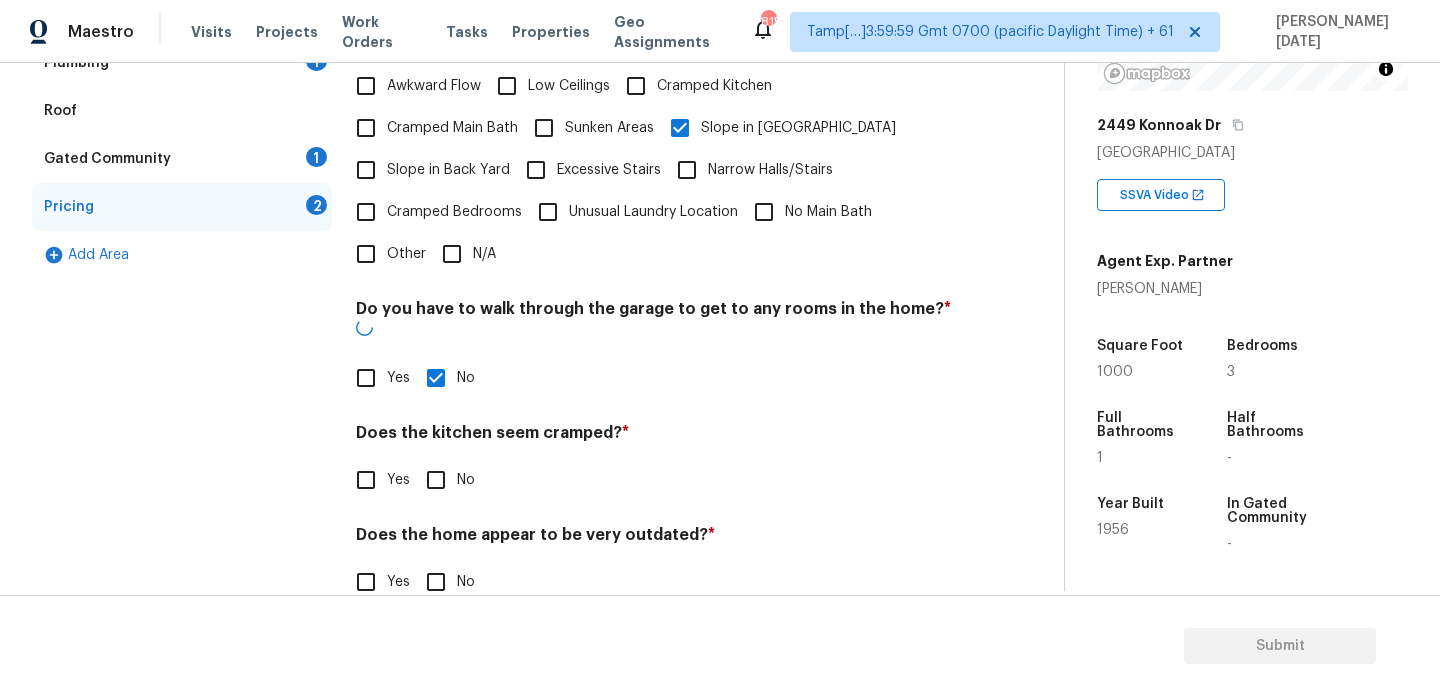 click on "No" at bounding box center (436, 480) 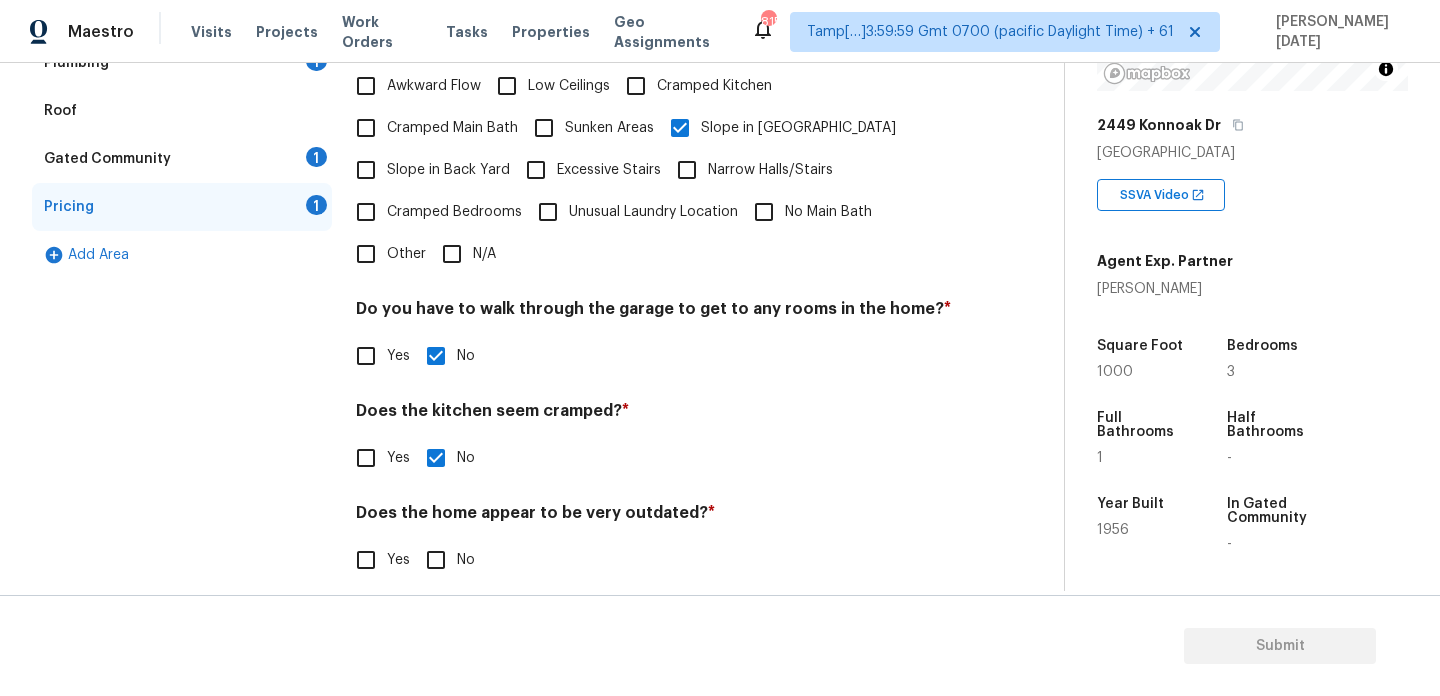 click on "Pricing Does the home have any additions?  * Yes No N/A Does the home have any layout issues that seem odd? Select all that apply.  * Awkward Flow Low Ceilings Cramped Kitchen Cramped Main Bath Sunken Areas Slope in Front Yard Slope in Back Yard Excessive Stairs Narrow Halls/Stairs Cramped Bedrooms Unusual Laundry Location No Main Bath Other N/A Do you have to walk through the garage to get to any rooms in the home?  * Yes No Does the kitchen seem cramped?  * Yes No Does the home appear to be very outdated?  * Yes No" at bounding box center (654, 226) 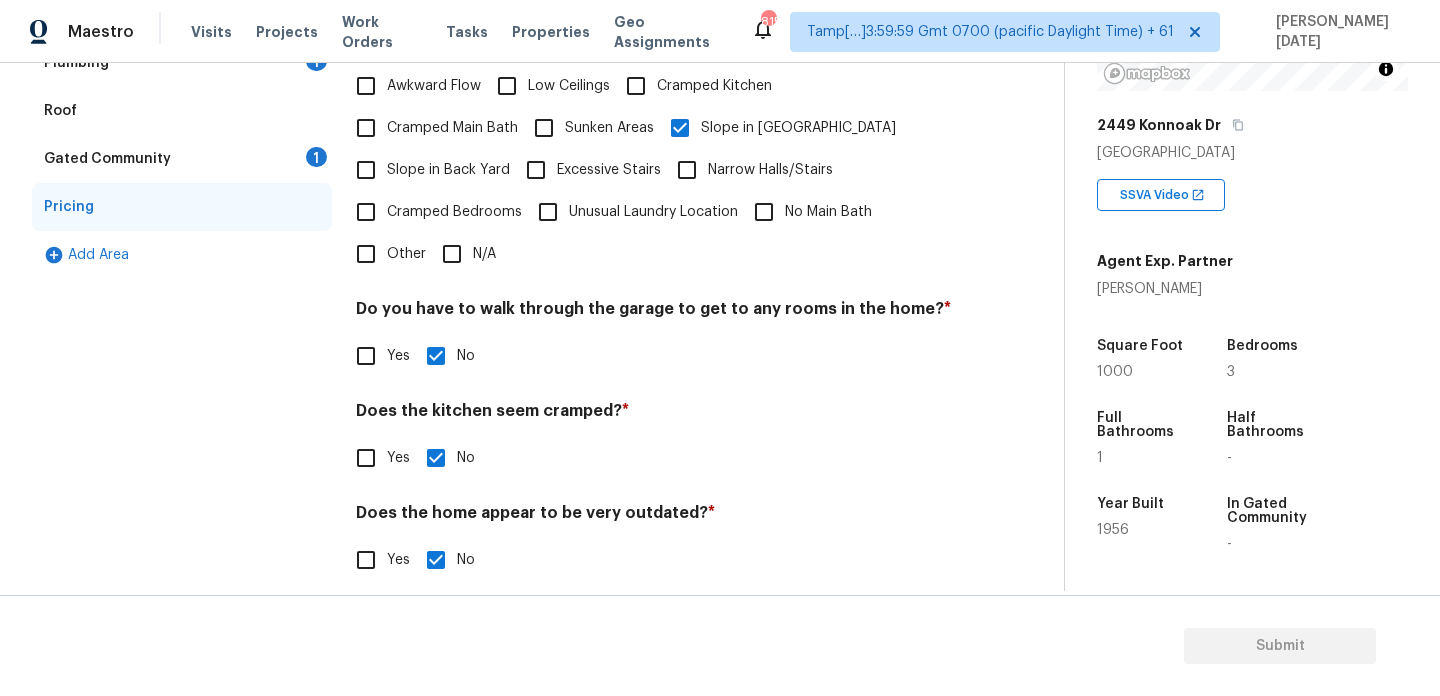click on "Other" at bounding box center (406, 254) 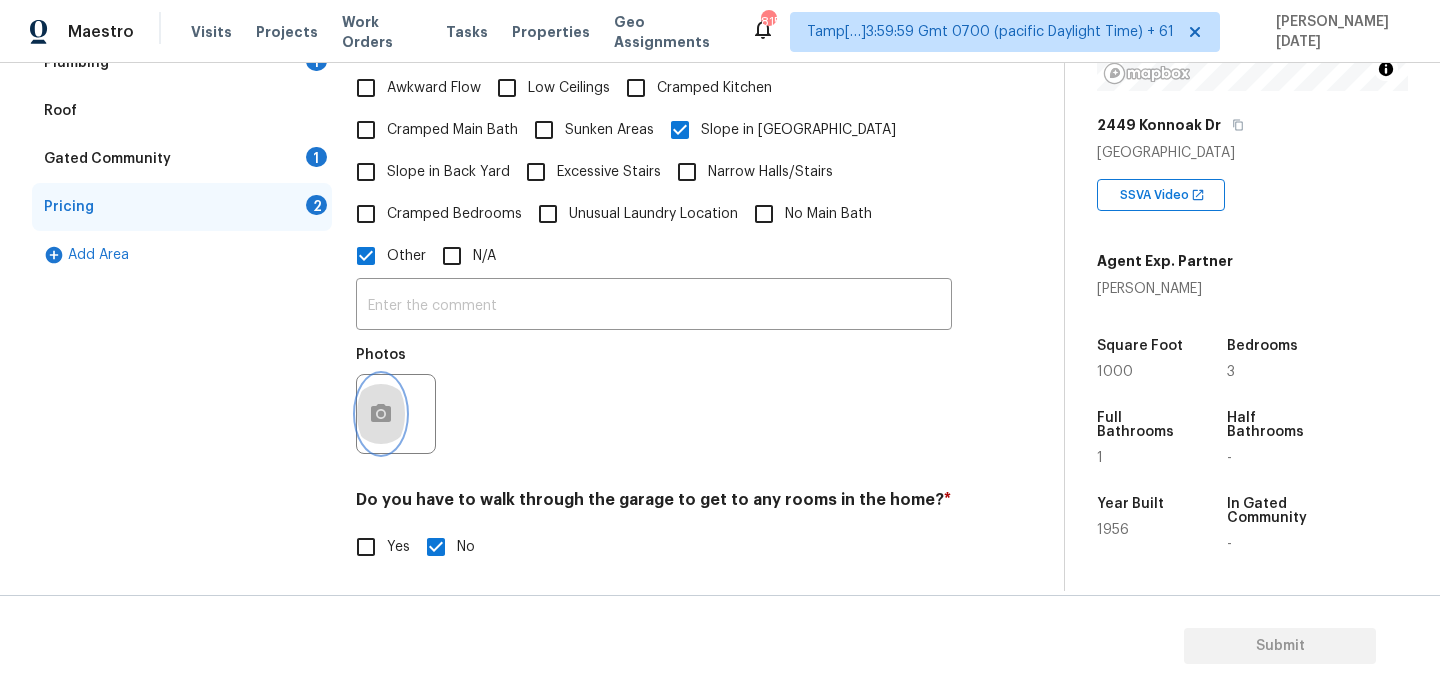 click 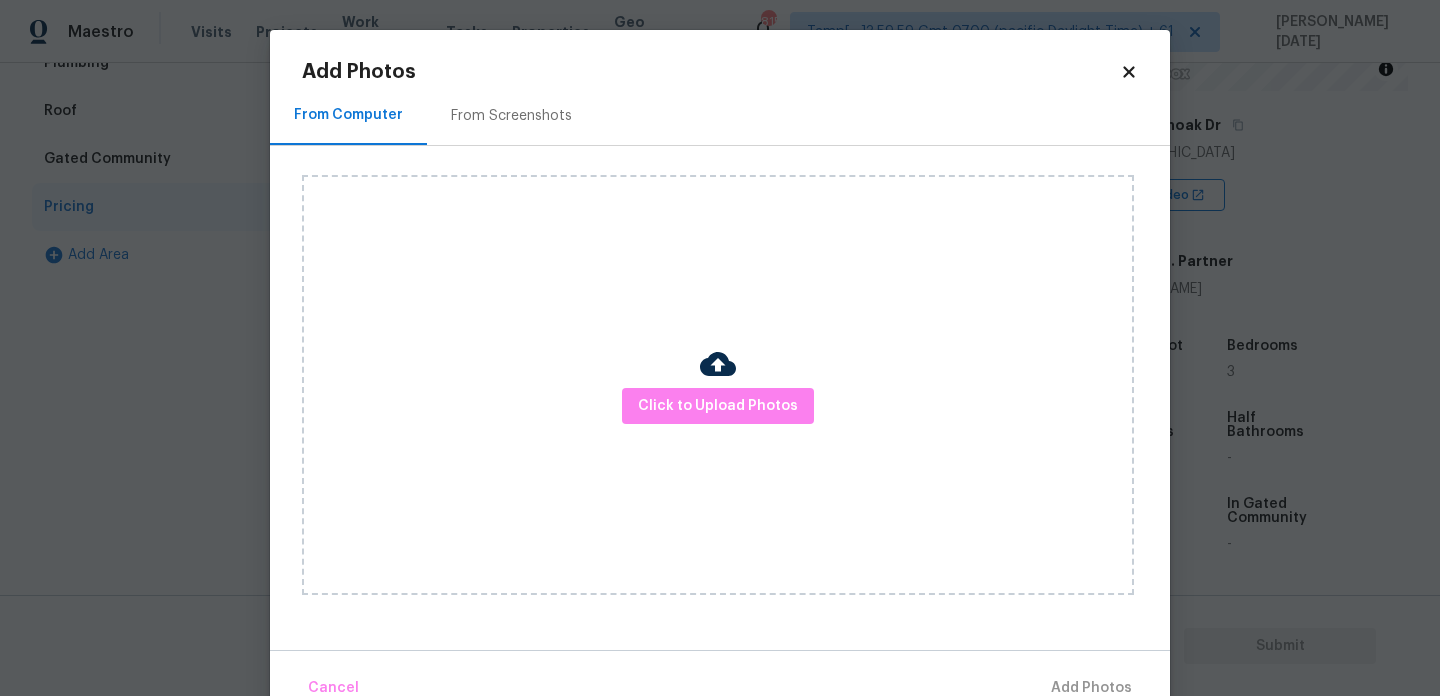 click on "From Screenshots" at bounding box center (511, 116) 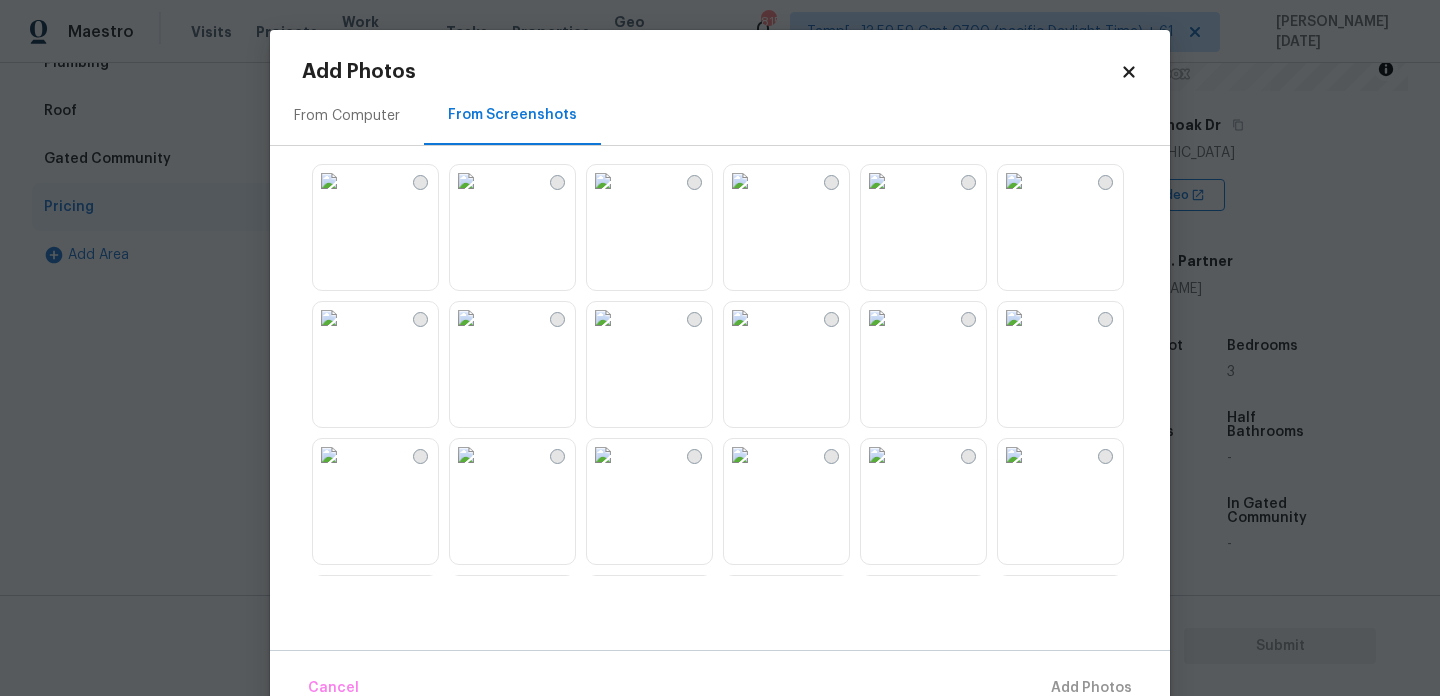 scroll, scrollTop: 275, scrollLeft: 0, axis: vertical 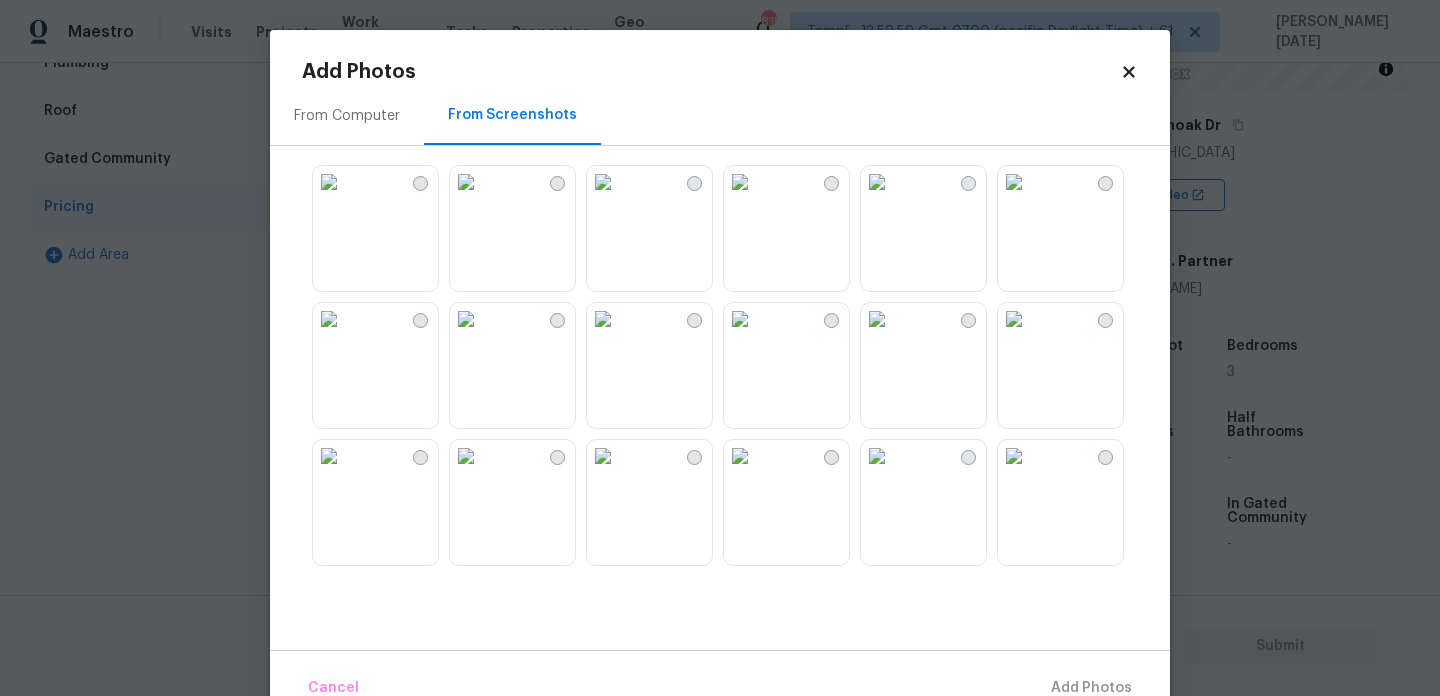 click at bounding box center [740, 319] 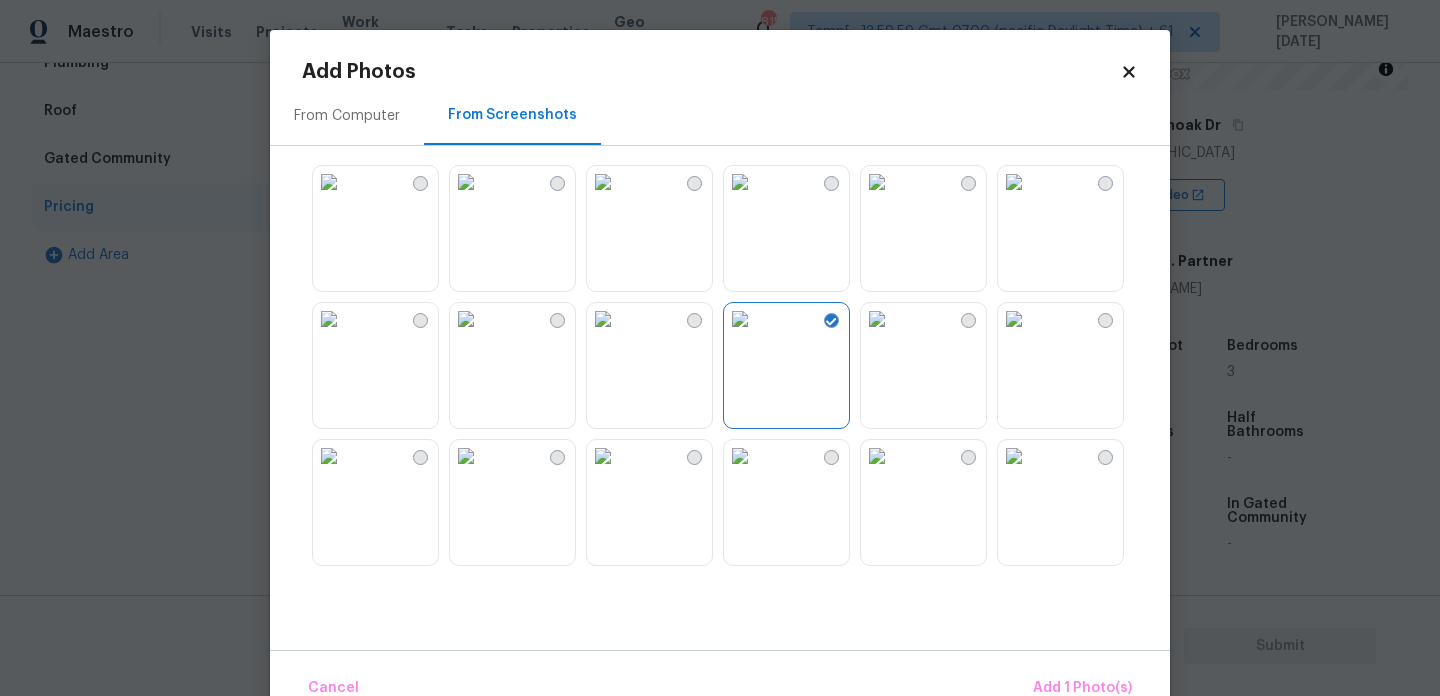 click at bounding box center [603, 319] 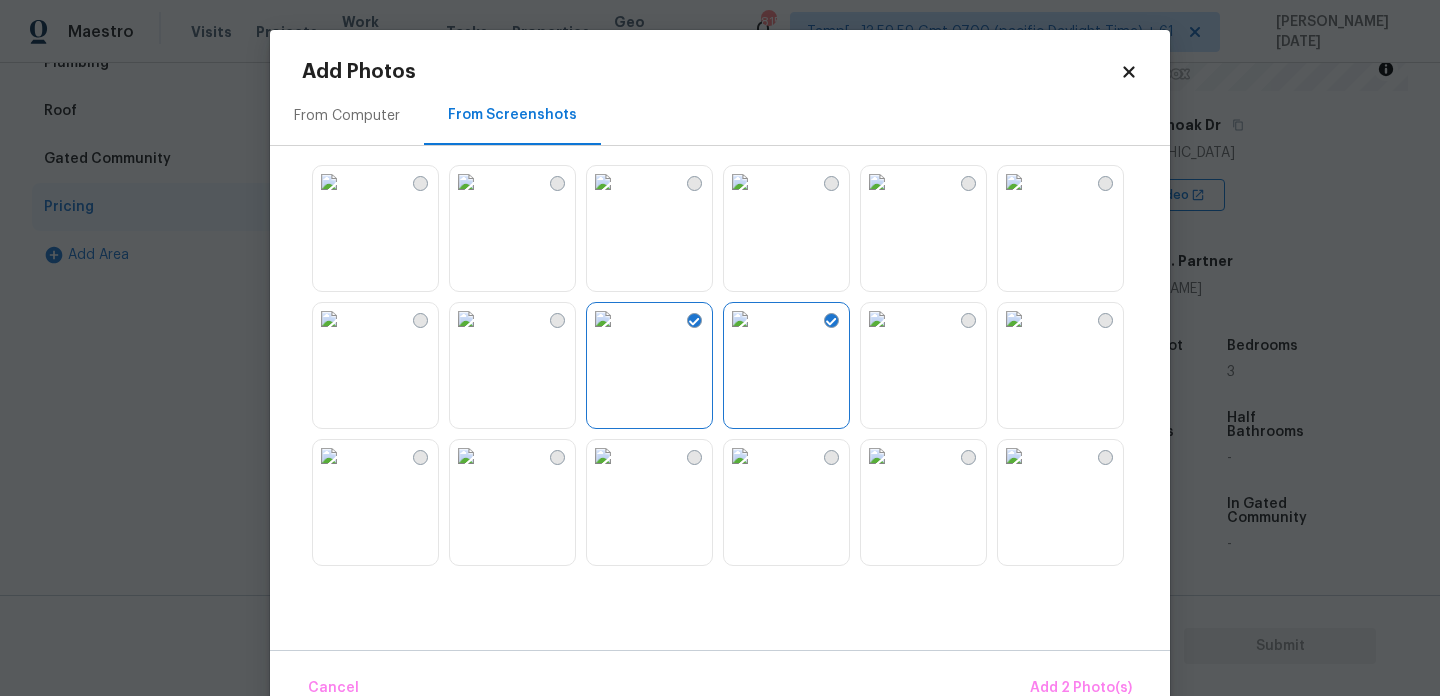 click at bounding box center [603, 319] 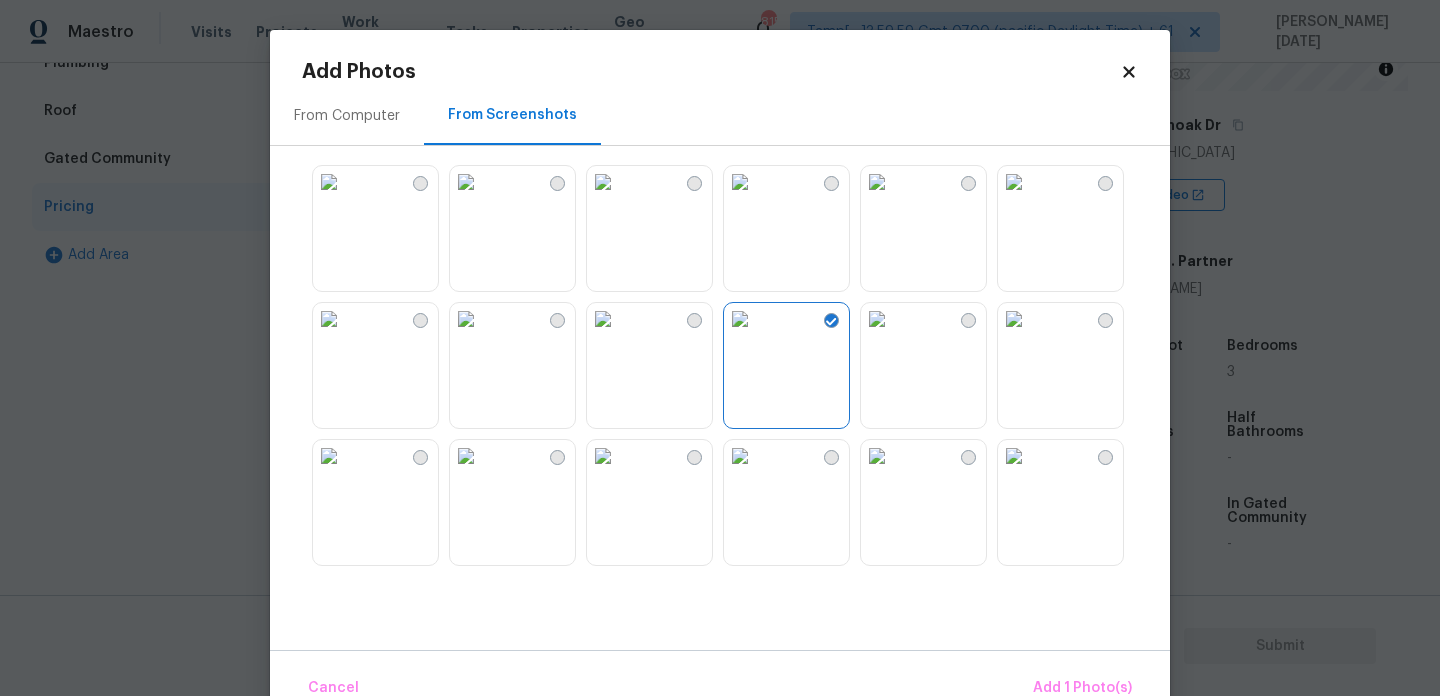 click at bounding box center (329, 319) 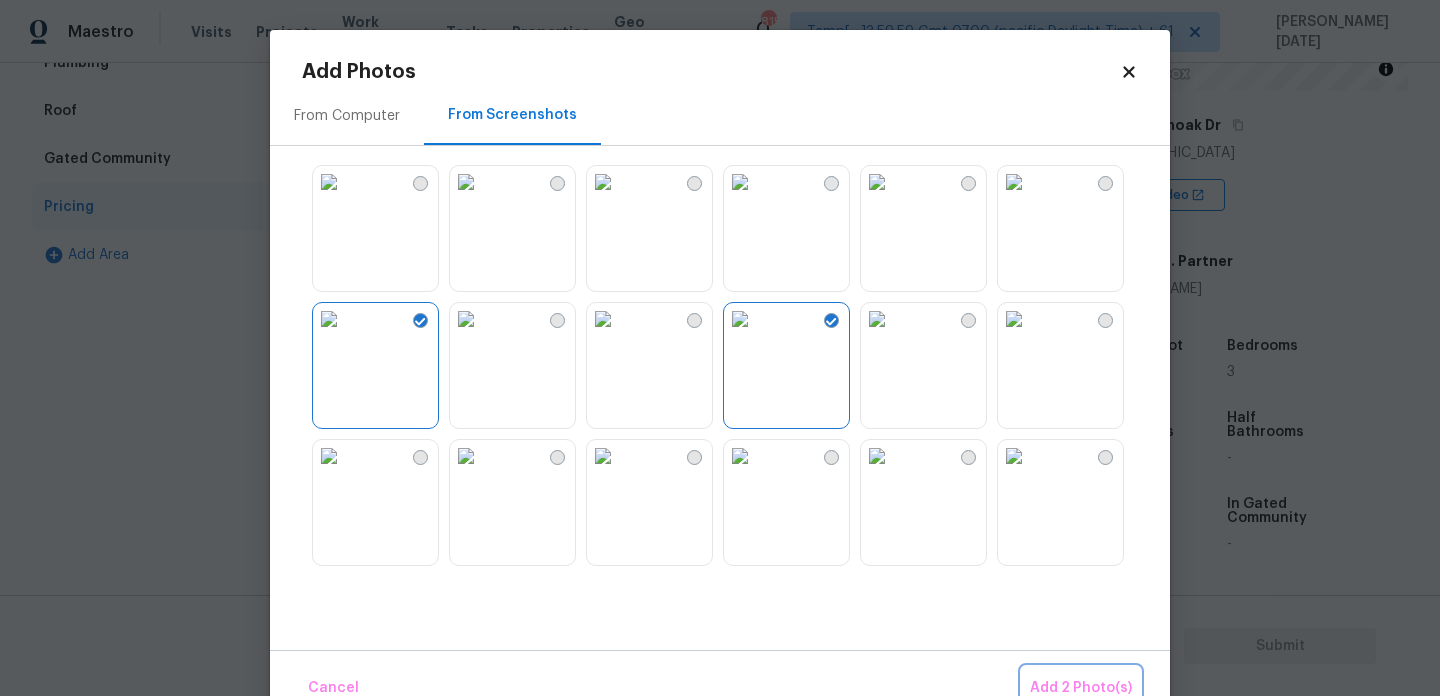 click on "Add 2 Photo(s)" at bounding box center (1081, 688) 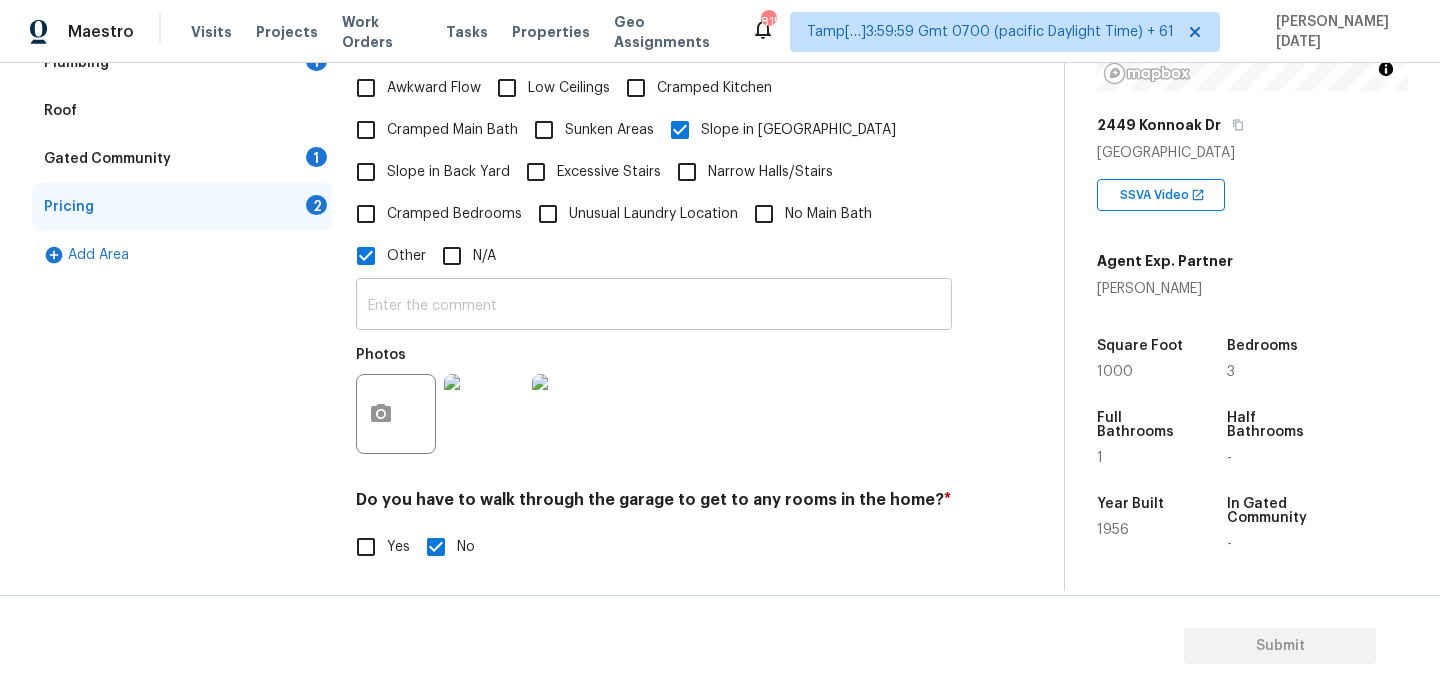 click on "​ Photos" at bounding box center [654, 371] 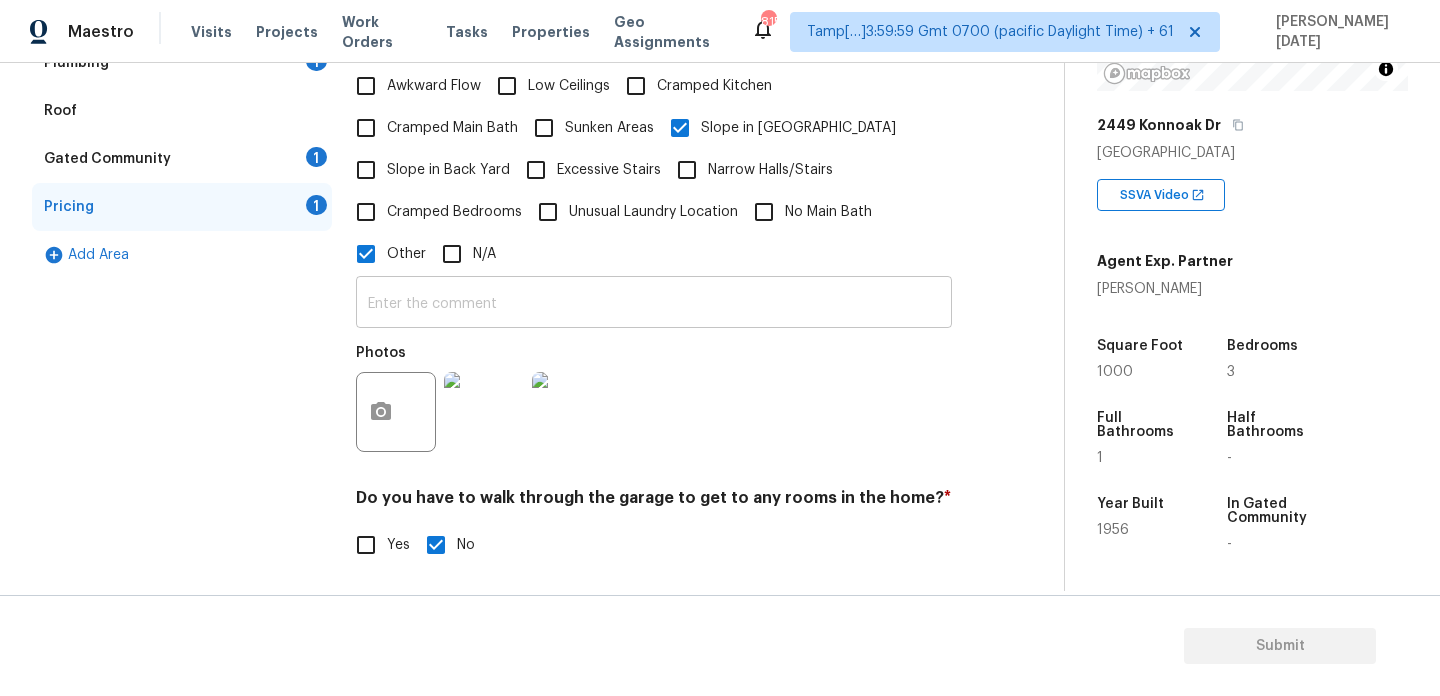 click at bounding box center [654, 304] 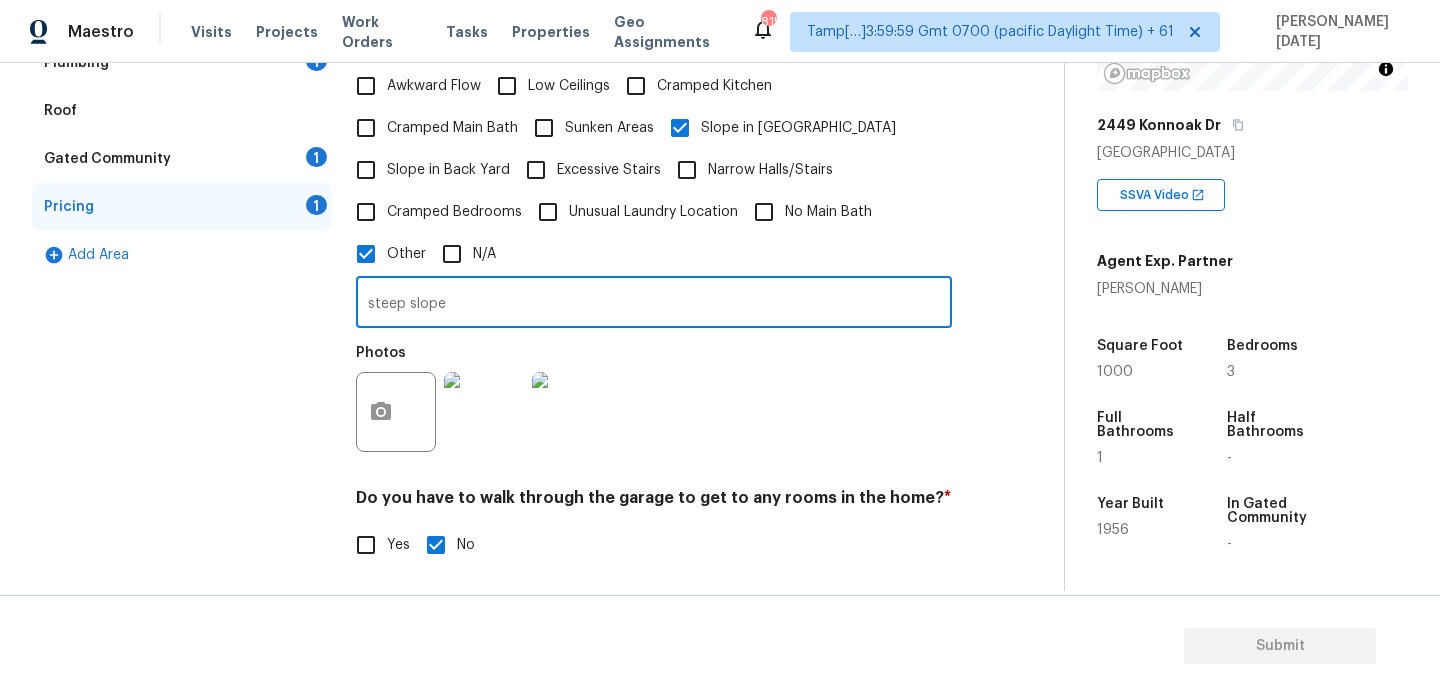 type on "steep slope" 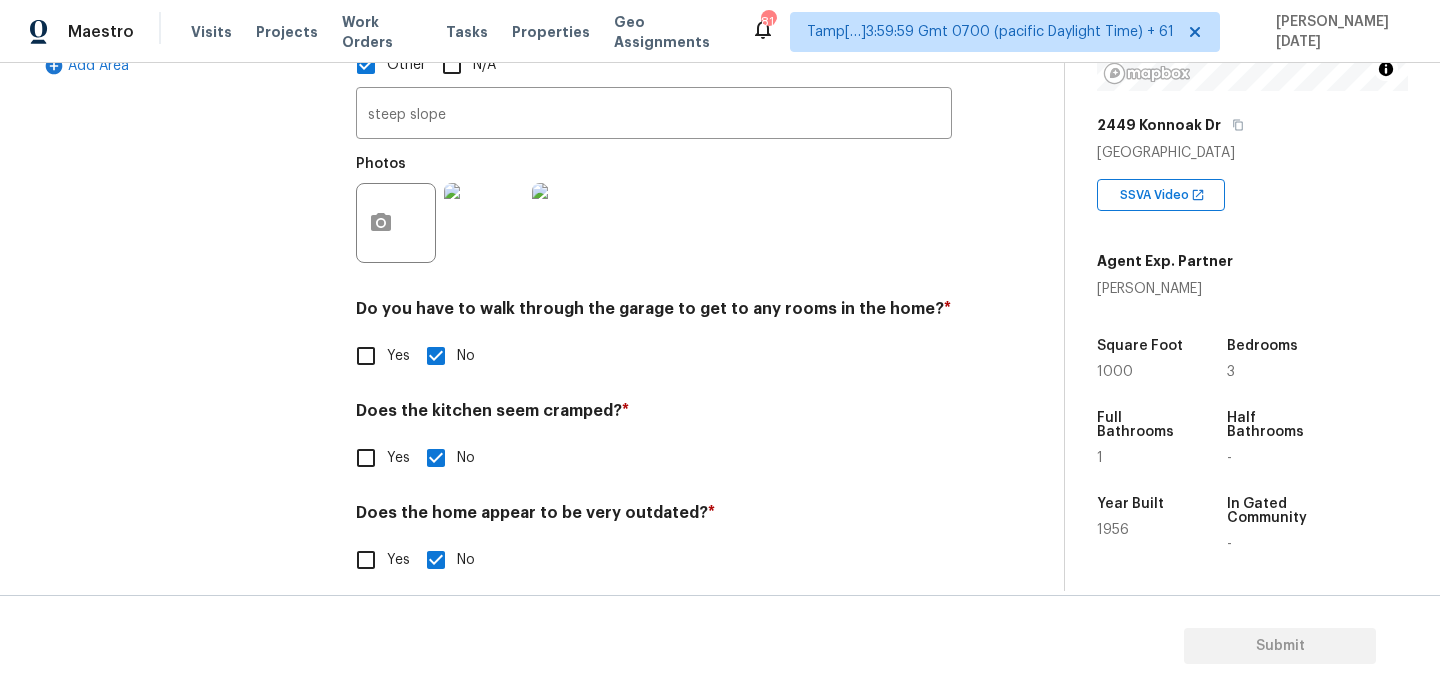scroll, scrollTop: 0, scrollLeft: 0, axis: both 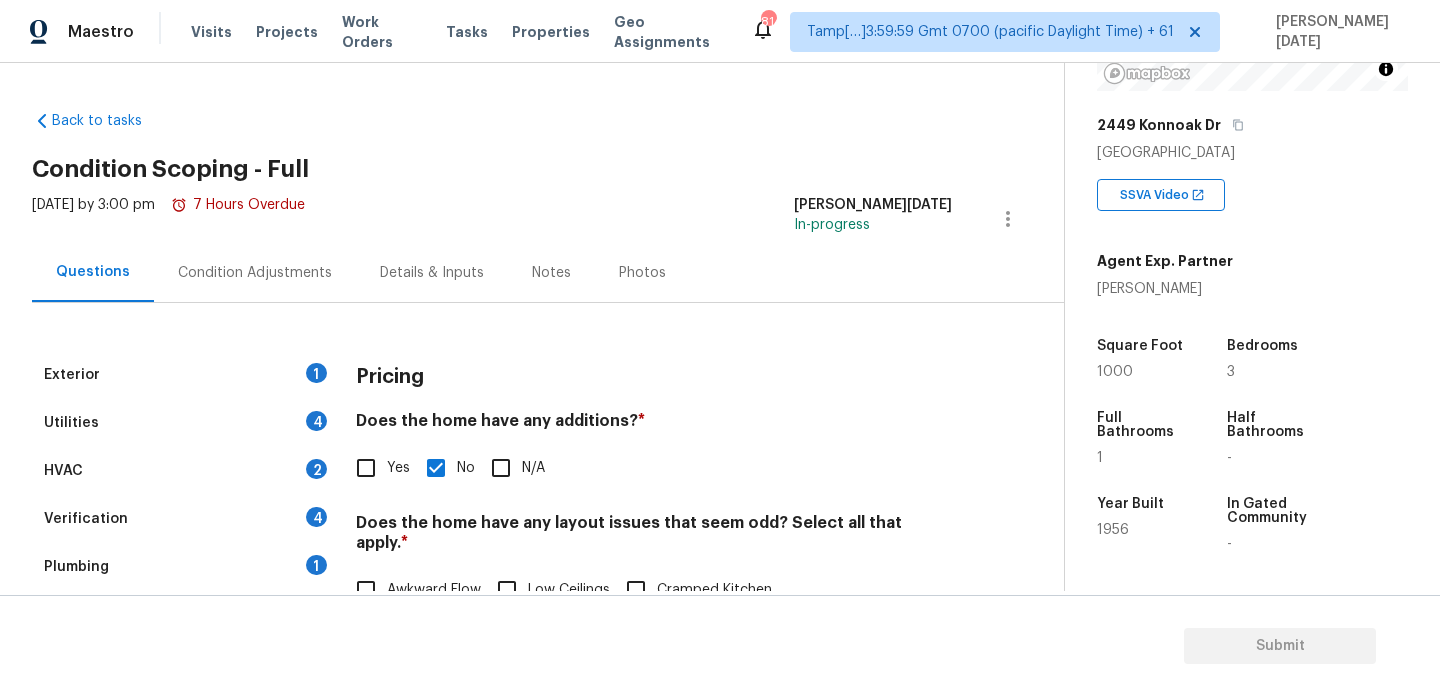 click on "Condition Adjustments" at bounding box center [255, 272] 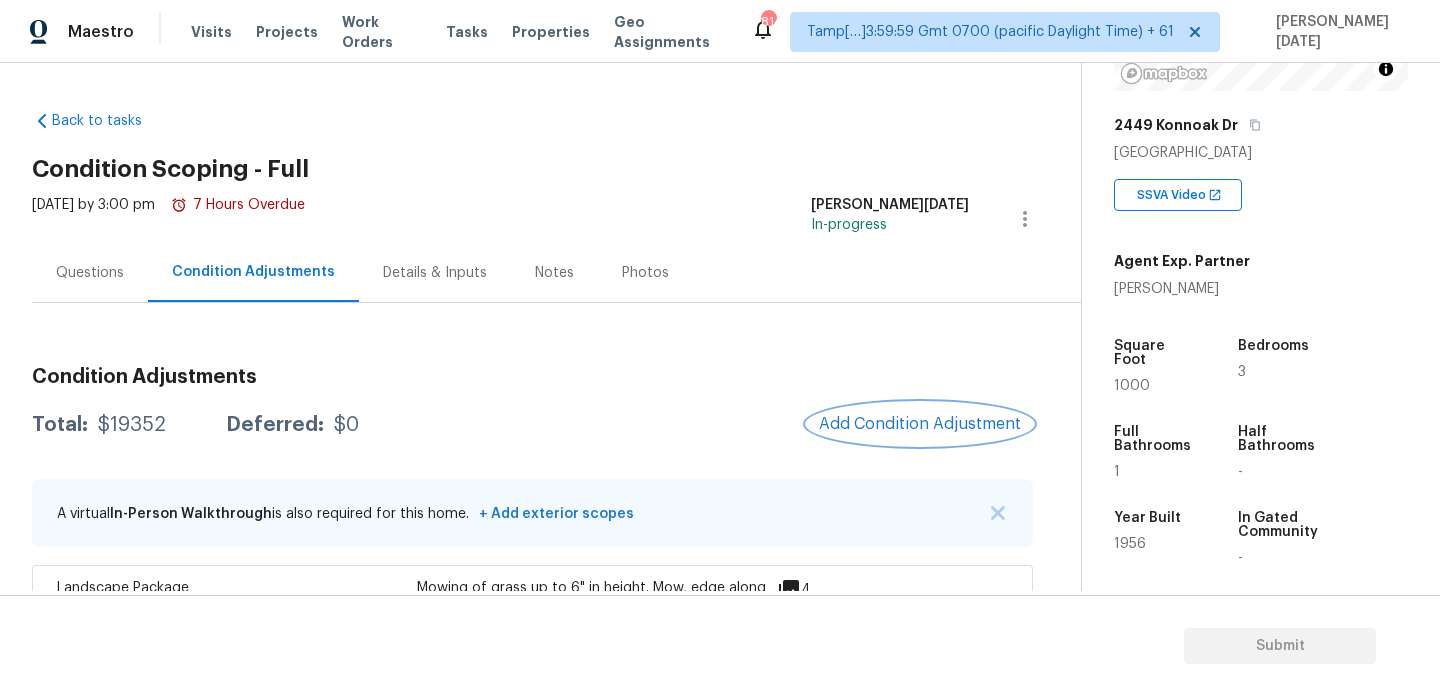 click on "Add Condition Adjustment" at bounding box center [920, 424] 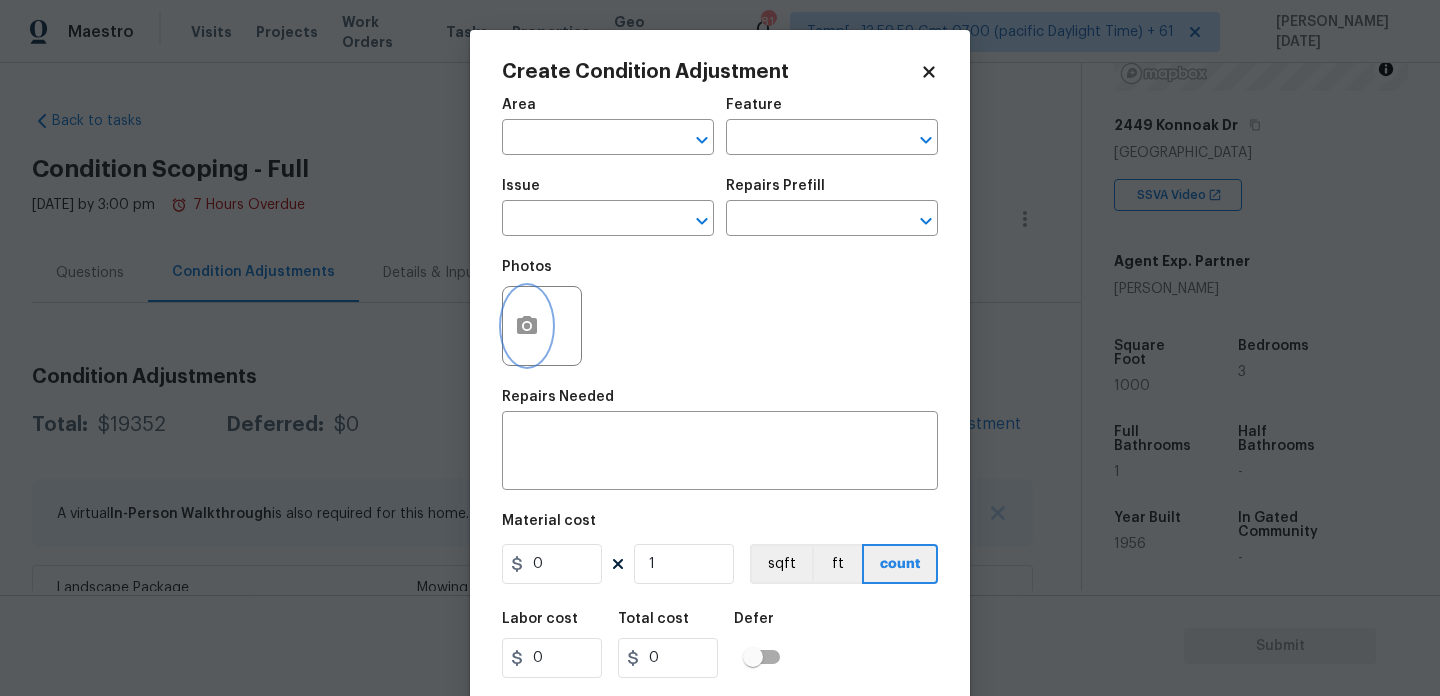 click 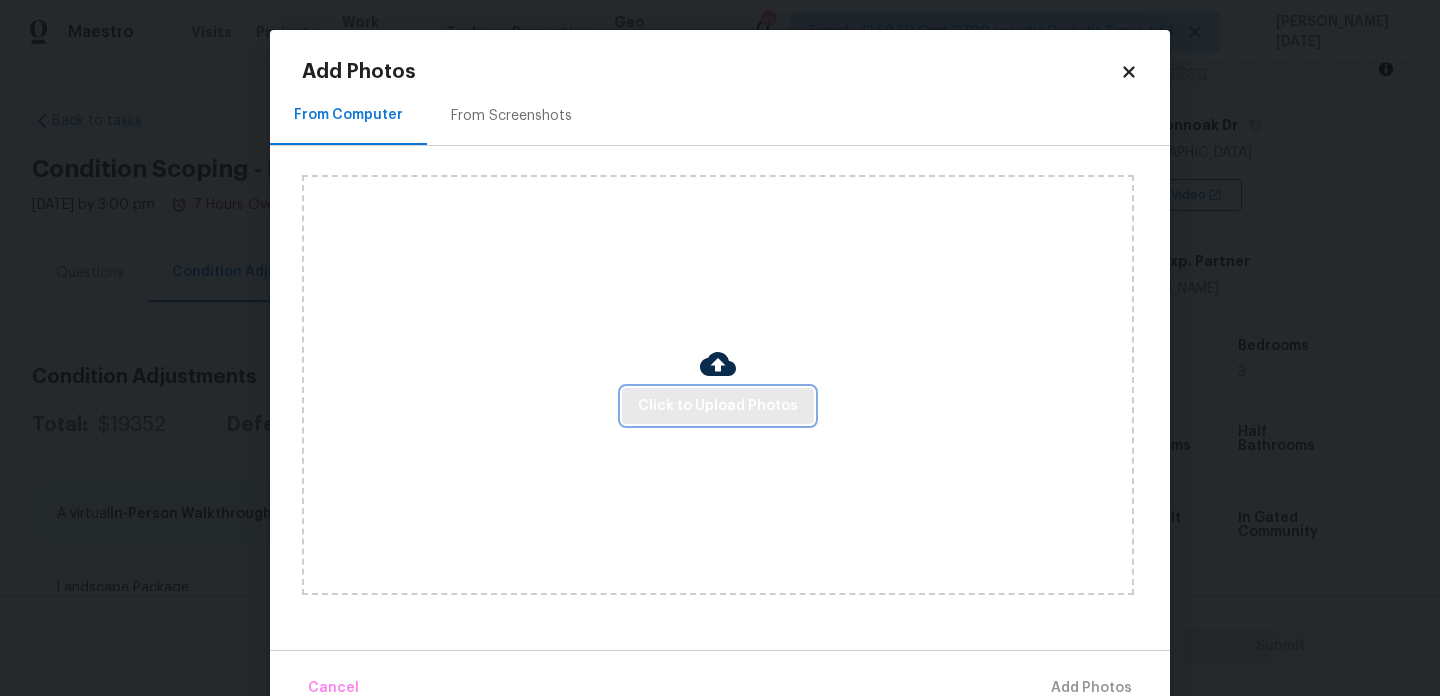 click on "Click to Upload Photos" at bounding box center (718, 406) 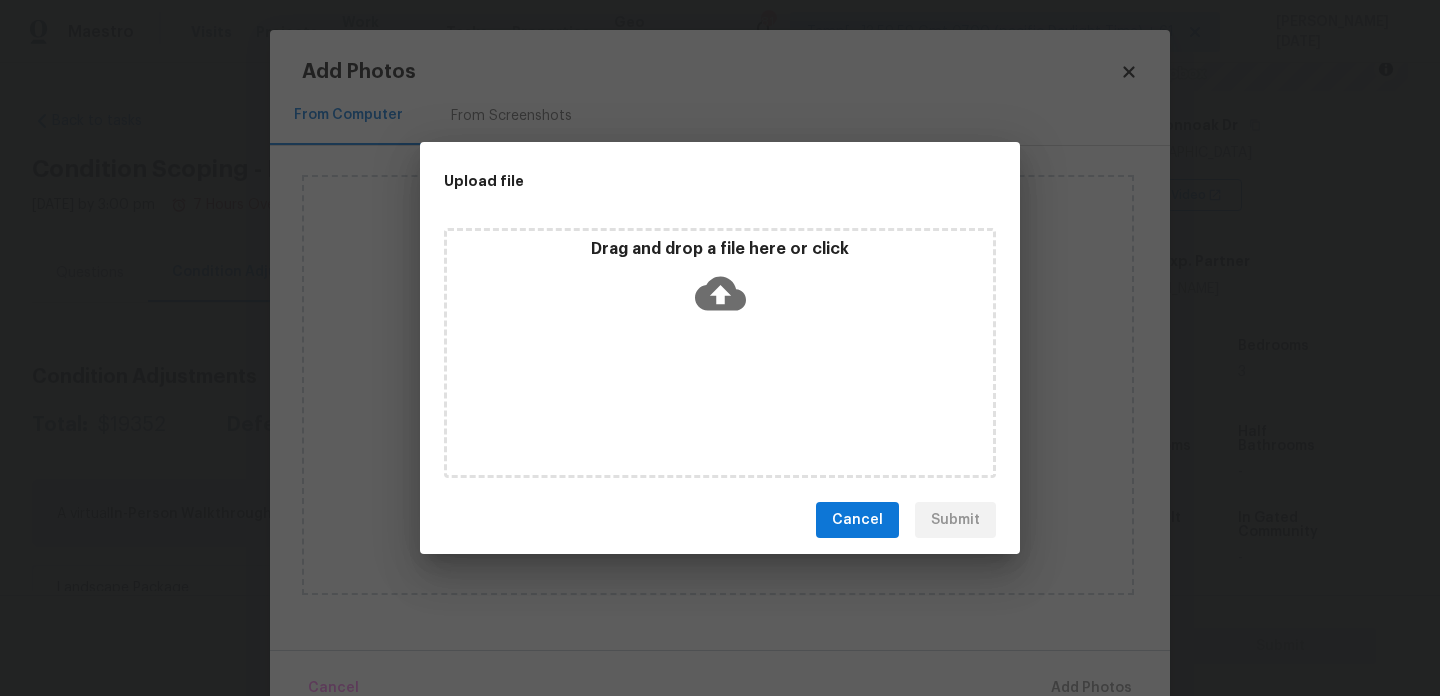 click on "Drag and drop a file here or click" at bounding box center [720, 353] 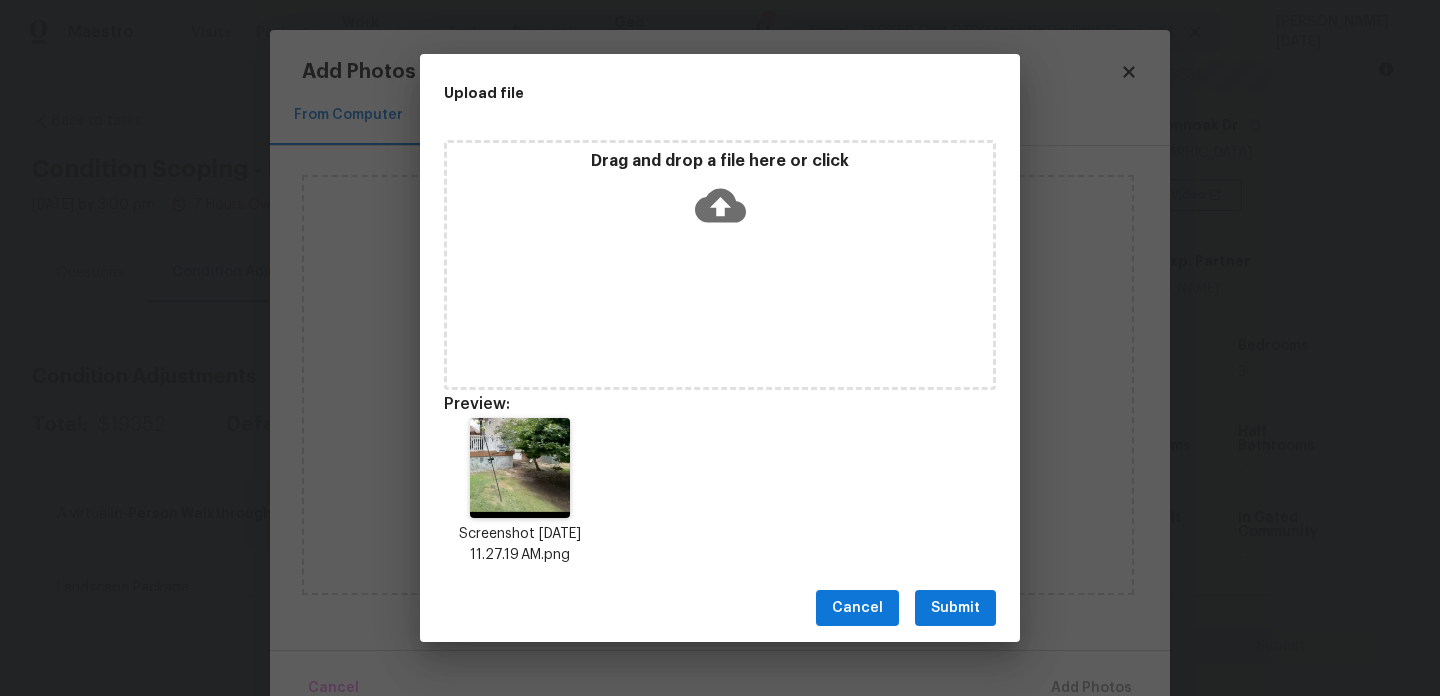 type 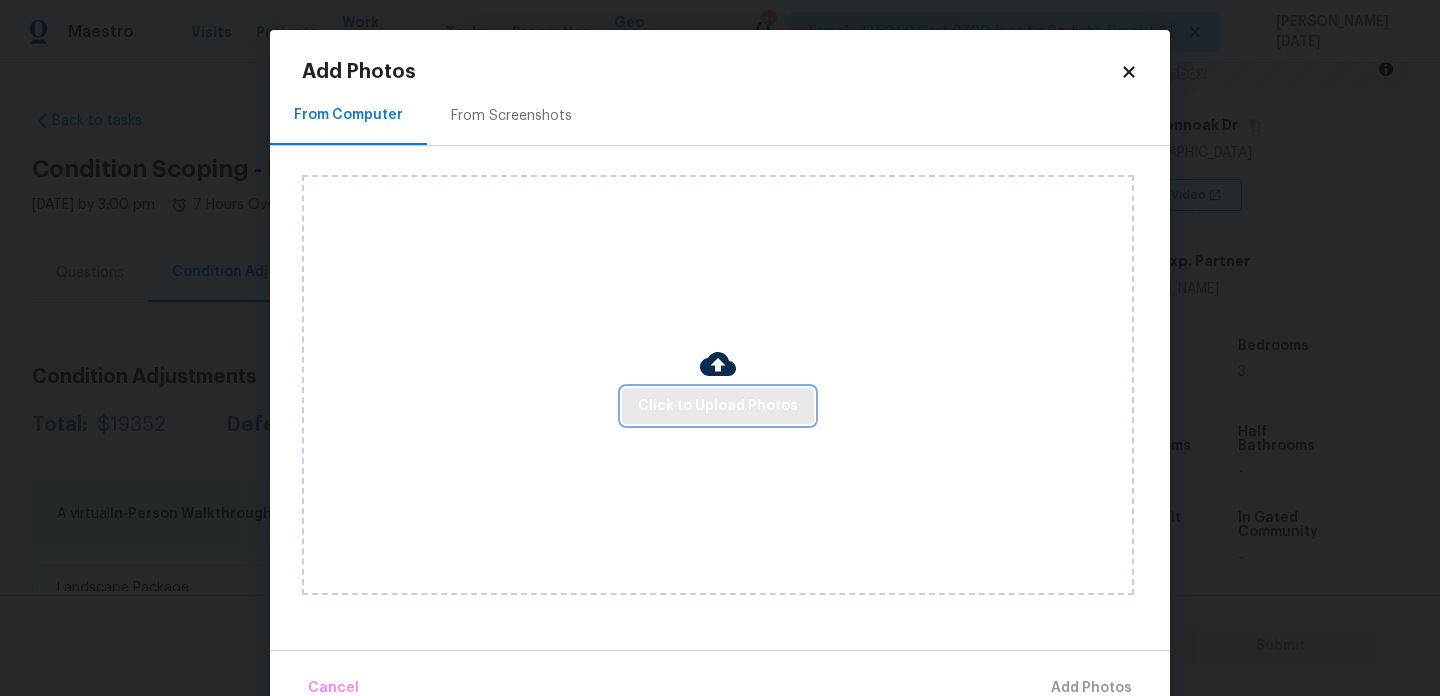 click on "Click to Upload Photos" at bounding box center [718, 406] 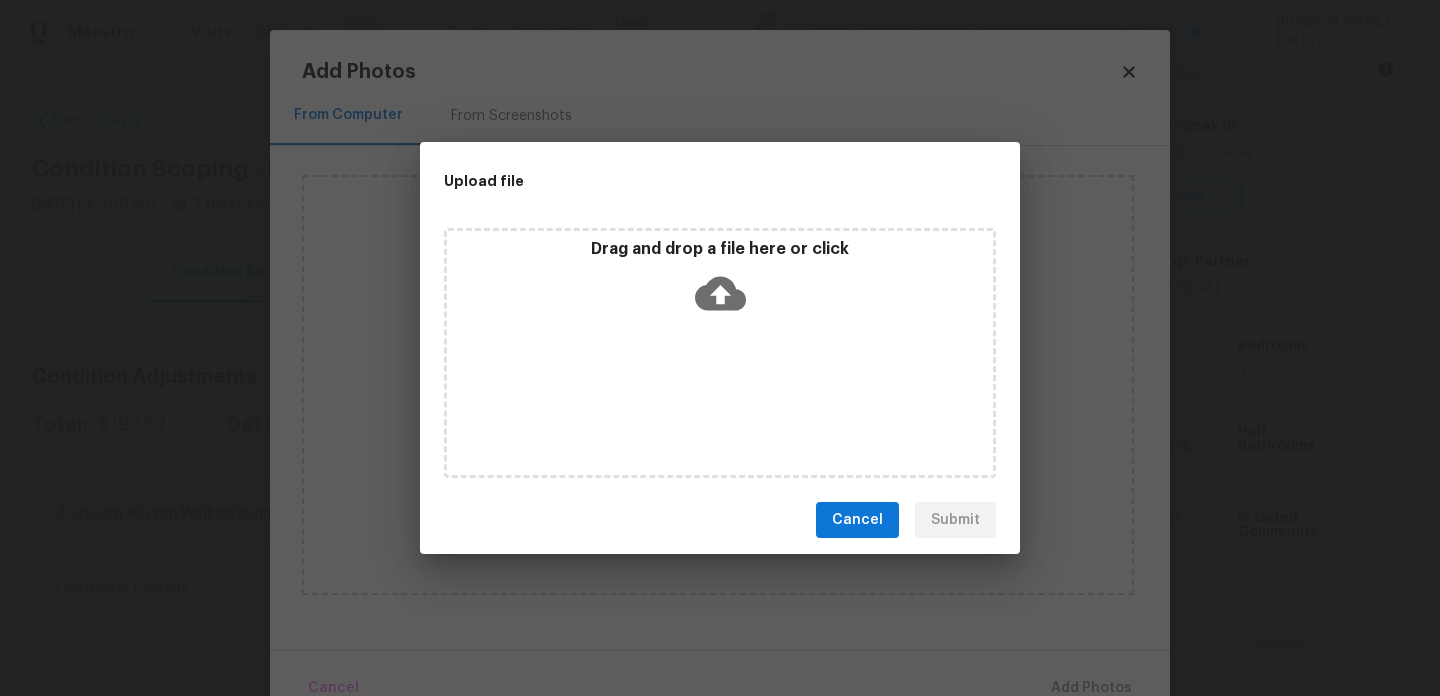 click on "Drag and drop a file here or click" at bounding box center (720, 353) 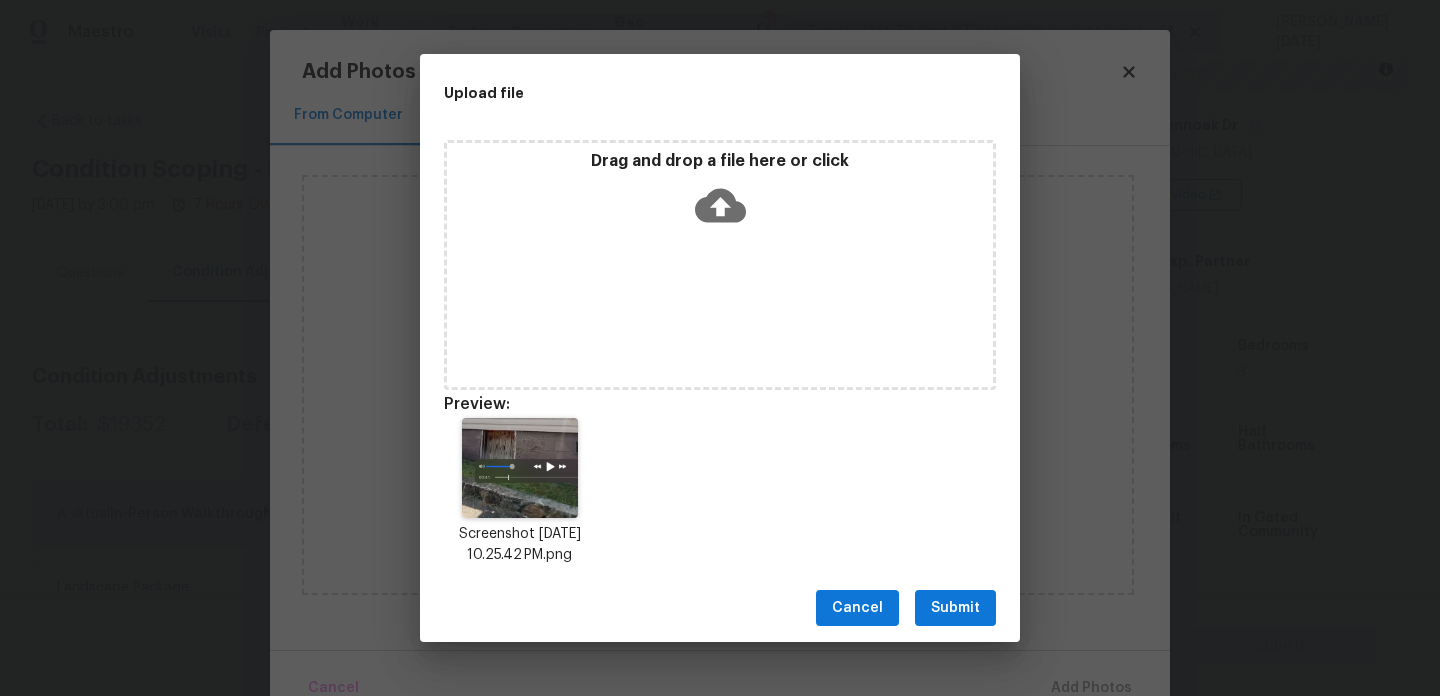 click on "Submit" at bounding box center (955, 608) 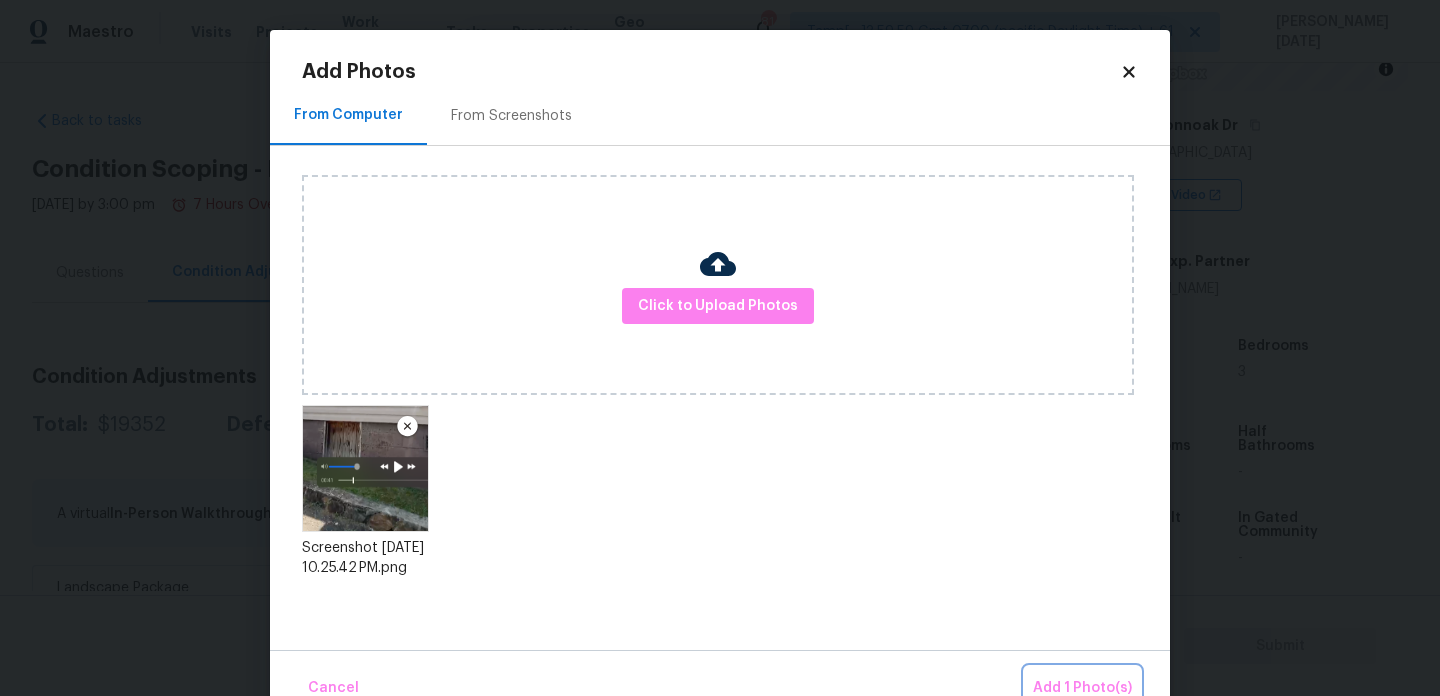 click on "Add 1 Photo(s)" at bounding box center [1082, 688] 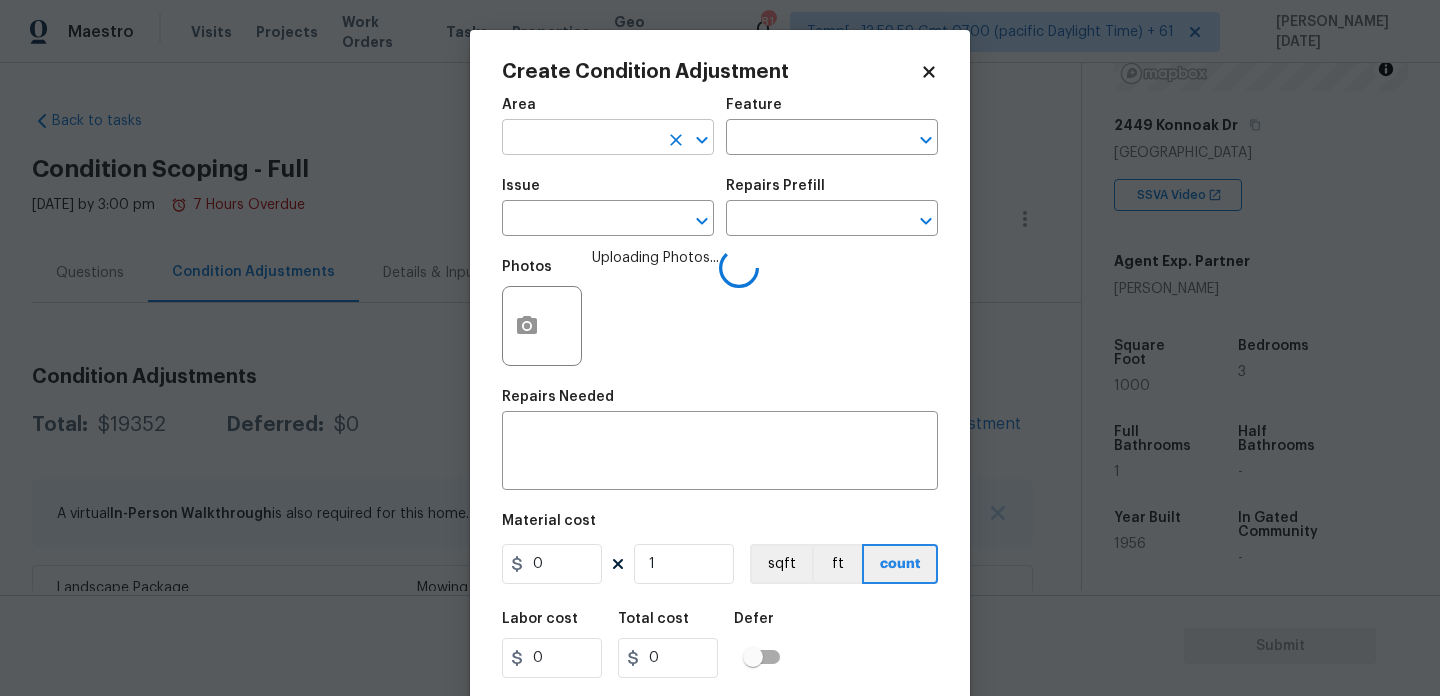 click at bounding box center (580, 139) 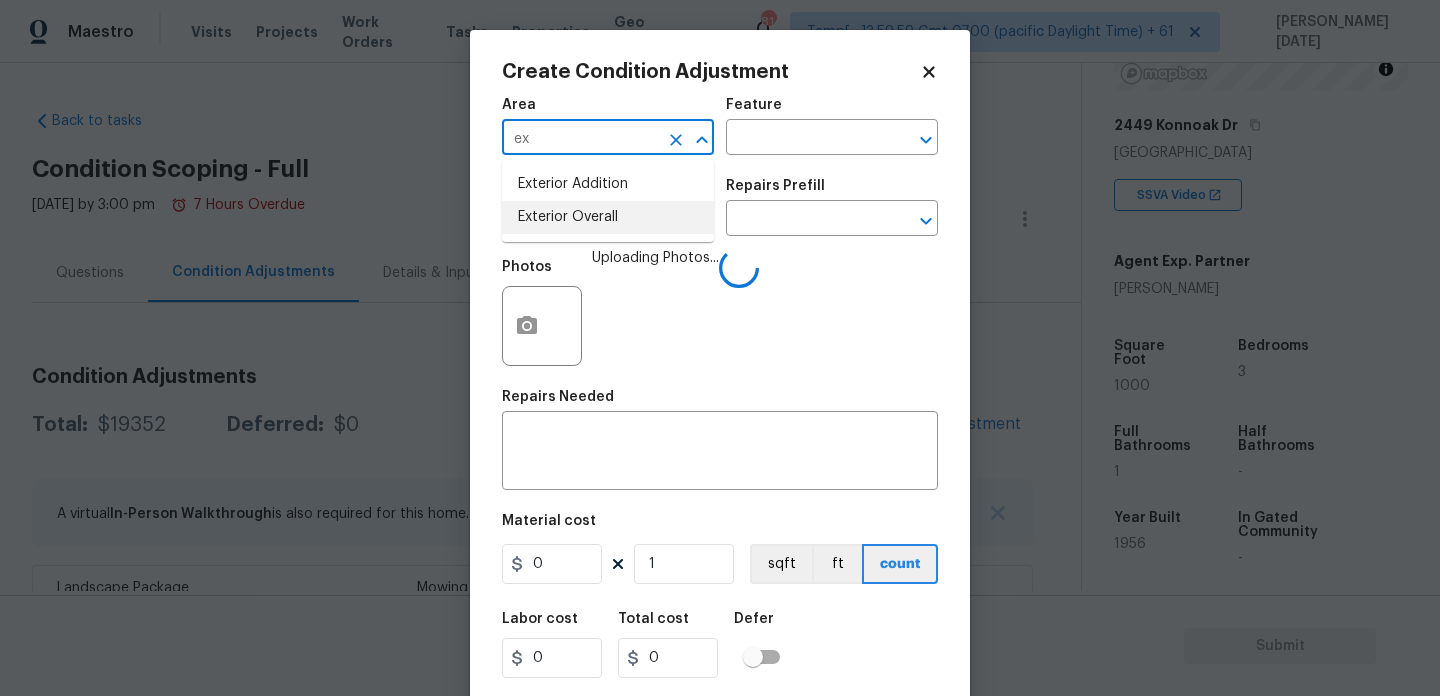 click on "Exterior Overall" at bounding box center [608, 217] 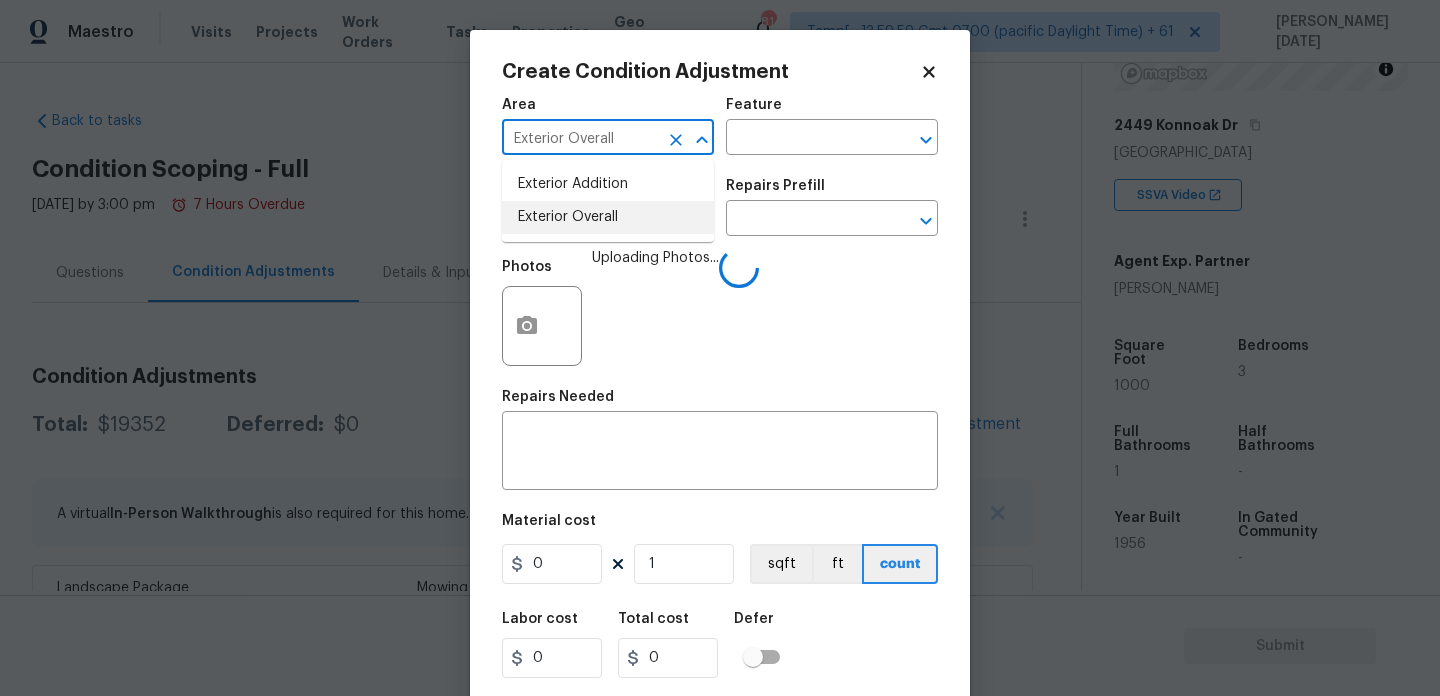 type on "Exterior Overall" 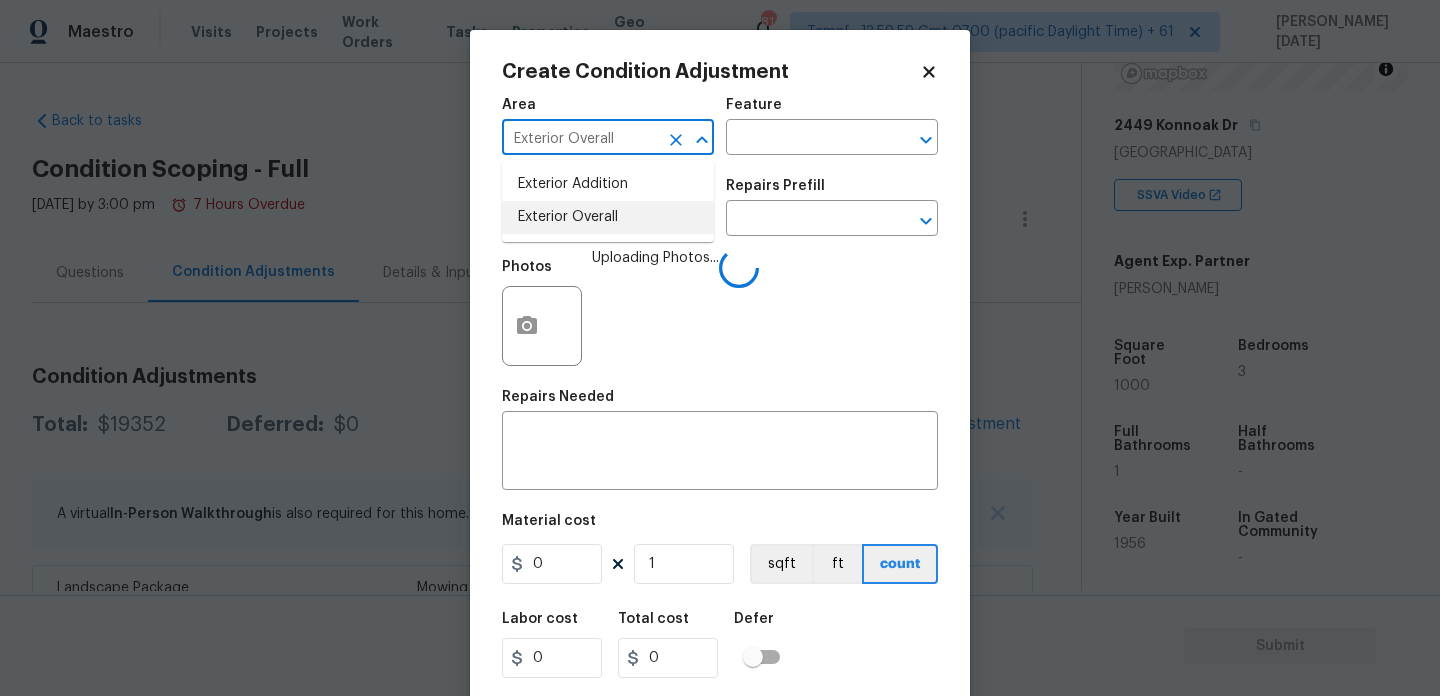 click at bounding box center (580, 220) 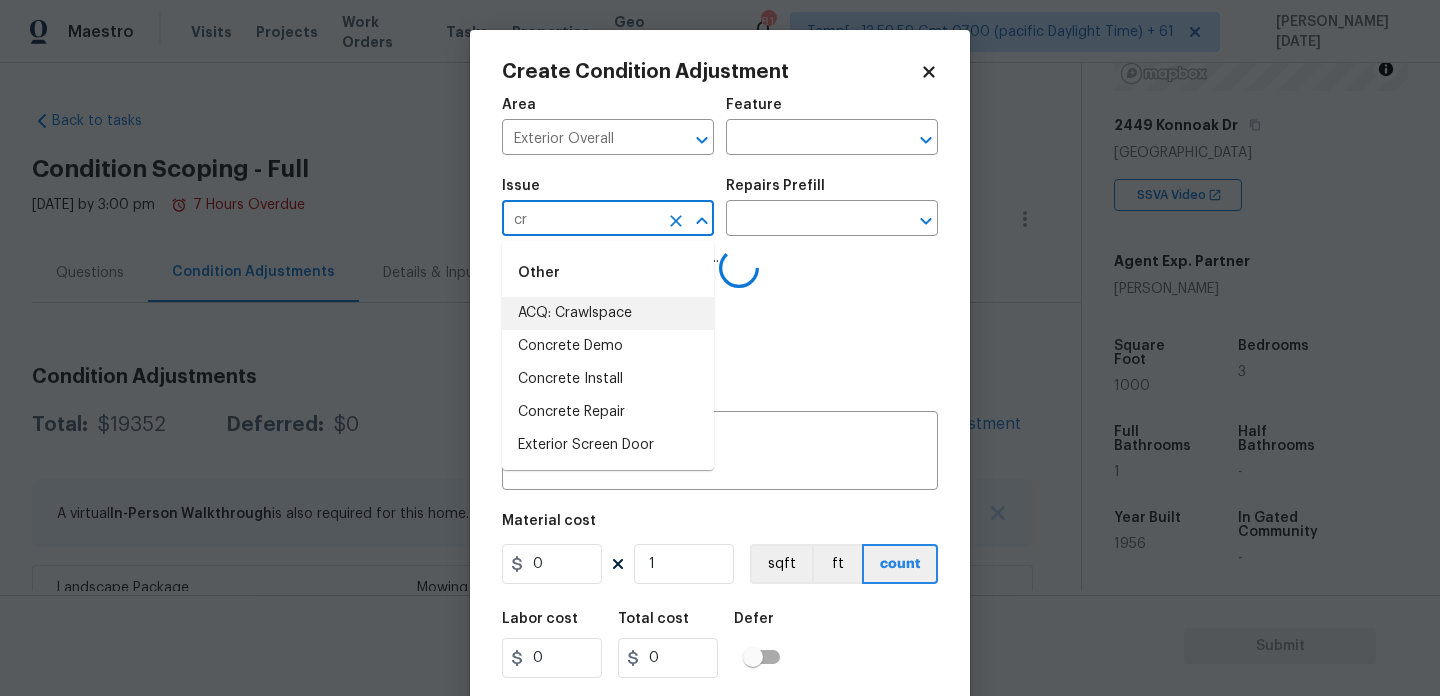 click on "ACQ: Crawlspace" at bounding box center [608, 313] 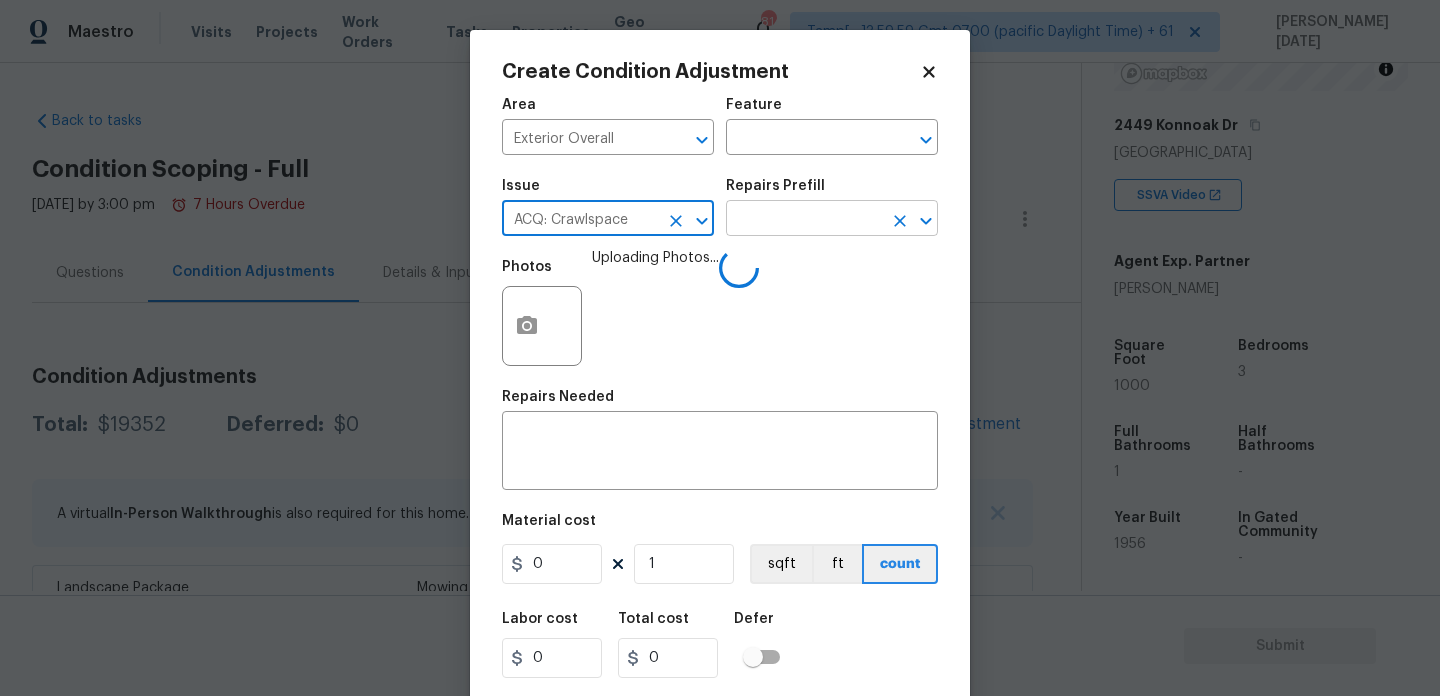 type on "ACQ: Crawlspace" 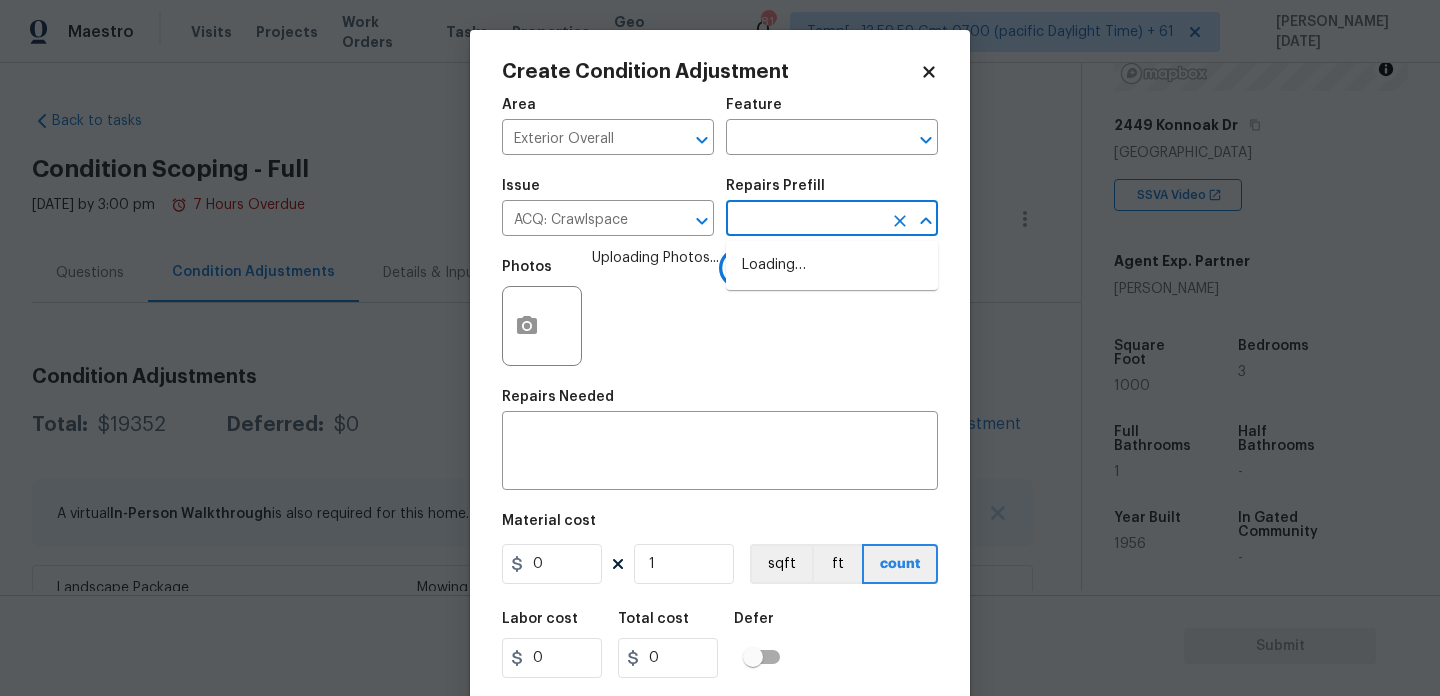 click at bounding box center [804, 220] 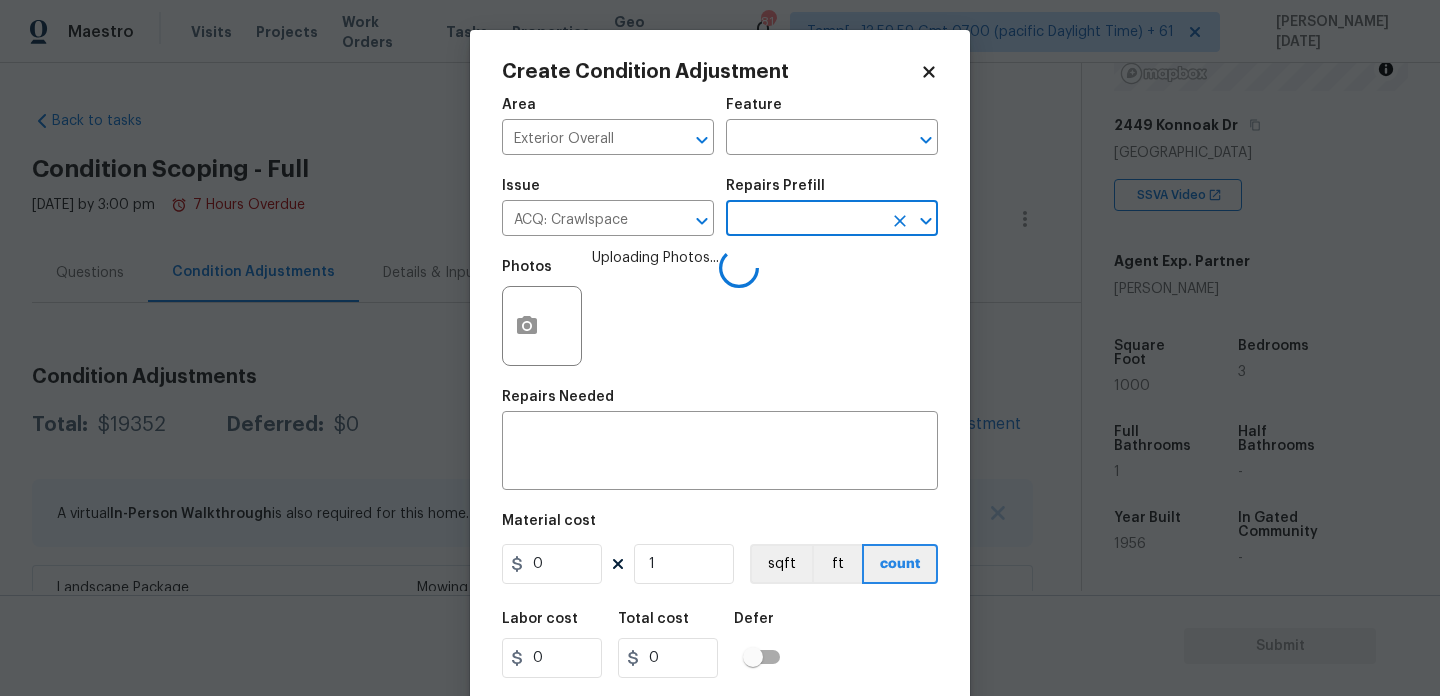 click at bounding box center (804, 220) 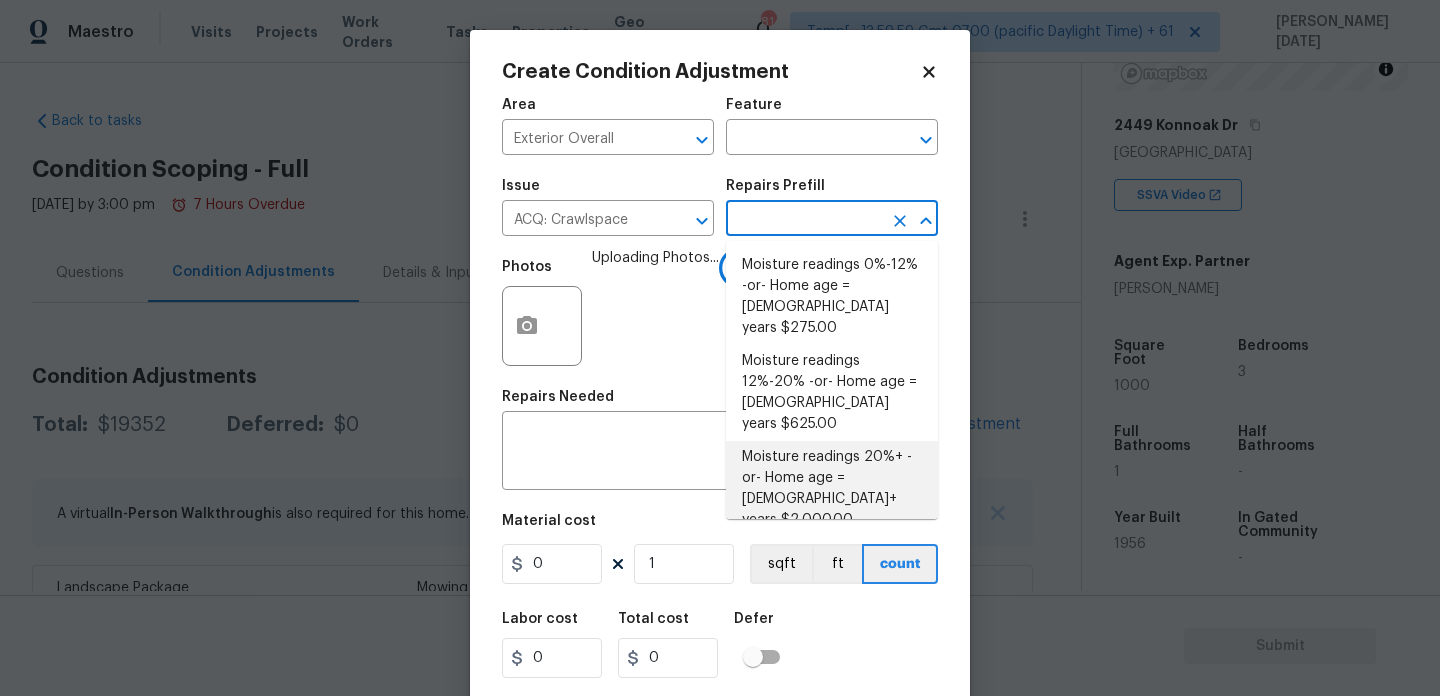 click on "Moisture readings 20%+ -or- Home age = 20+ years $2,000.00" at bounding box center [832, 489] 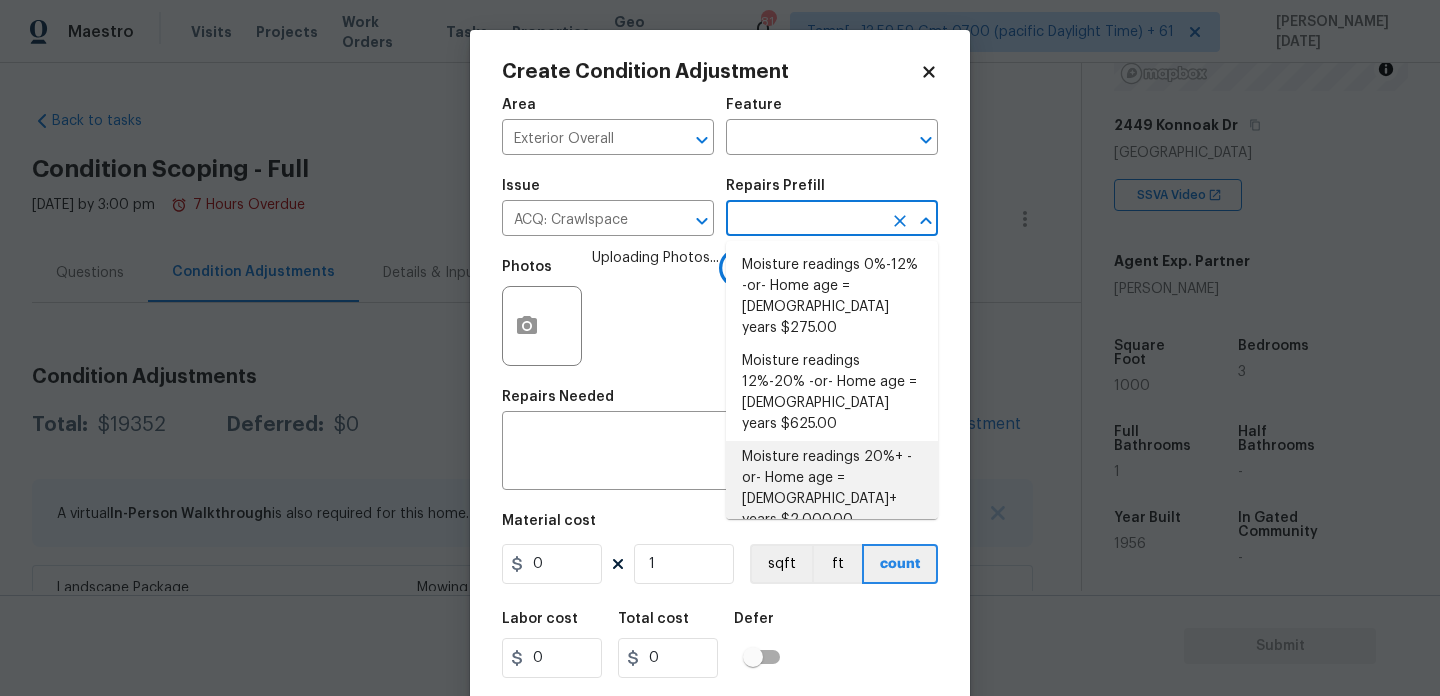 type on "Acquisition" 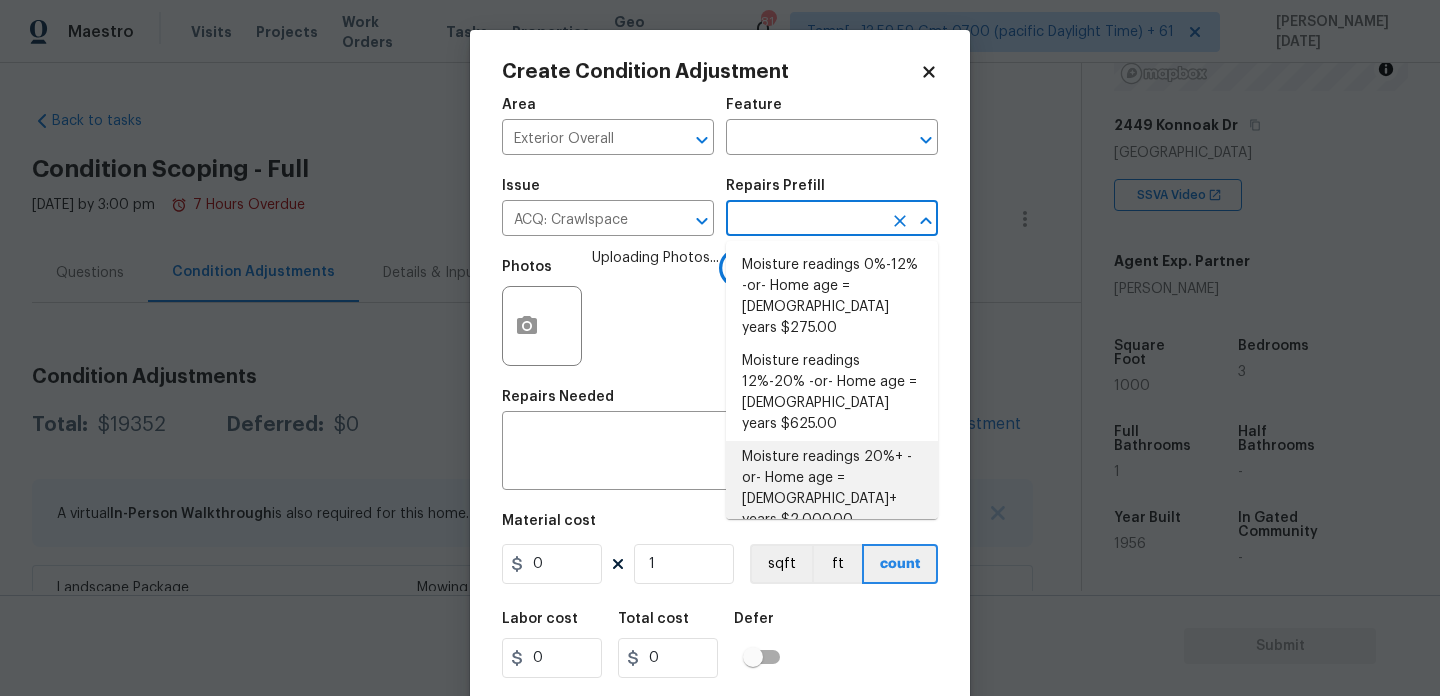 type 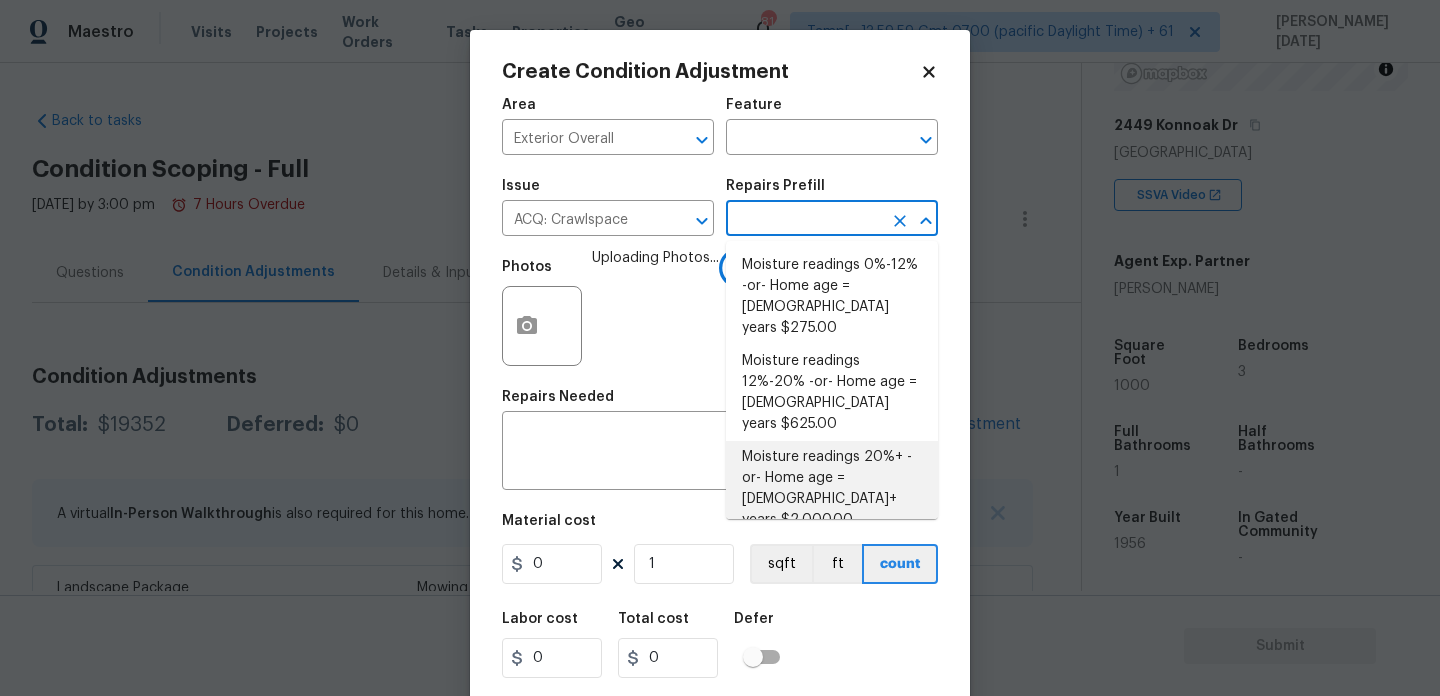 type on "Moisture readings 20%+ -or- Home age = [DEMOGRAPHIC_DATA]+ years" 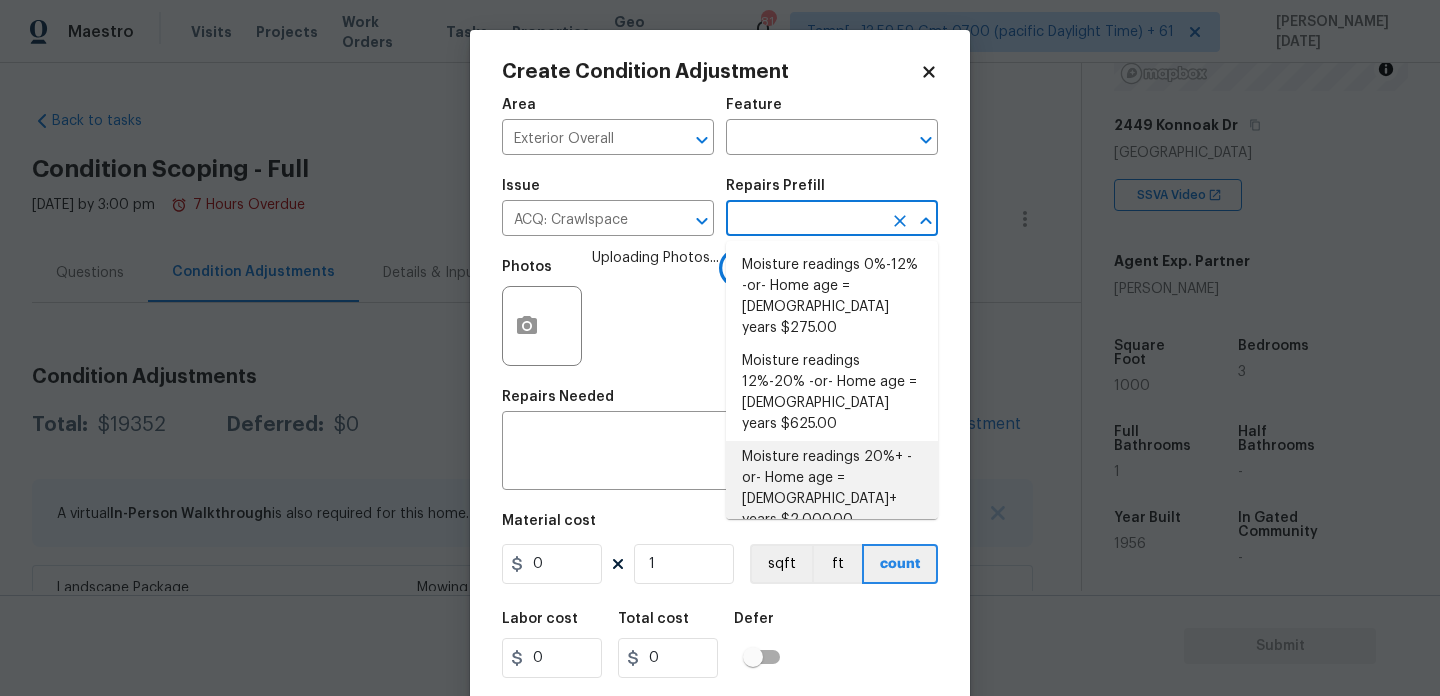 type on "2000" 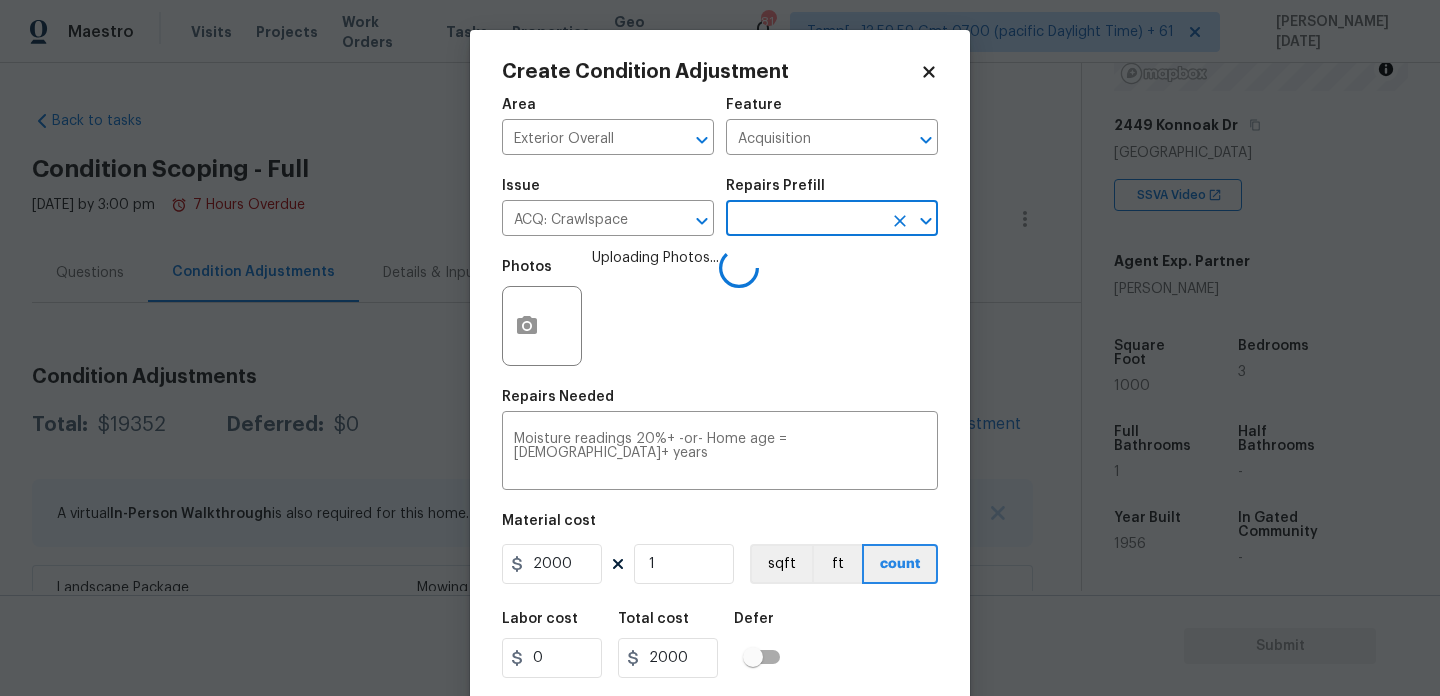 scroll, scrollTop: 51, scrollLeft: 0, axis: vertical 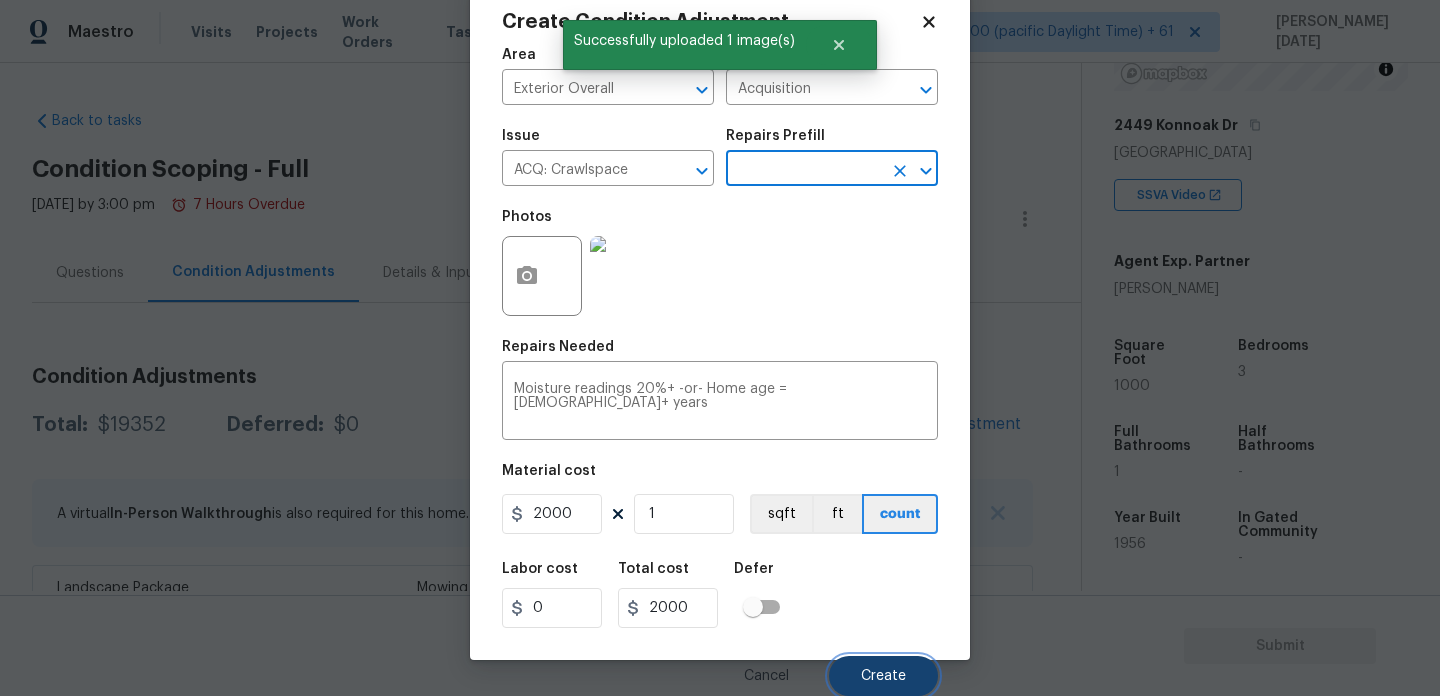 click on "Create" at bounding box center (883, 676) 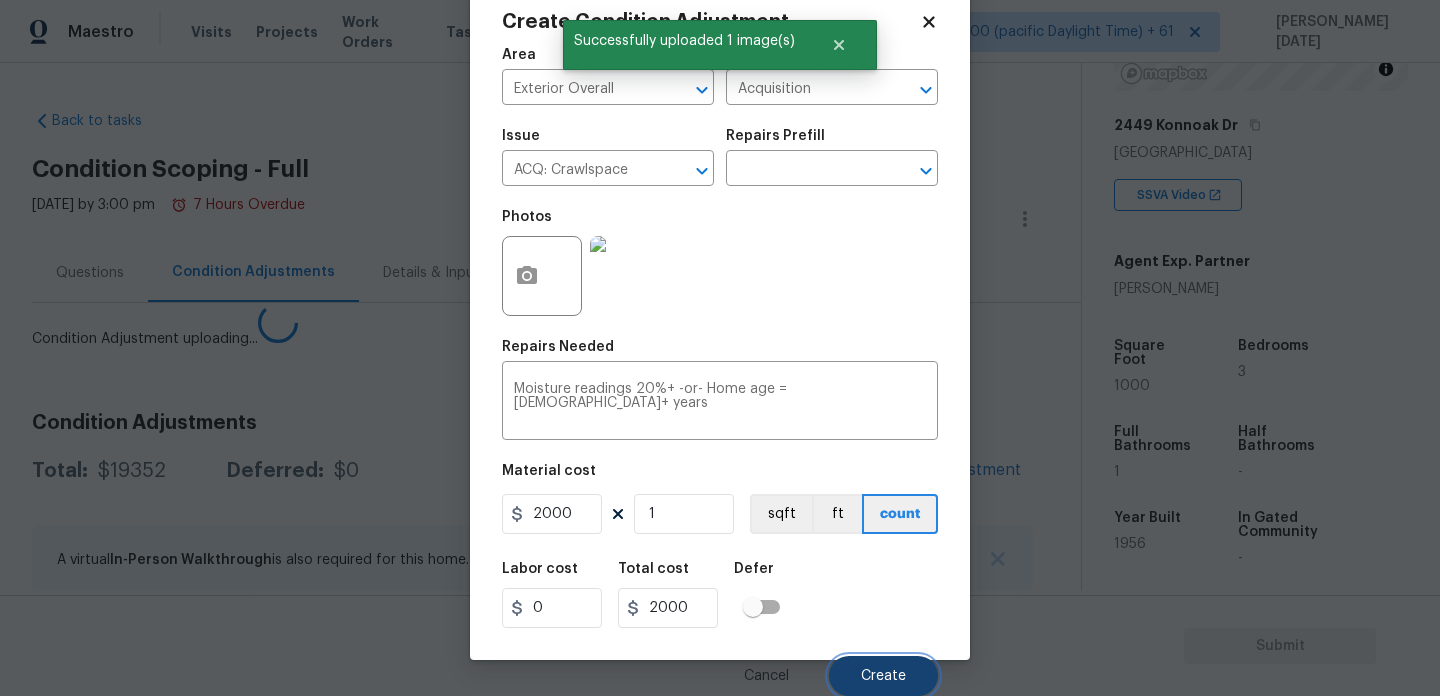 click on "Create" at bounding box center [883, 676] 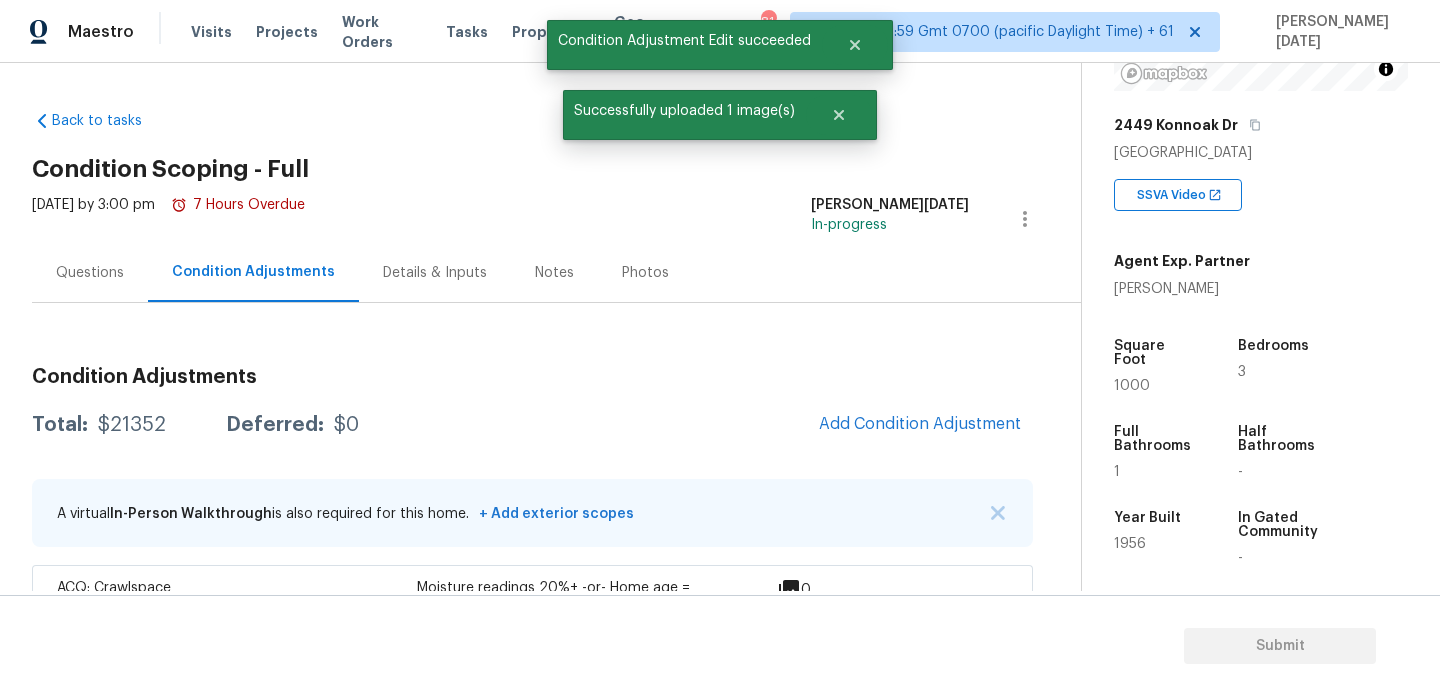 scroll, scrollTop: 0, scrollLeft: 0, axis: both 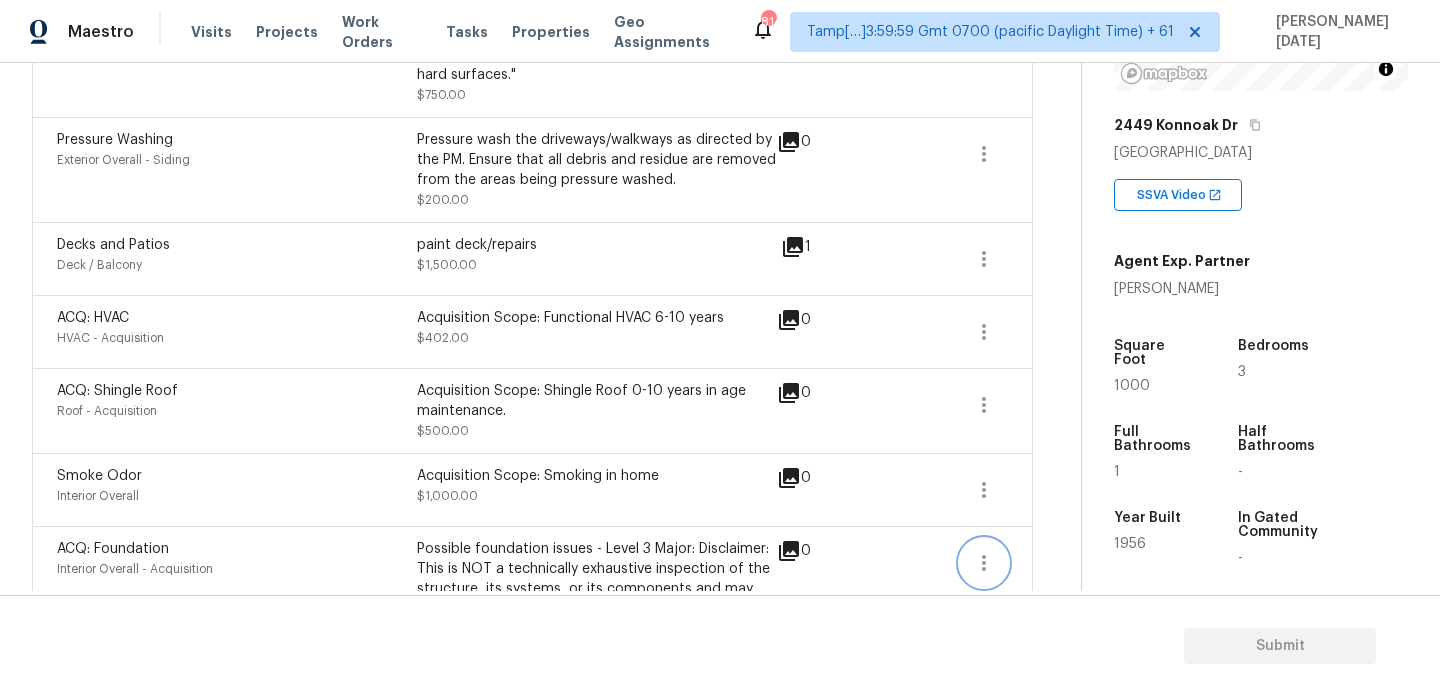 click 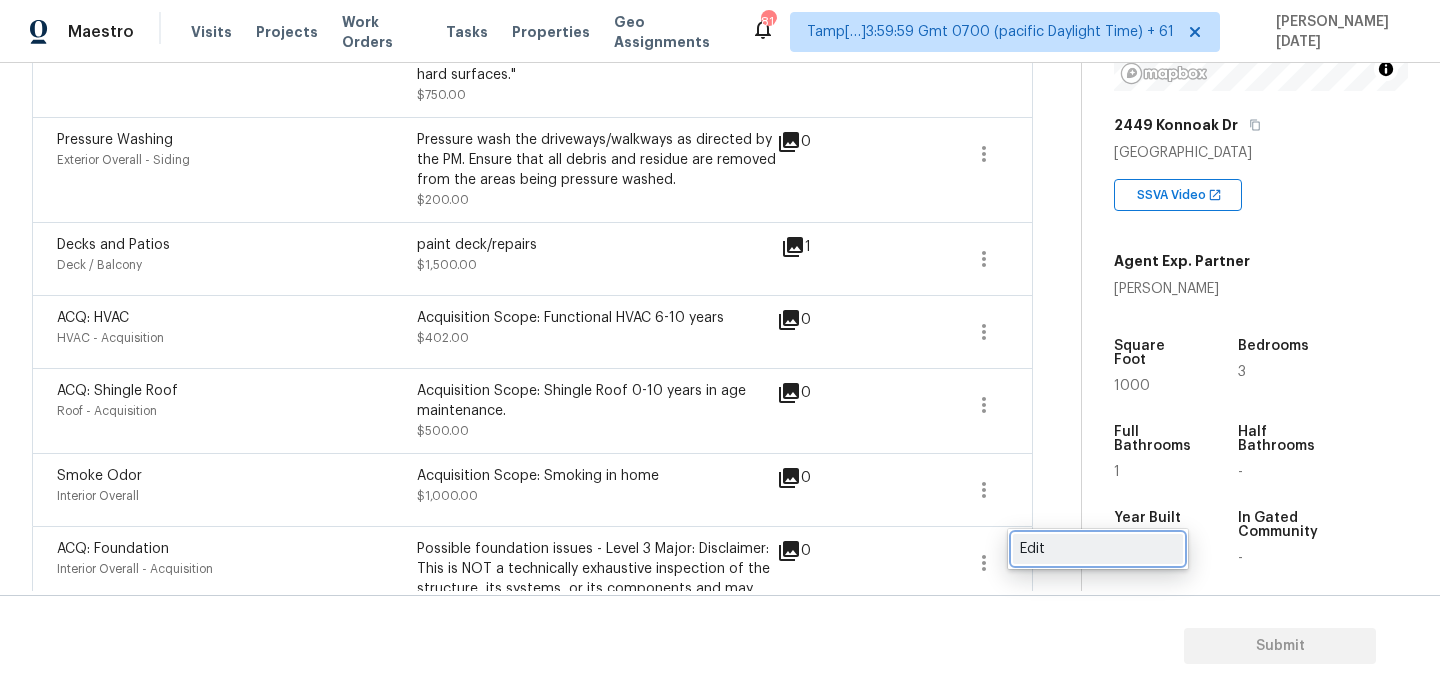 click on "Edit" at bounding box center [1098, 549] 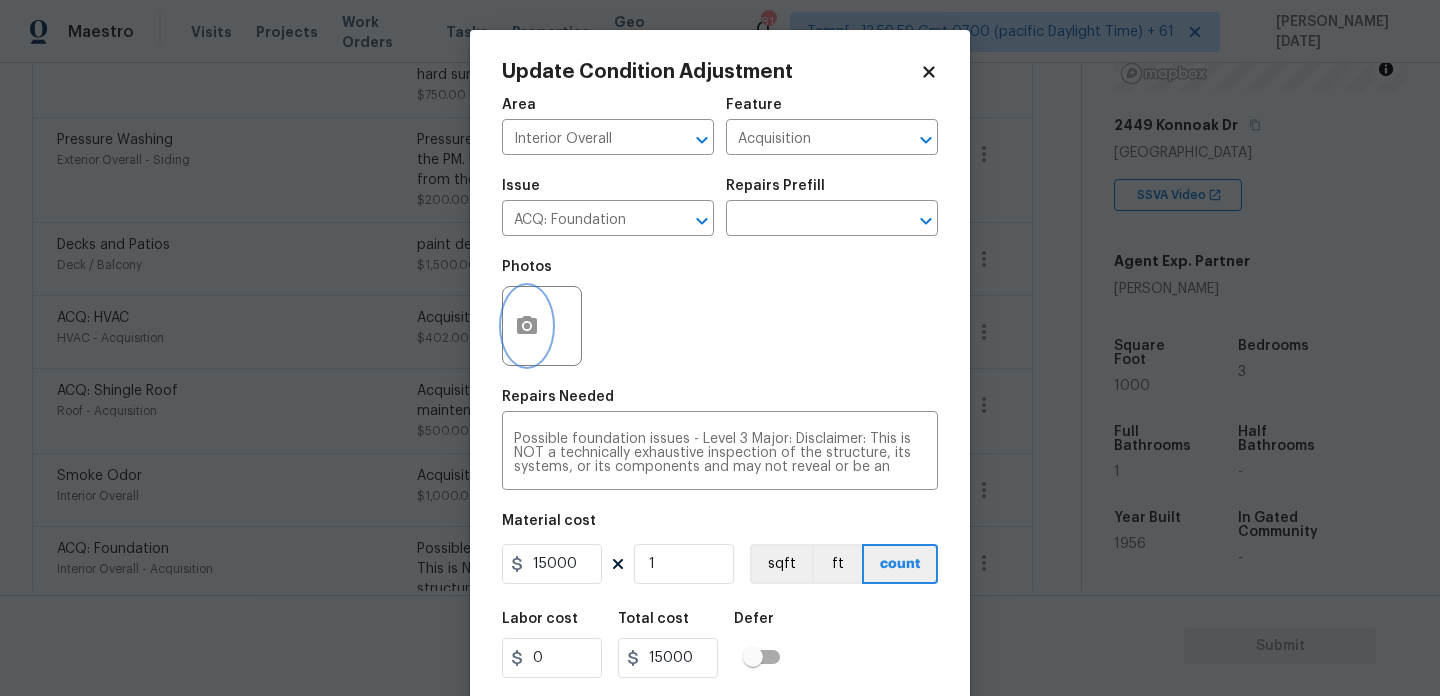 click 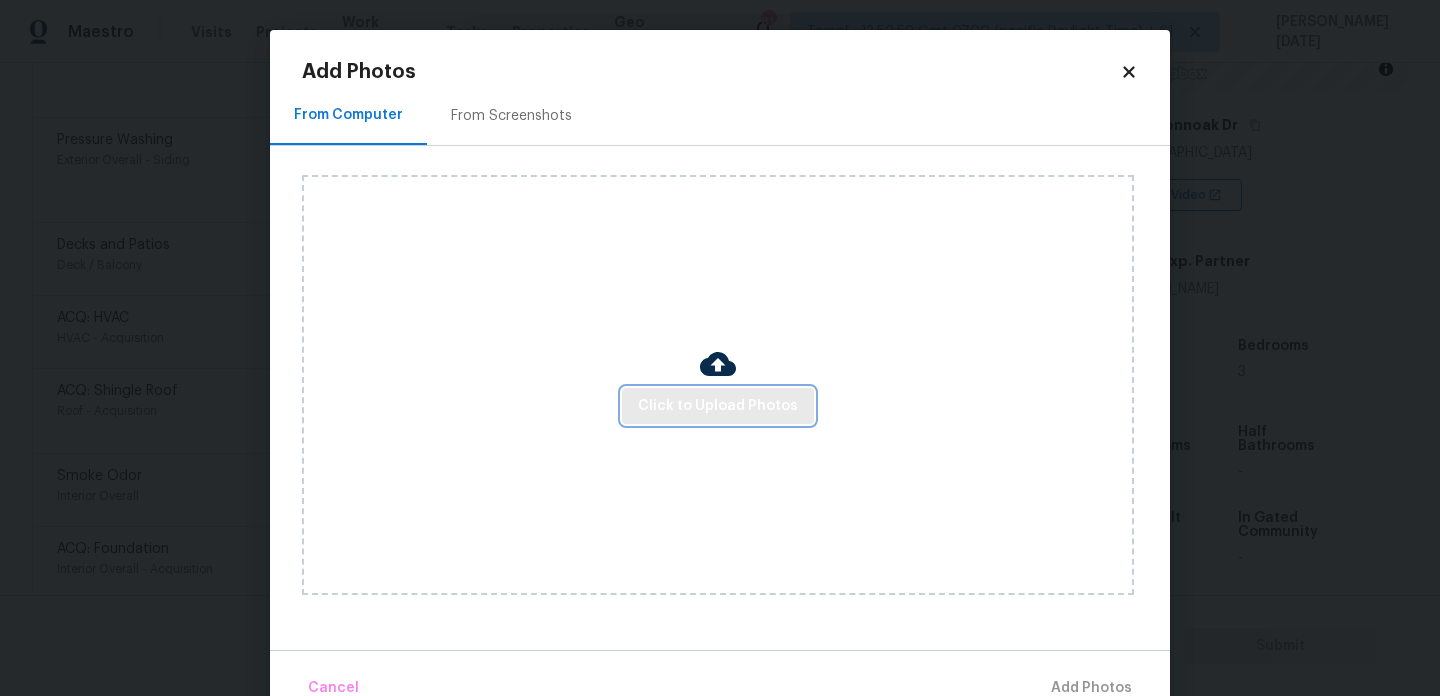 click on "Click to Upload Photos" at bounding box center (718, 406) 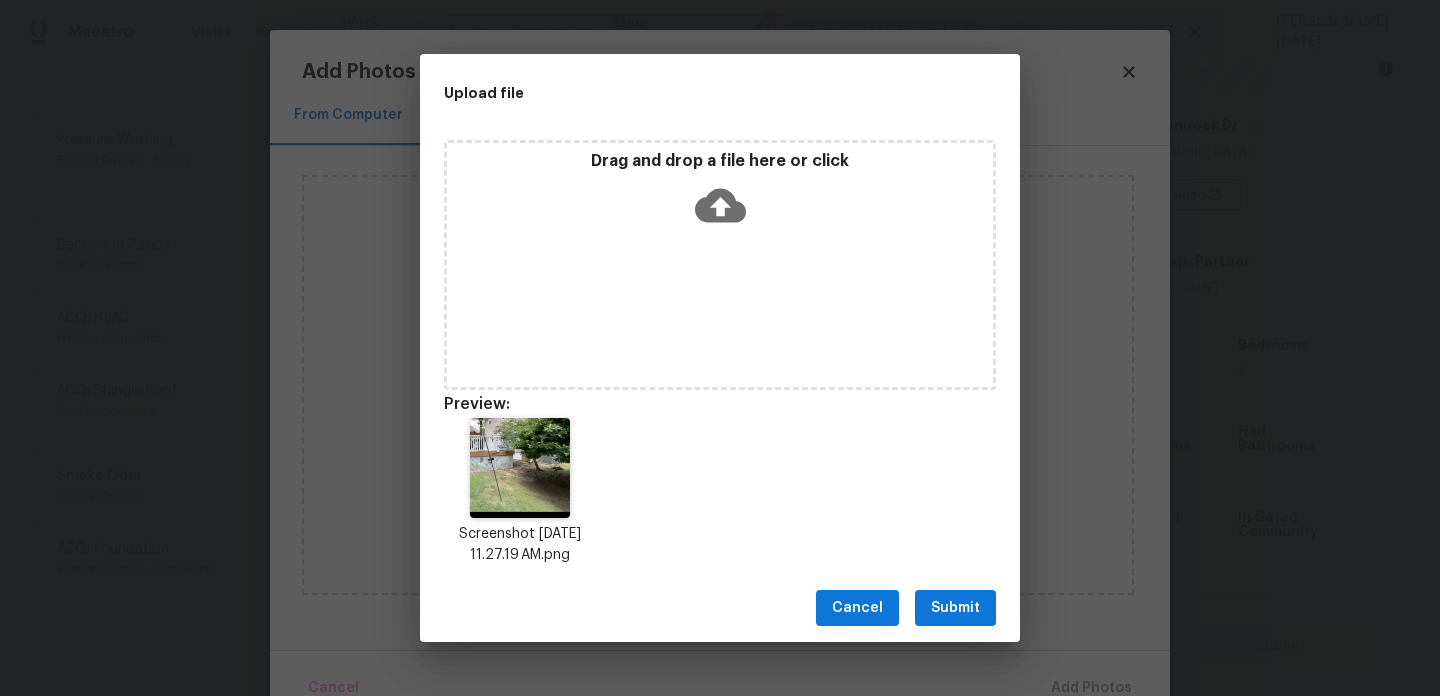 type 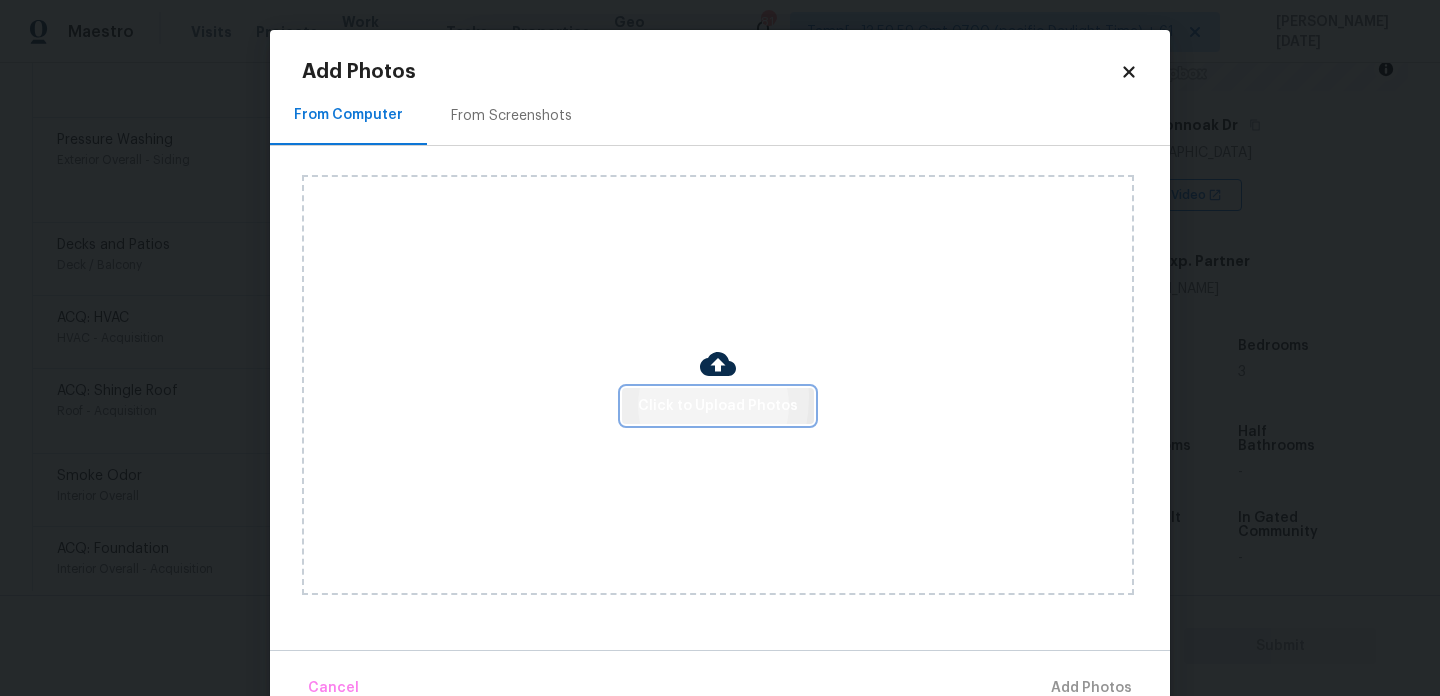 click on "Click to Upload Photos" at bounding box center (718, 406) 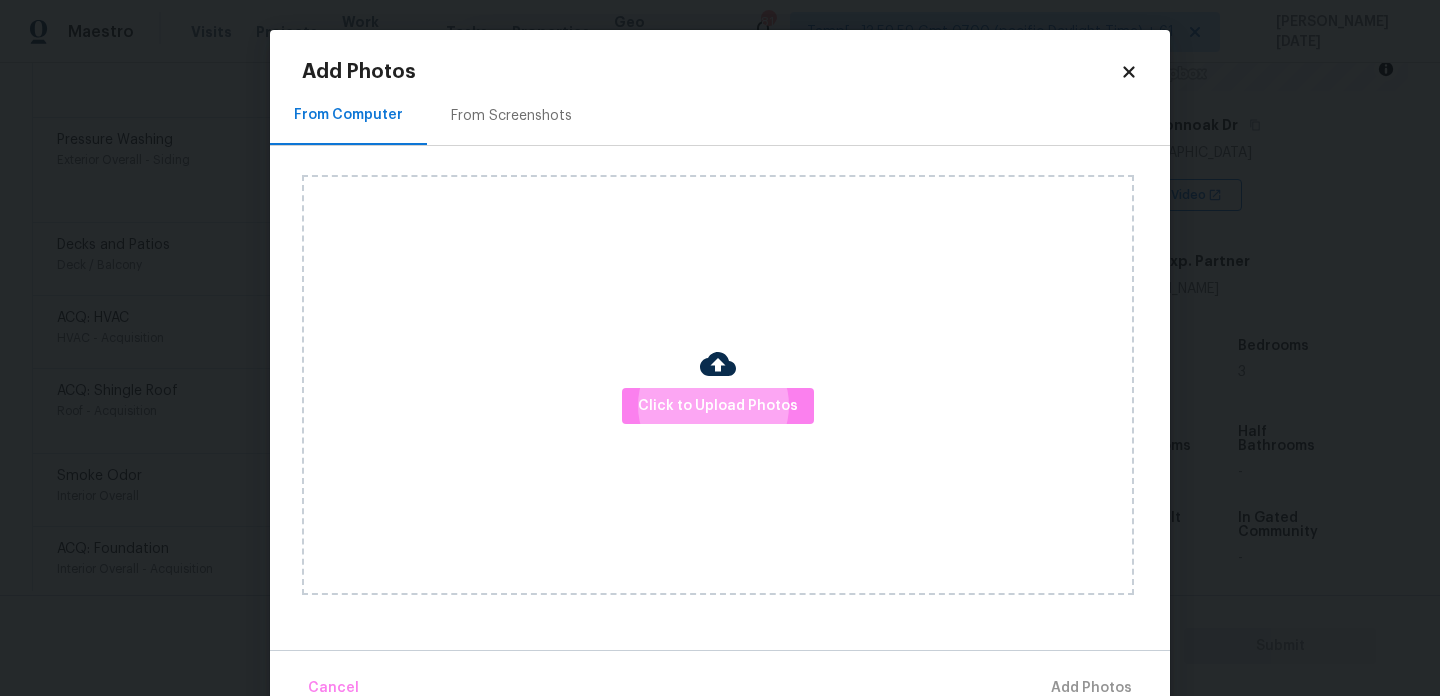 click on "Click to Upload Photos" at bounding box center [718, 385] 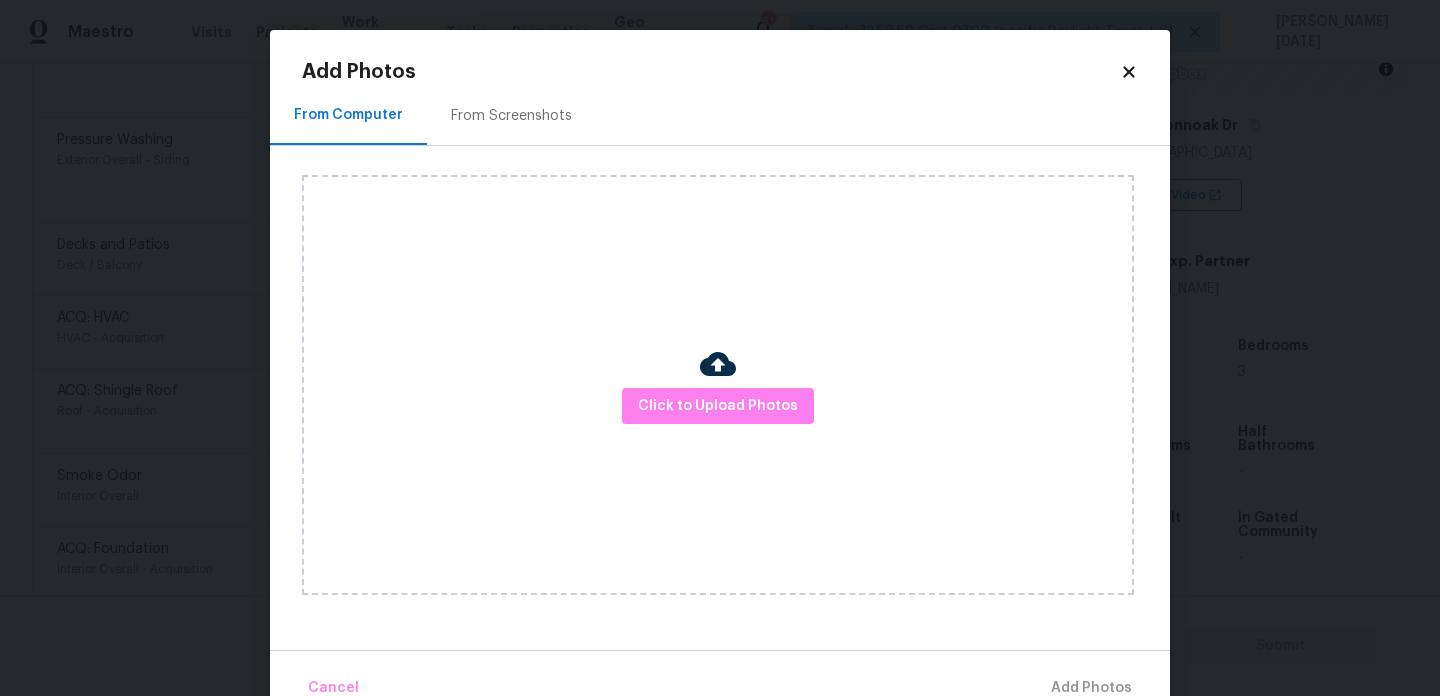 click on "Click to Upload Photos" at bounding box center (718, 385) 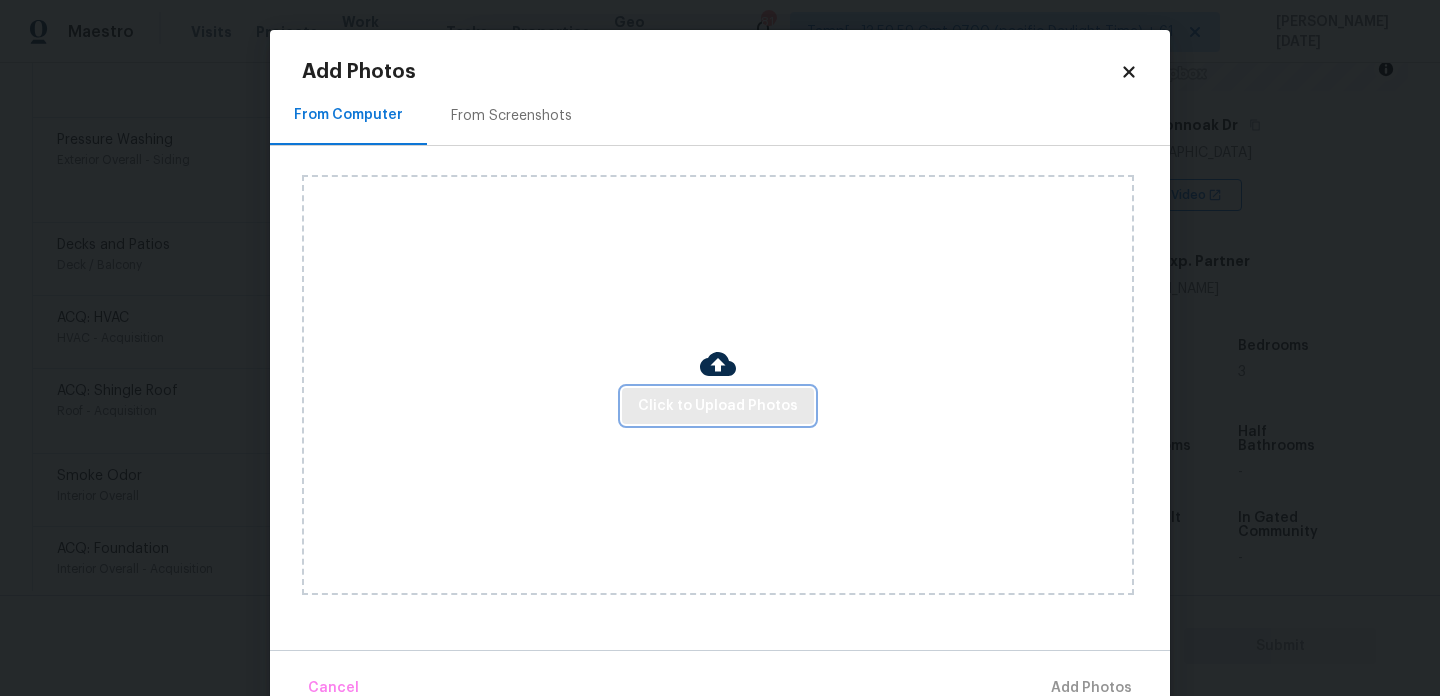 click on "Click to Upload Photos" at bounding box center (718, 406) 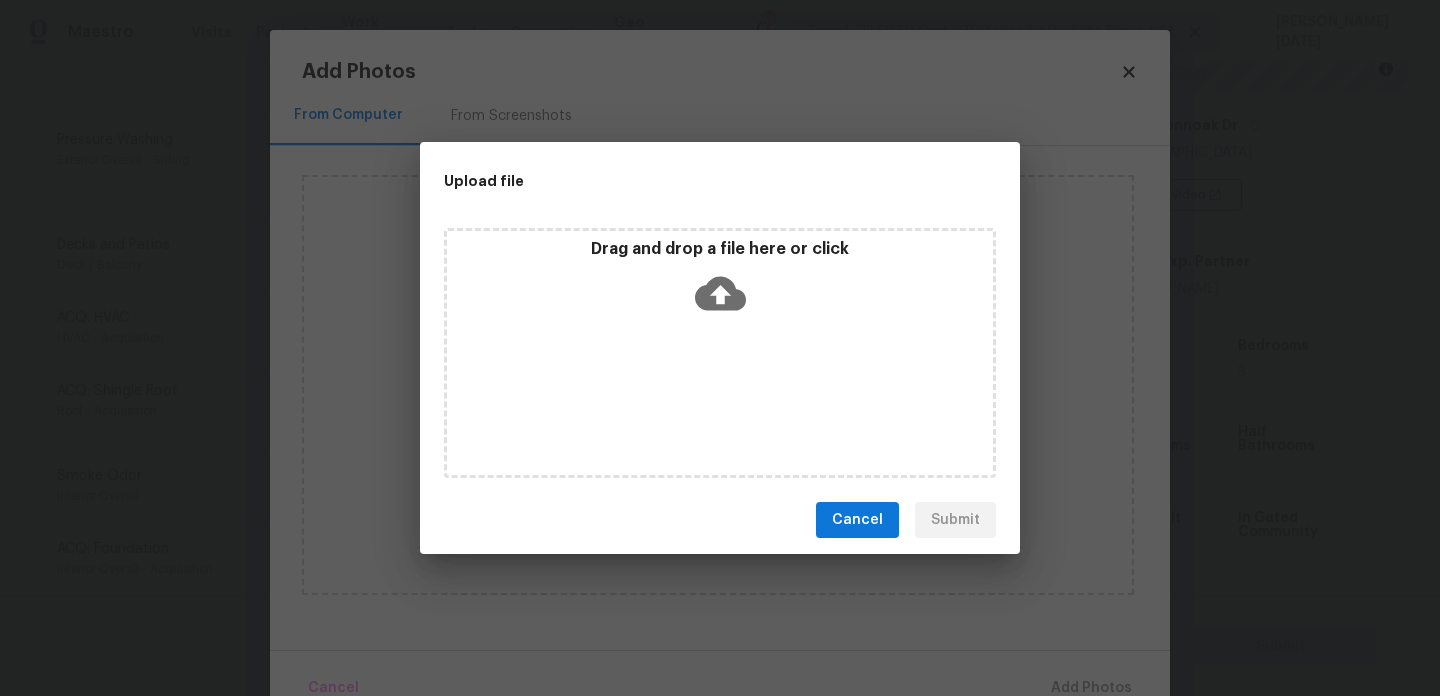 click on "Drag and drop a file here or click" at bounding box center [720, 353] 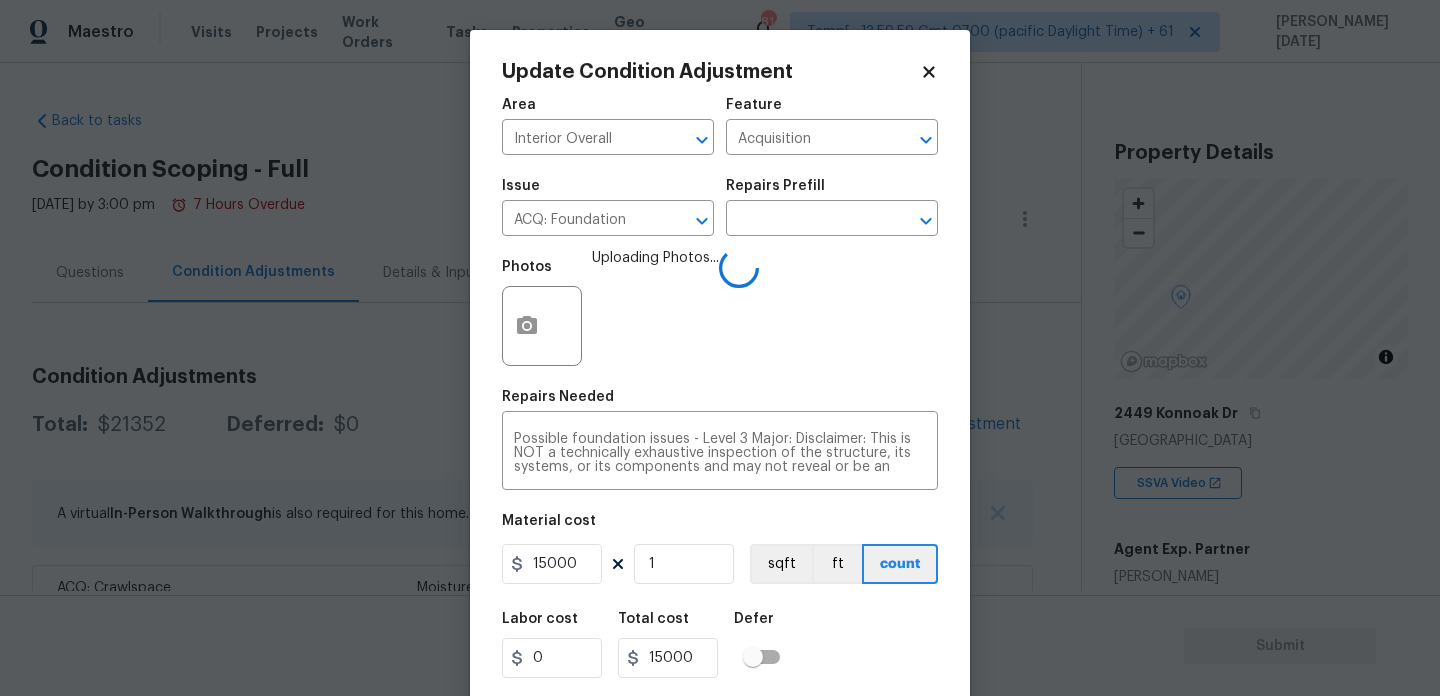 scroll, scrollTop: 0, scrollLeft: 0, axis: both 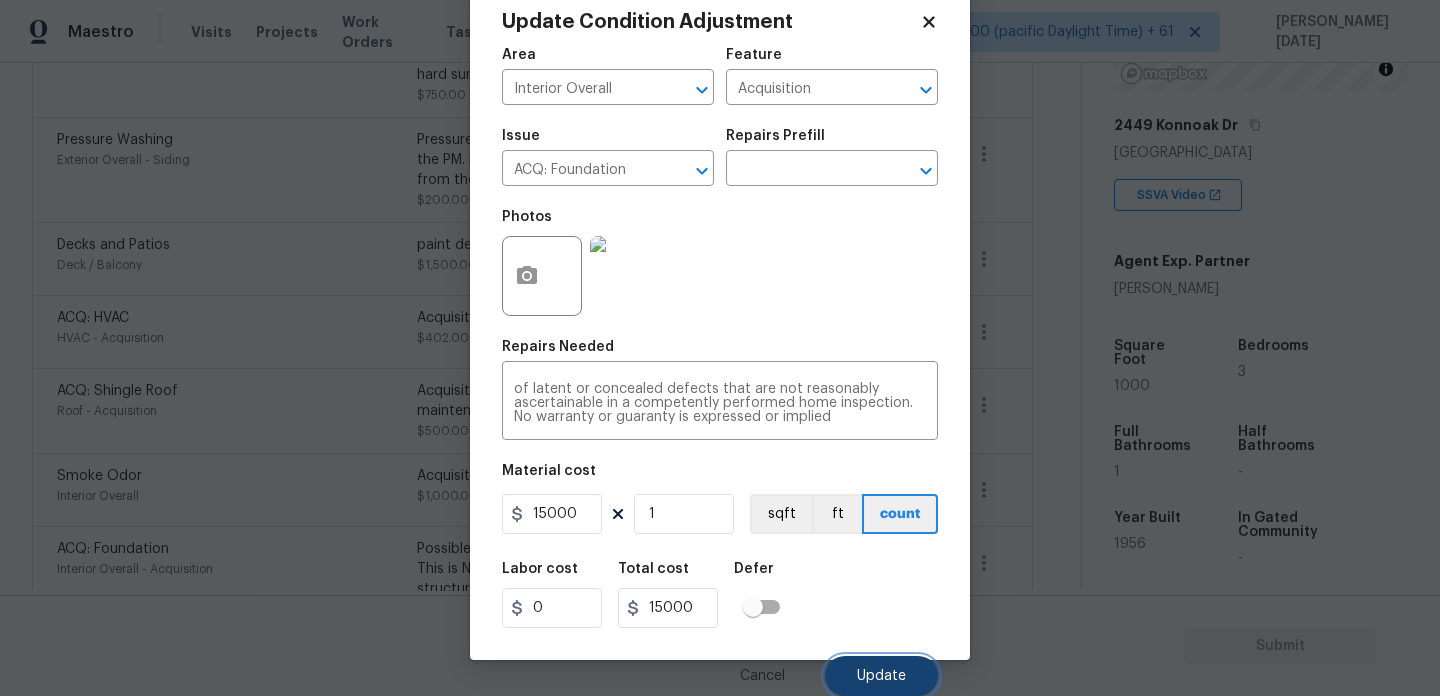 click on "Update" at bounding box center [881, 676] 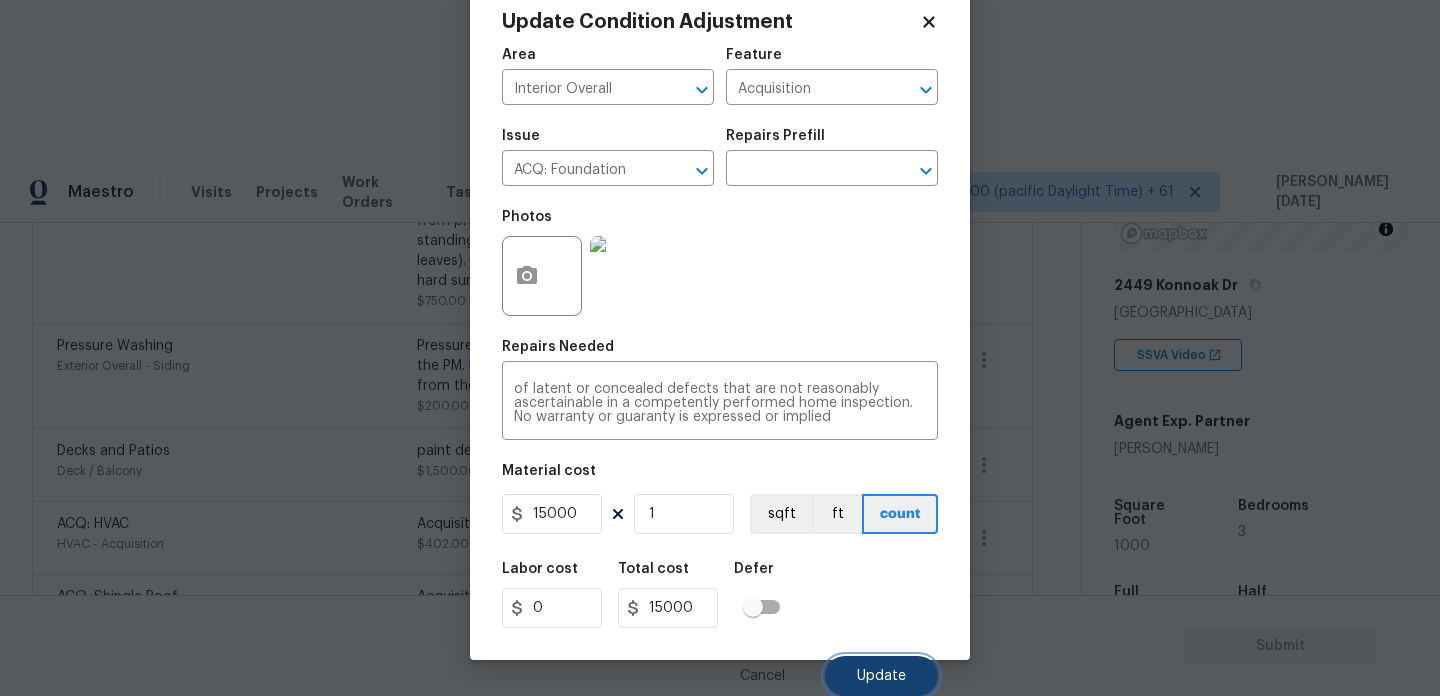 scroll, scrollTop: 763, scrollLeft: 0, axis: vertical 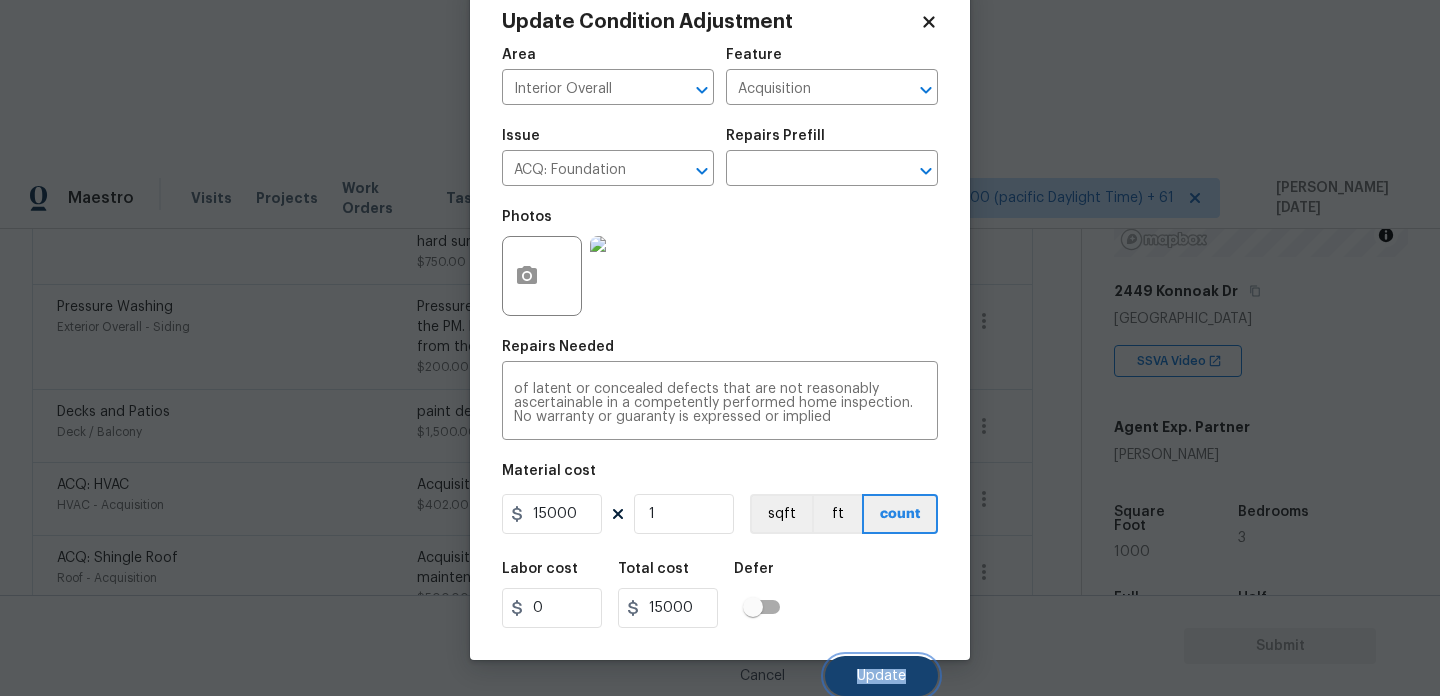 click on "Update" at bounding box center (881, 676) 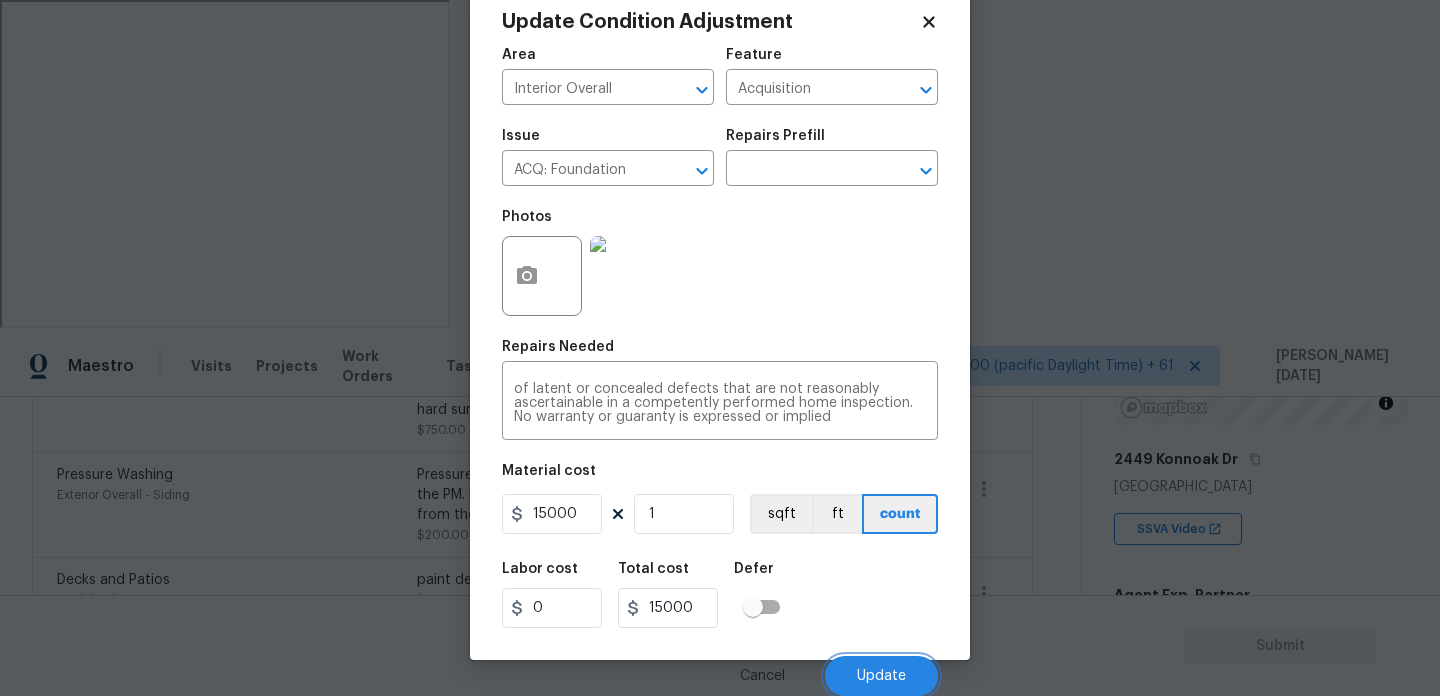 scroll, scrollTop: 718, scrollLeft: 0, axis: vertical 